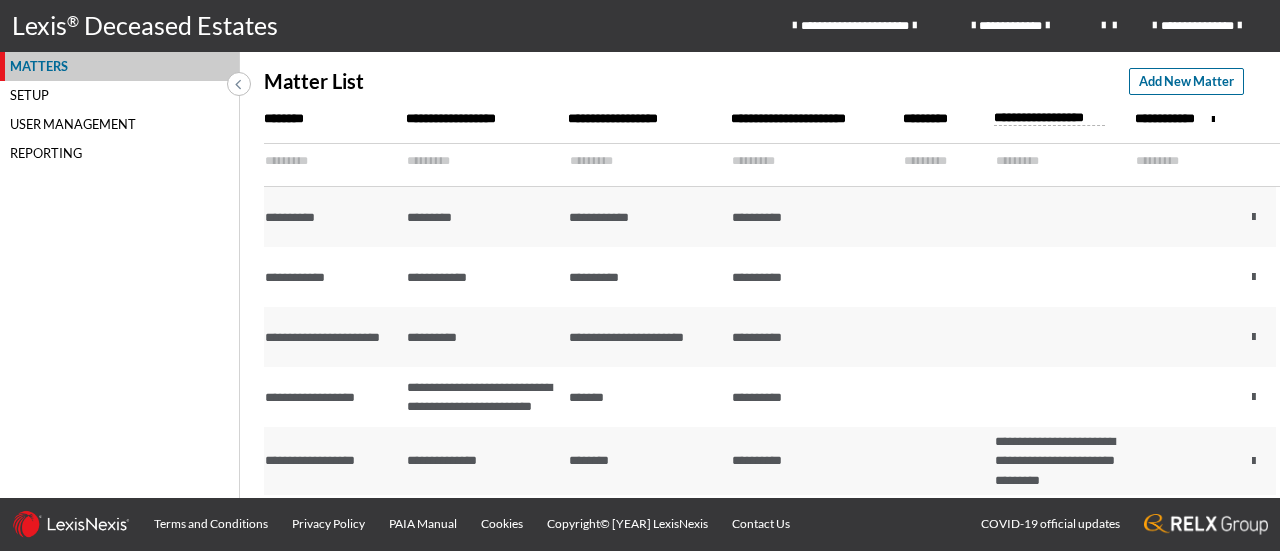 scroll, scrollTop: 0, scrollLeft: 0, axis: both 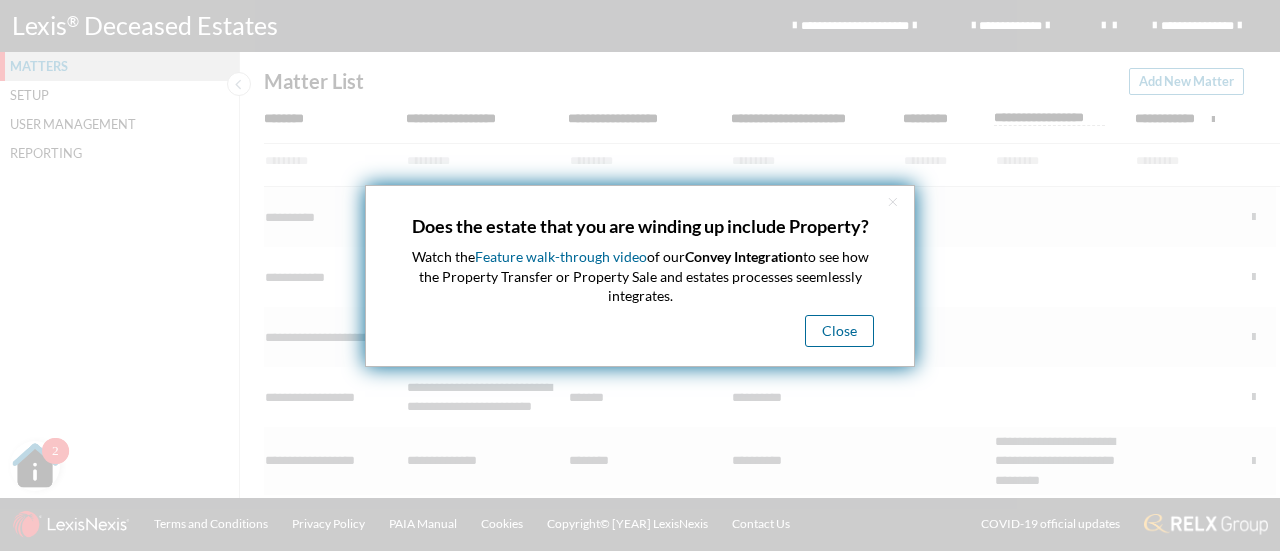 click on "Close" at bounding box center [839, 331] 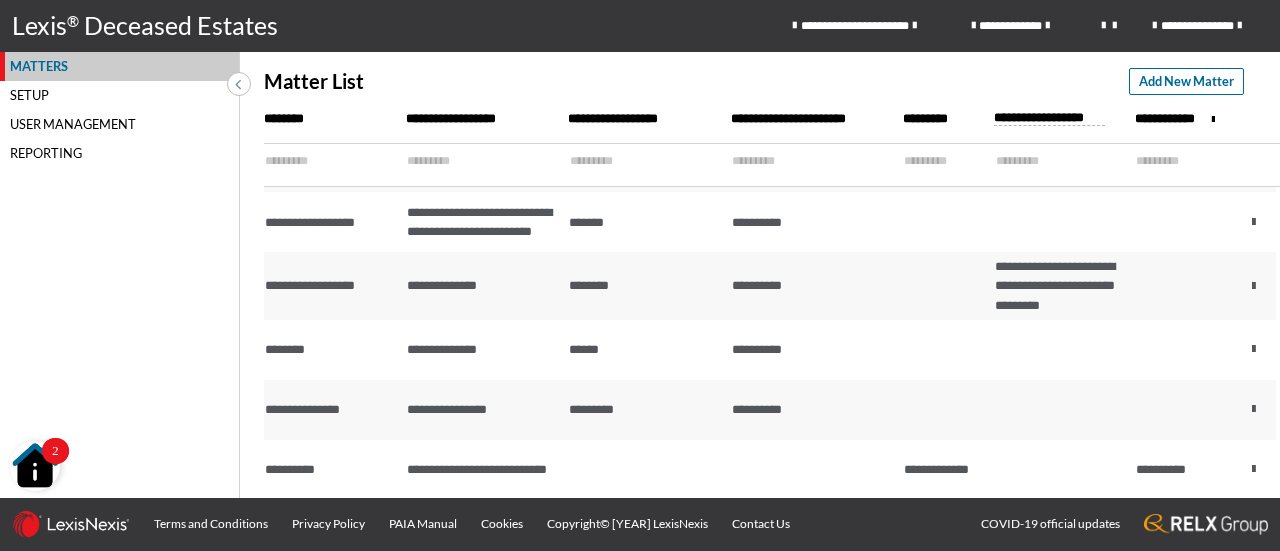 scroll, scrollTop: 0, scrollLeft: 0, axis: both 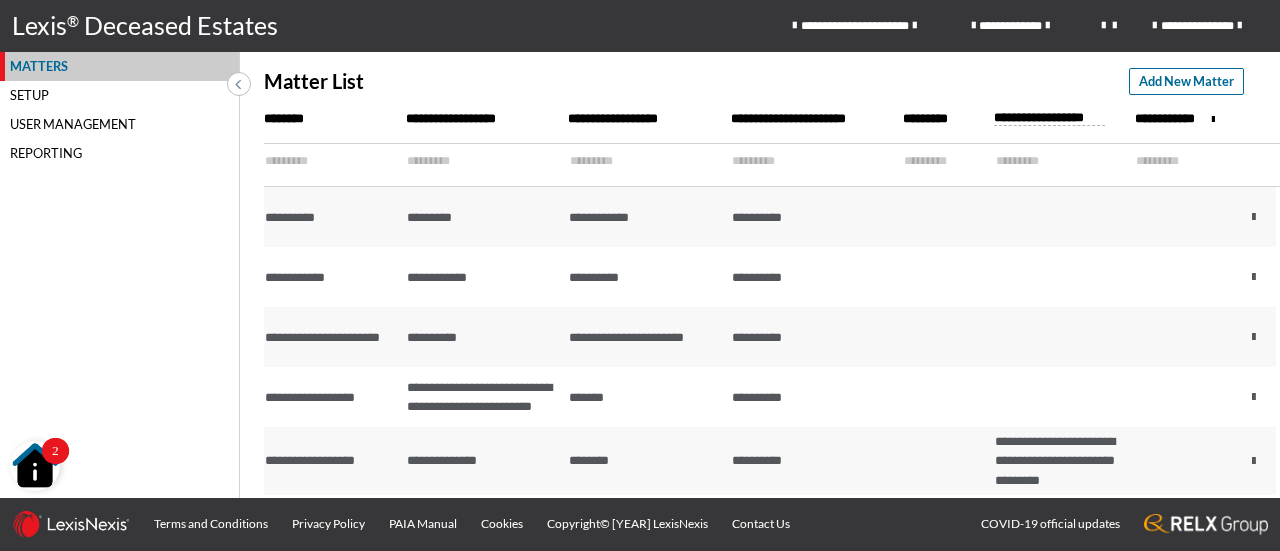 click at bounding box center [937, 161] 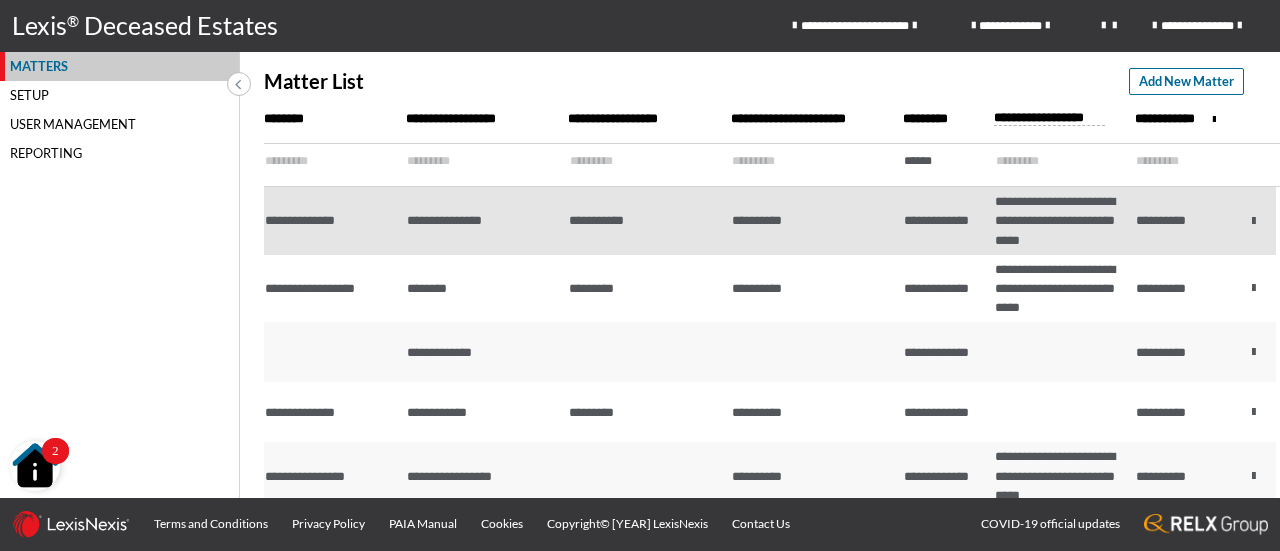 type on "******" 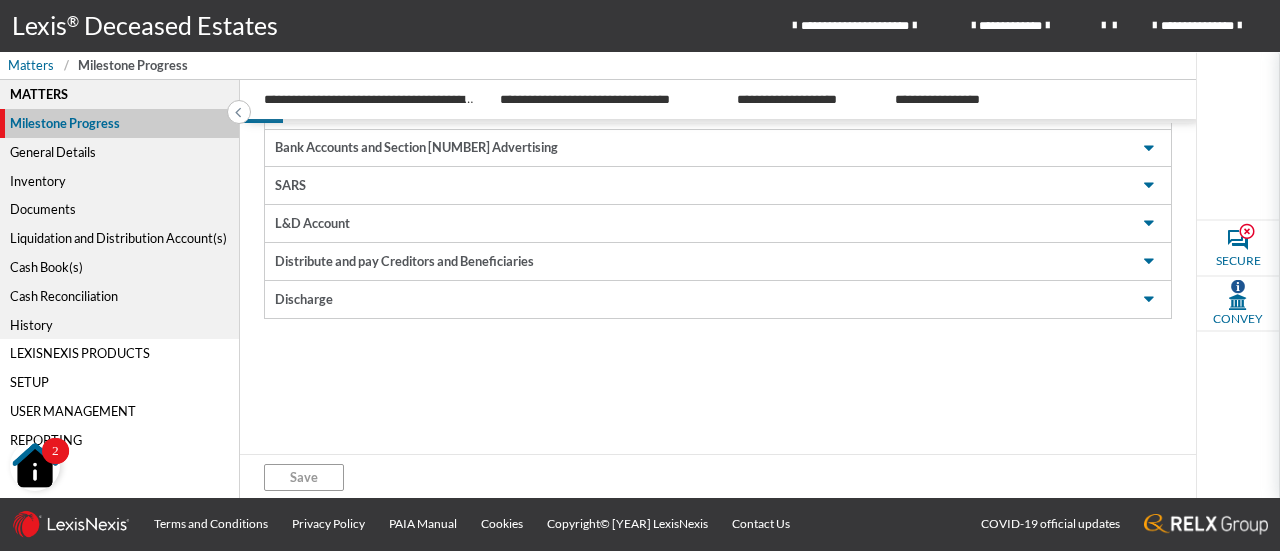 scroll, scrollTop: 0, scrollLeft: 0, axis: both 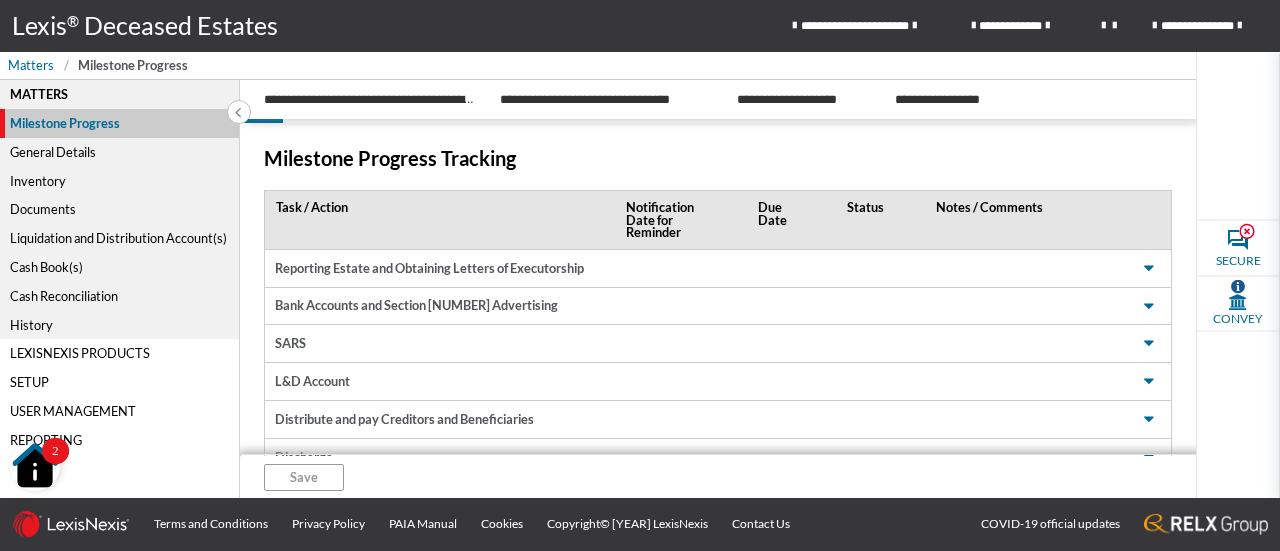 click on "Liquidation and Distribution Account(s)" at bounding box center [119, 238] 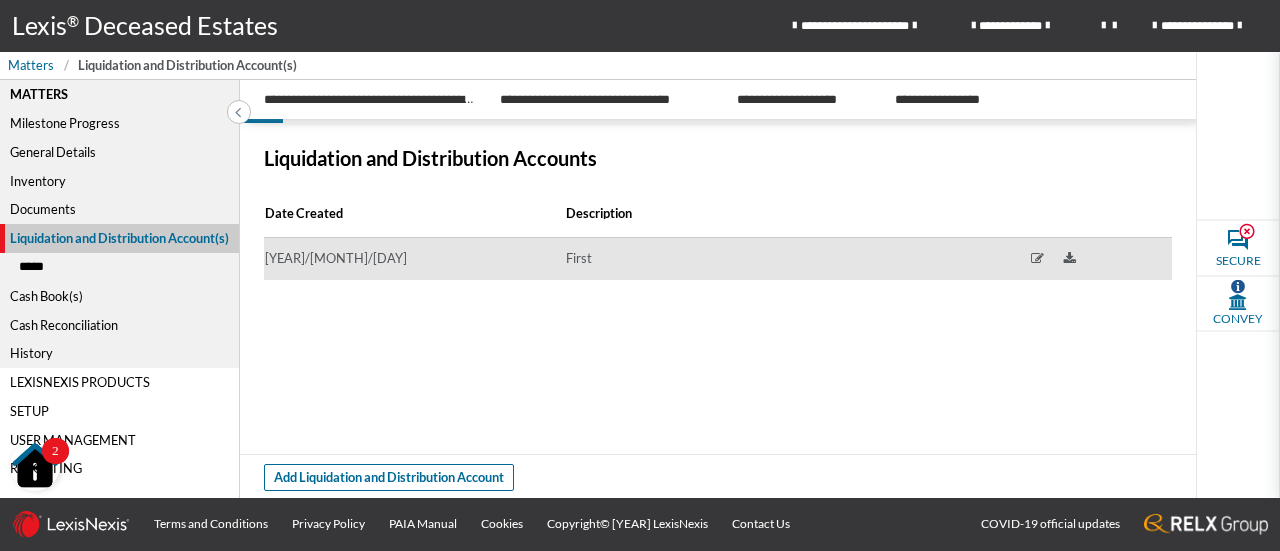 click on "[YEAR]/[MONTH]/[DAY]" at bounding box center (414, 259) 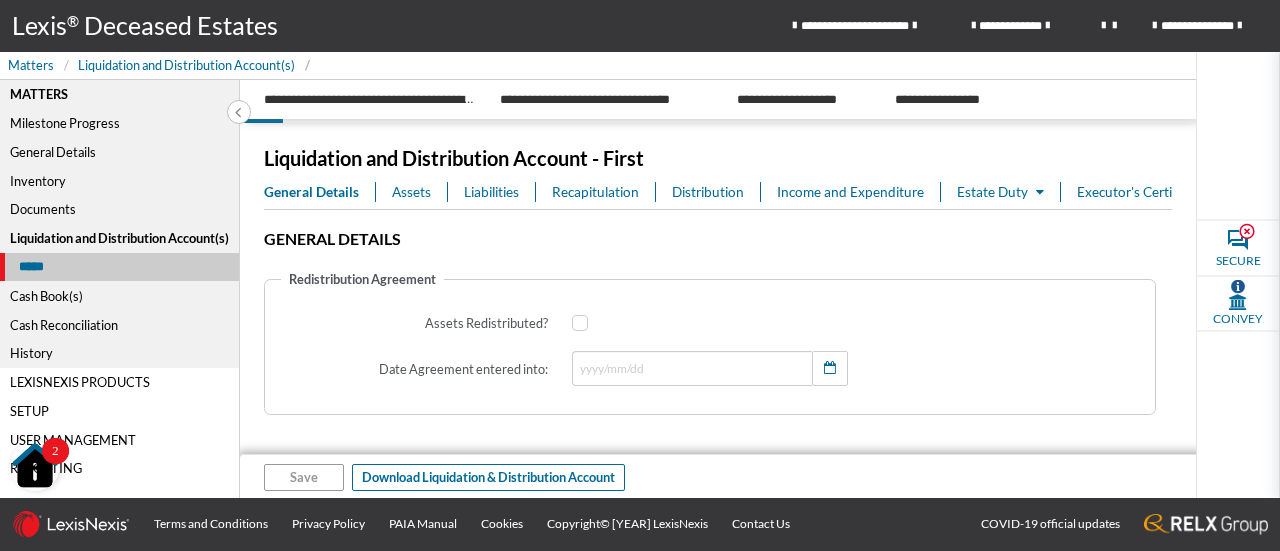 click on "Liabilities" at bounding box center (491, 192) 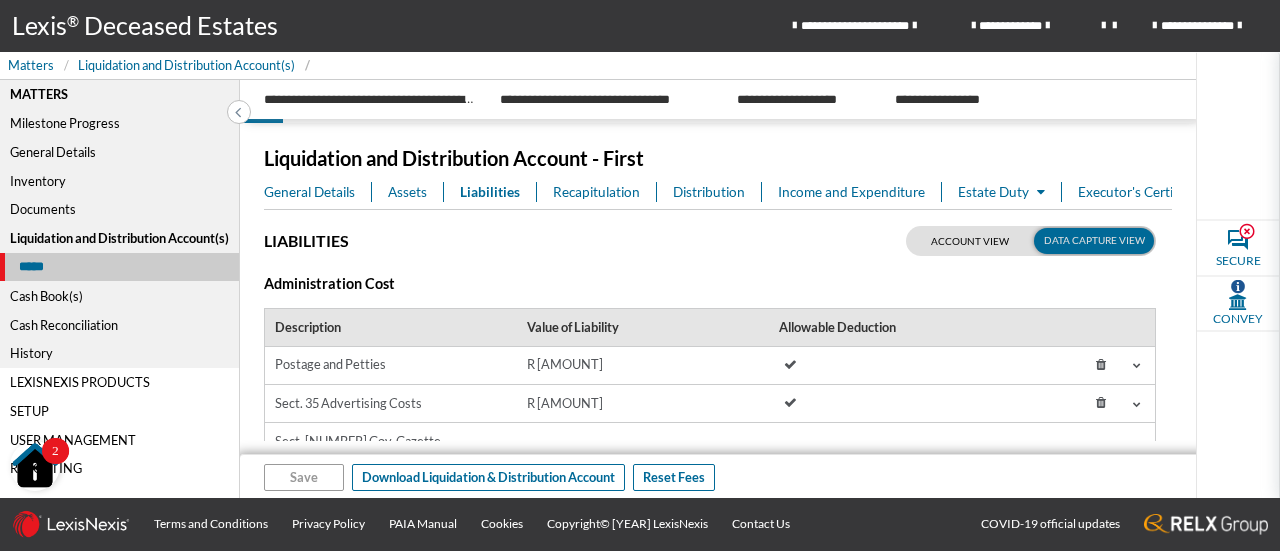 click on "Recapitulation" at bounding box center [596, 192] 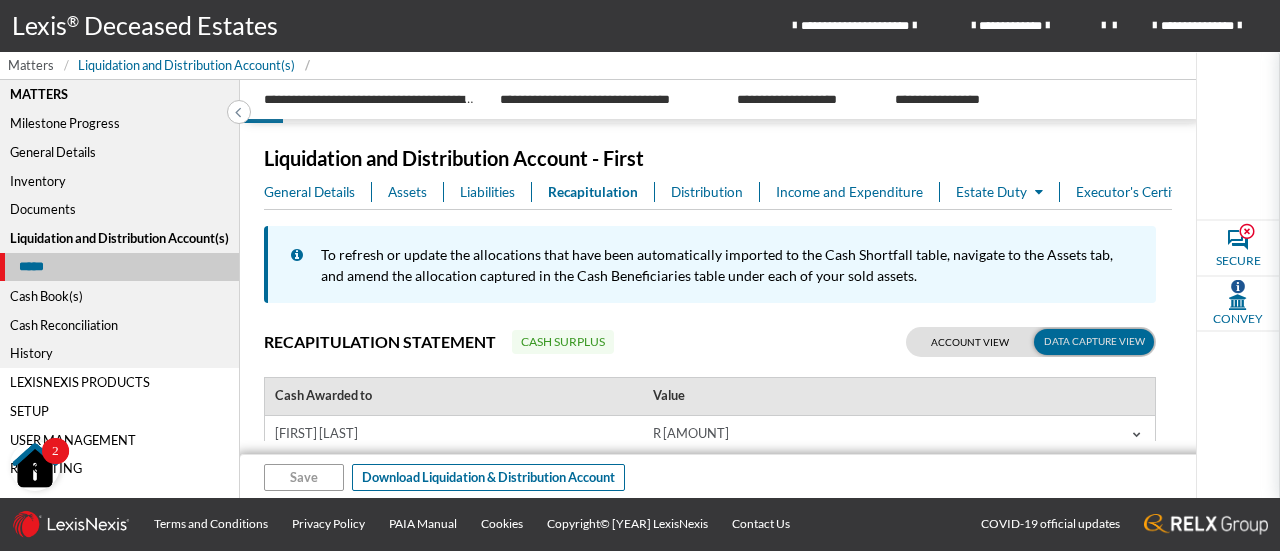 click on "Matters" at bounding box center (31, 65) 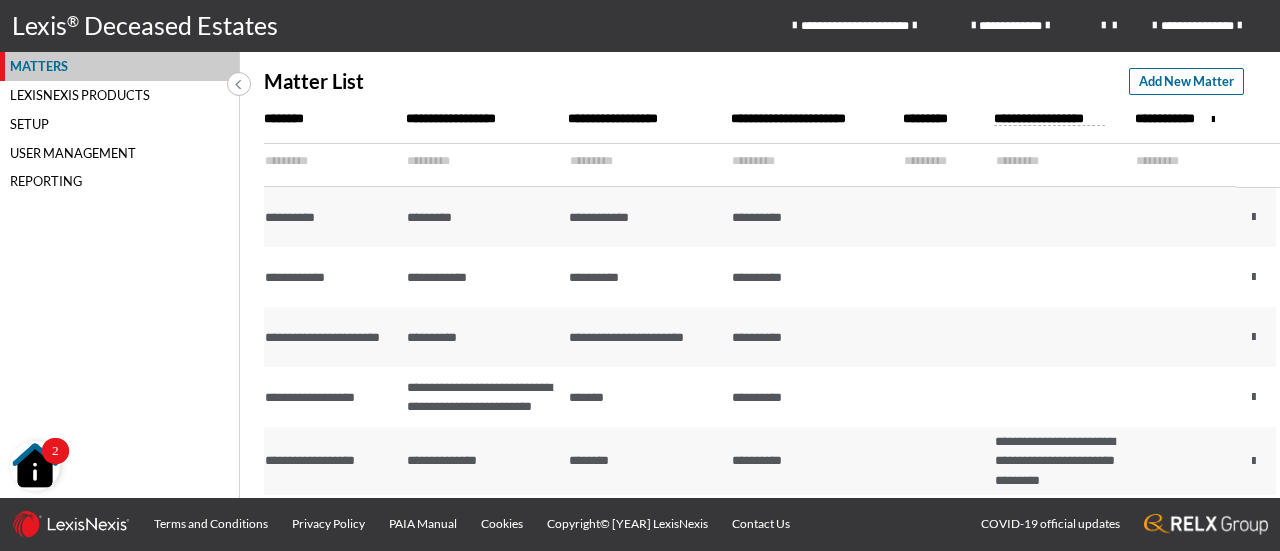 click on "********" at bounding box center [335, 119] 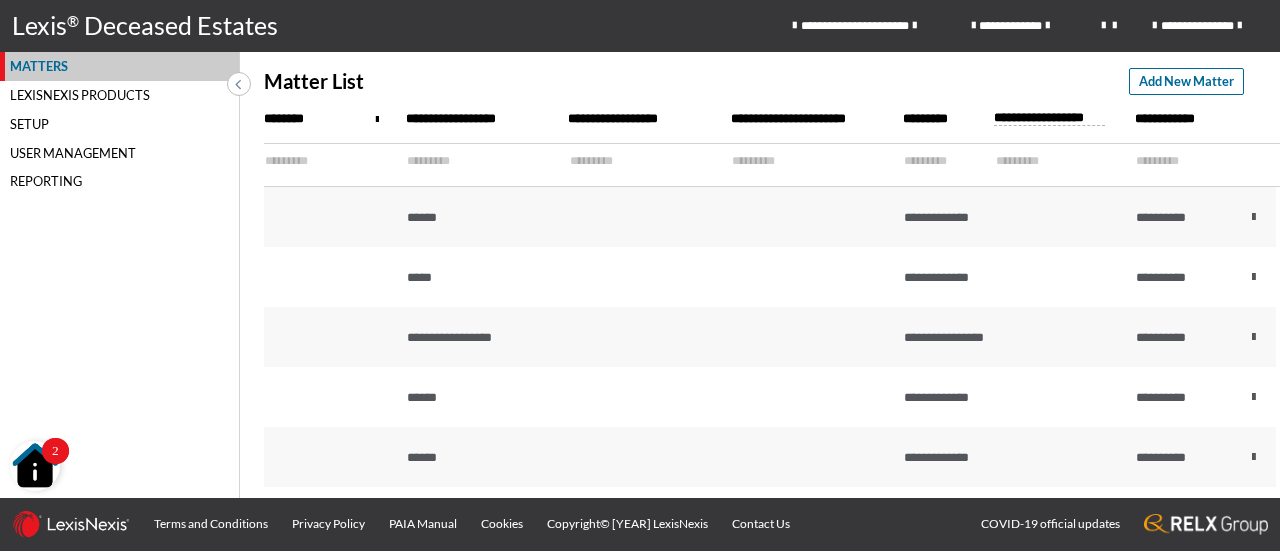 click on "********" at bounding box center (329, 119) 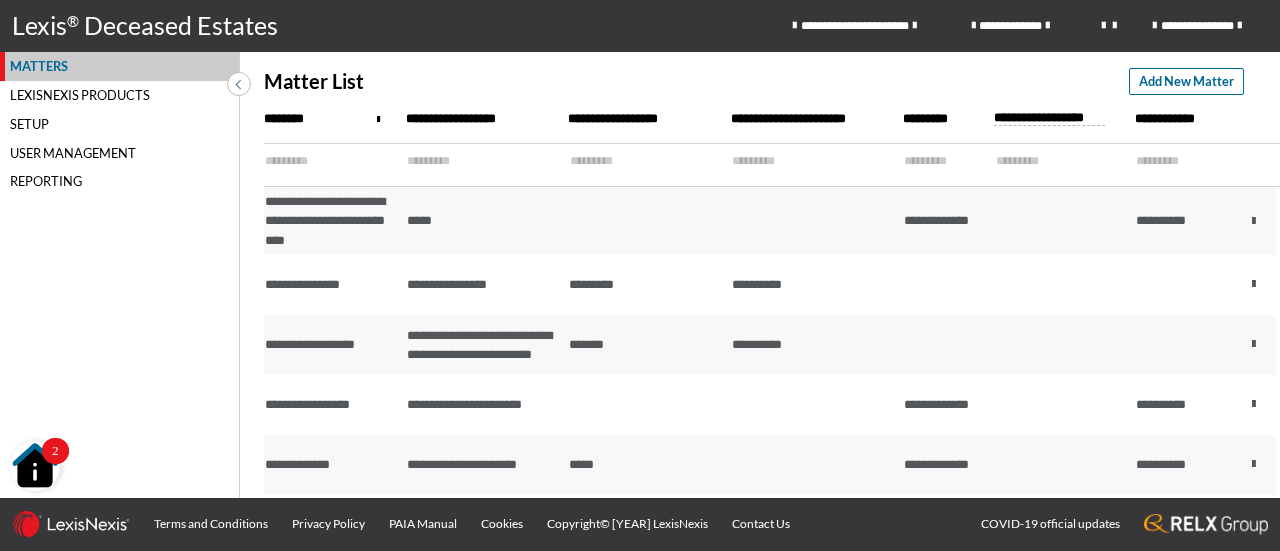 click at bounding box center [322, 161] 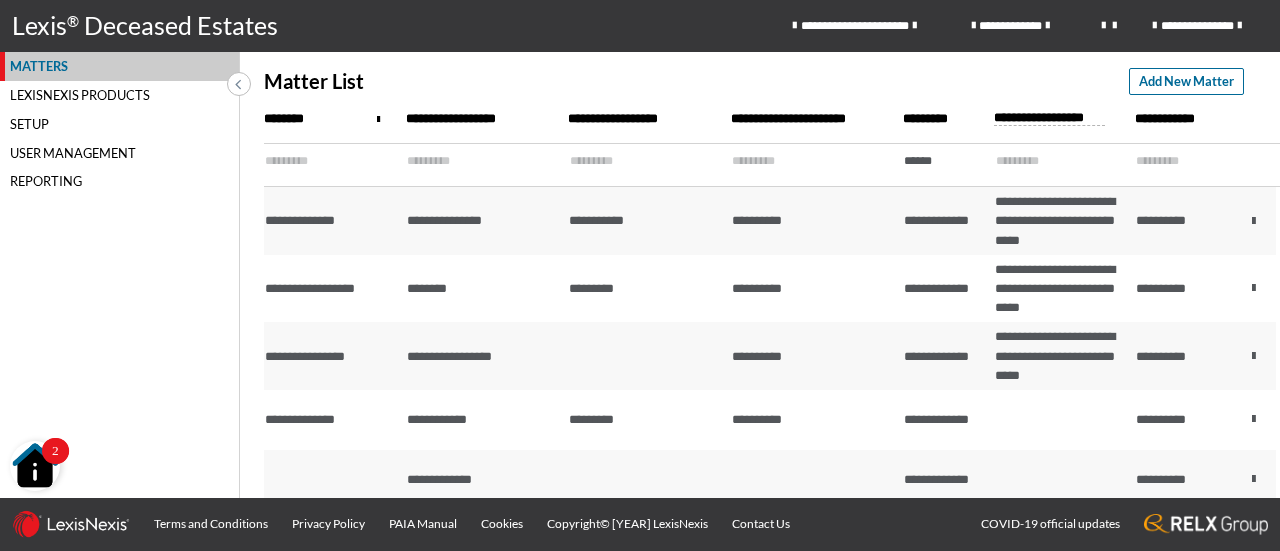type on "******" 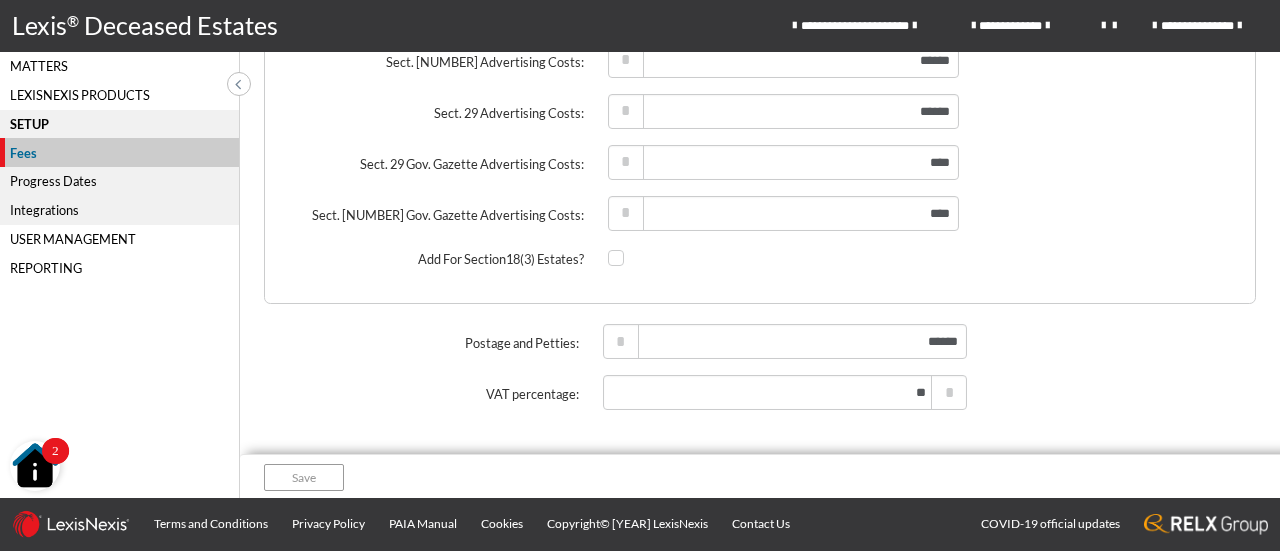 scroll, scrollTop: 318, scrollLeft: 0, axis: vertical 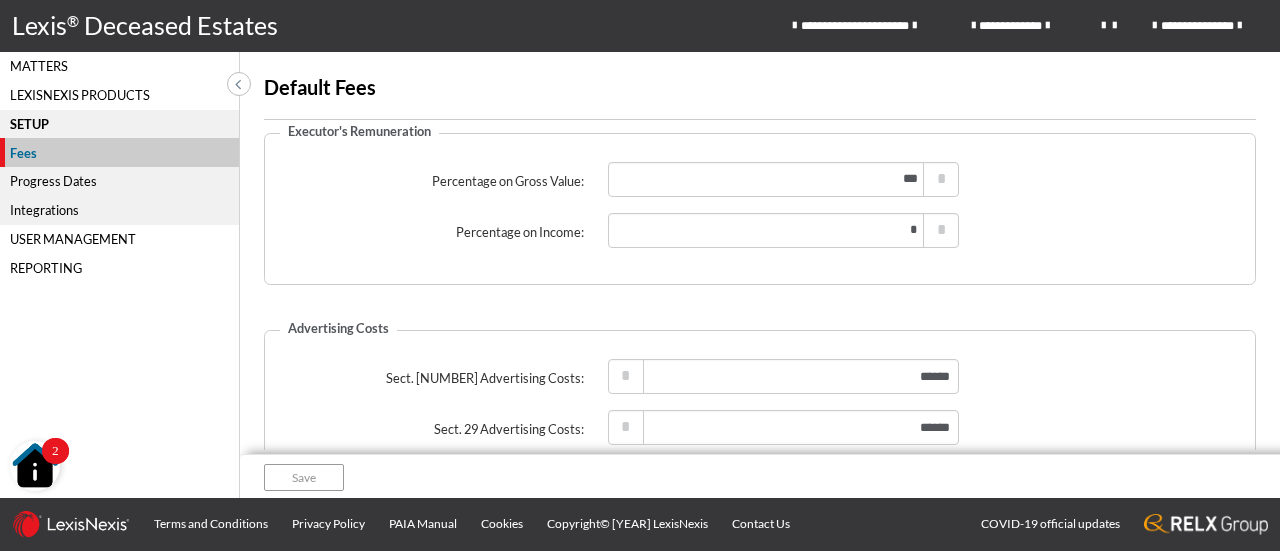 click on "Progress Dates" at bounding box center (119, 181) 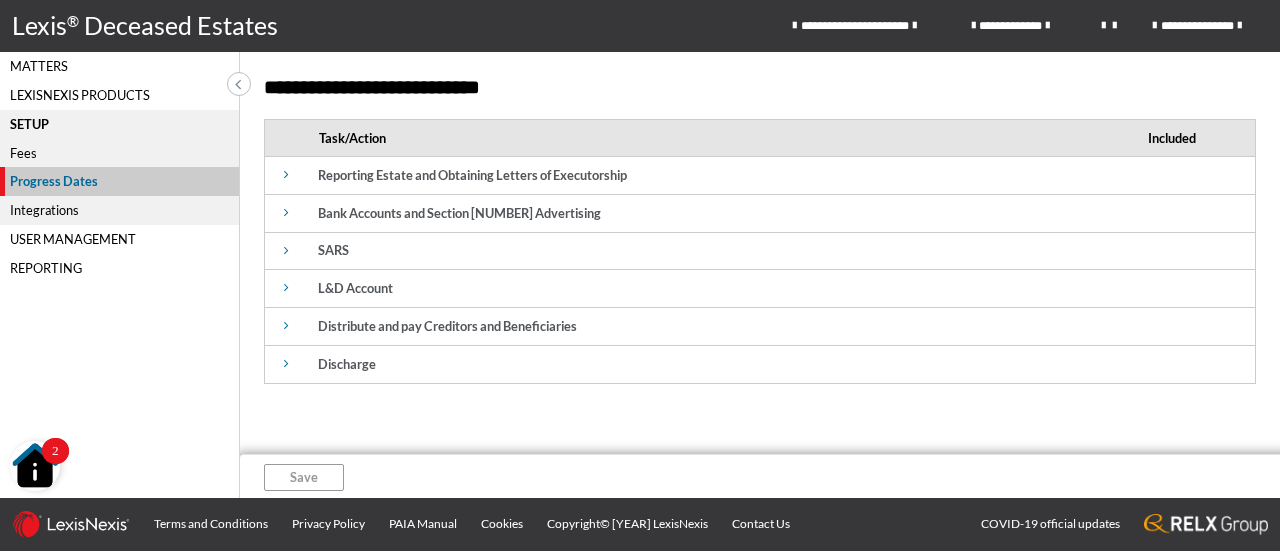 click at bounding box center (286, 175) 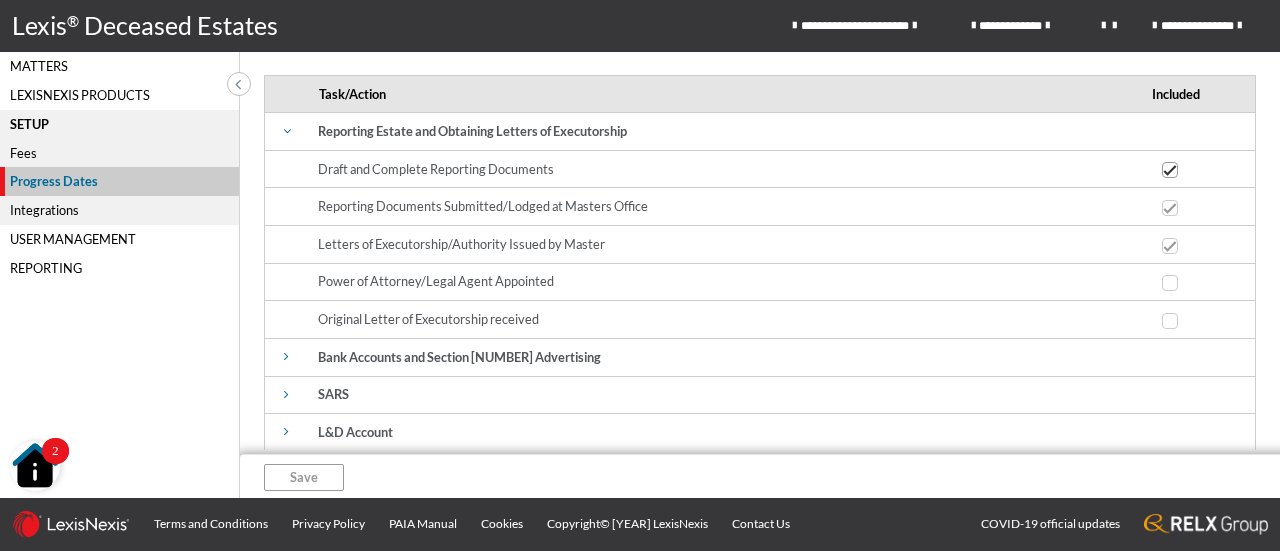 scroll, scrollTop: 48, scrollLeft: 0, axis: vertical 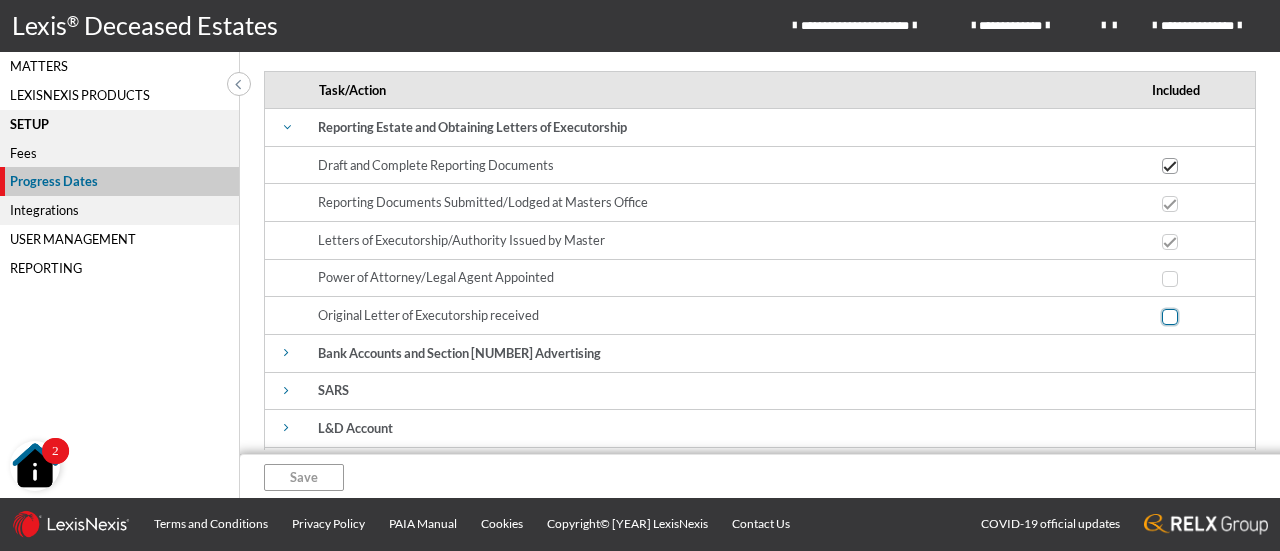 click at bounding box center [1170, 166] 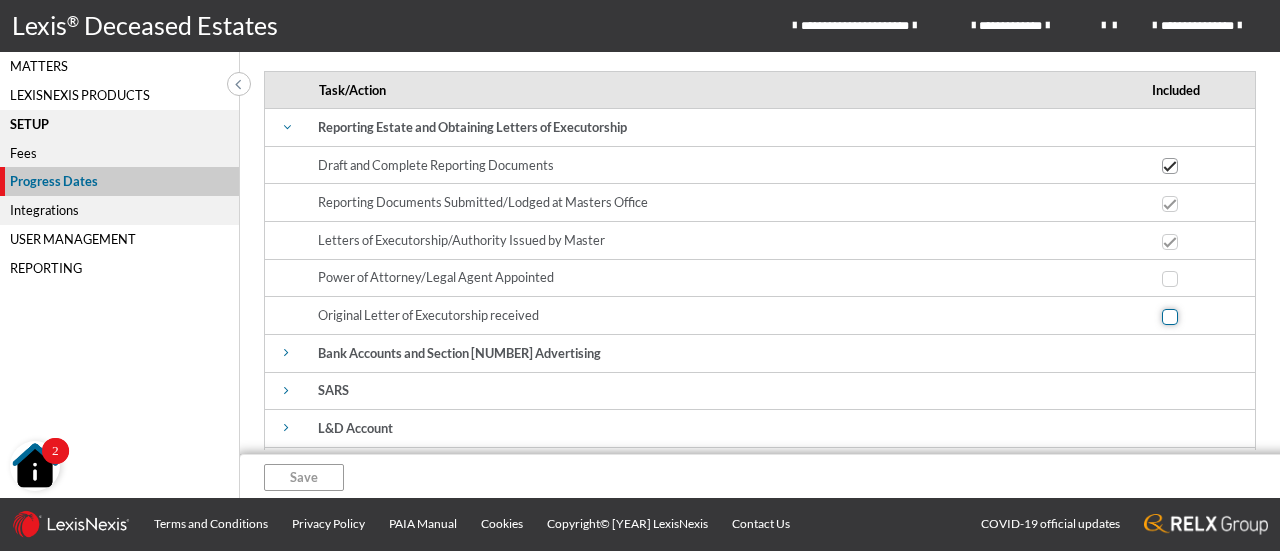 click at bounding box center [1168, 166] 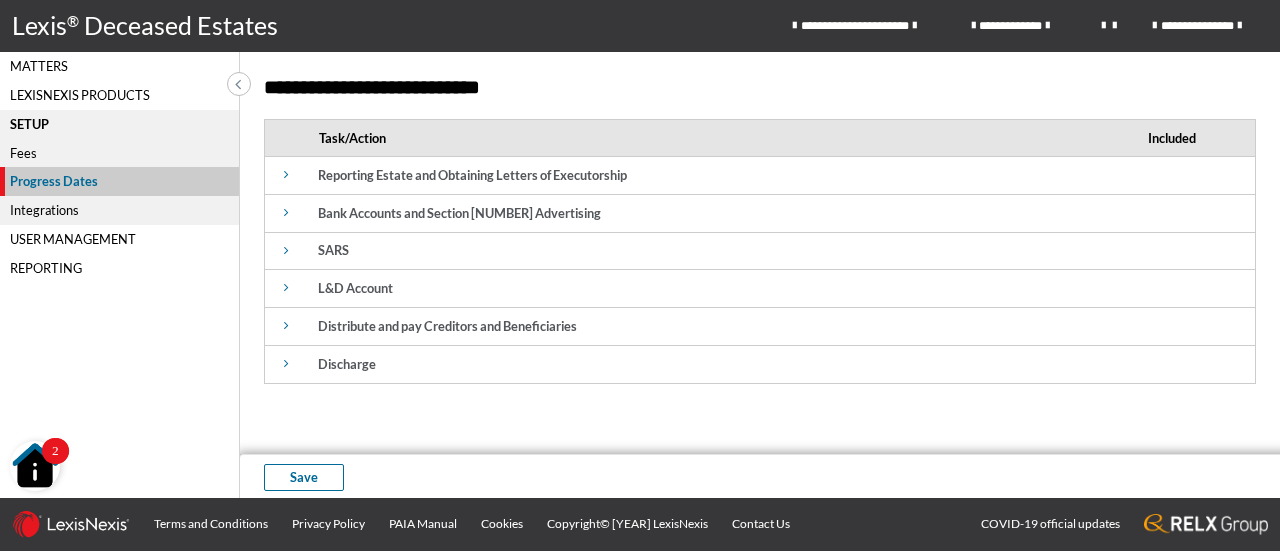 scroll, scrollTop: 0, scrollLeft: 0, axis: both 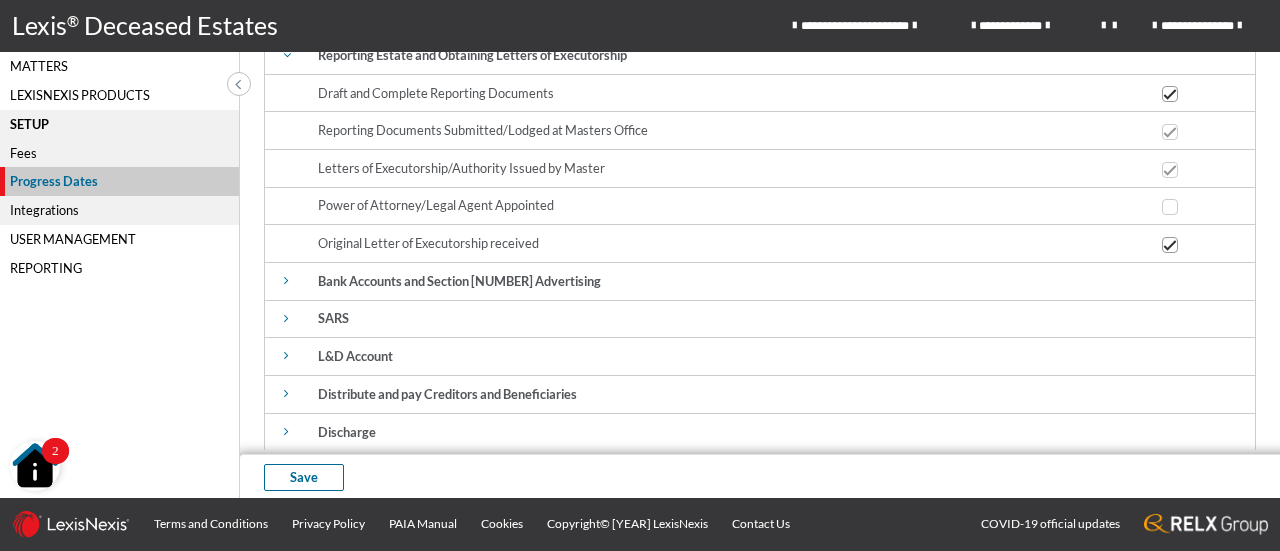 click at bounding box center [286, 281] 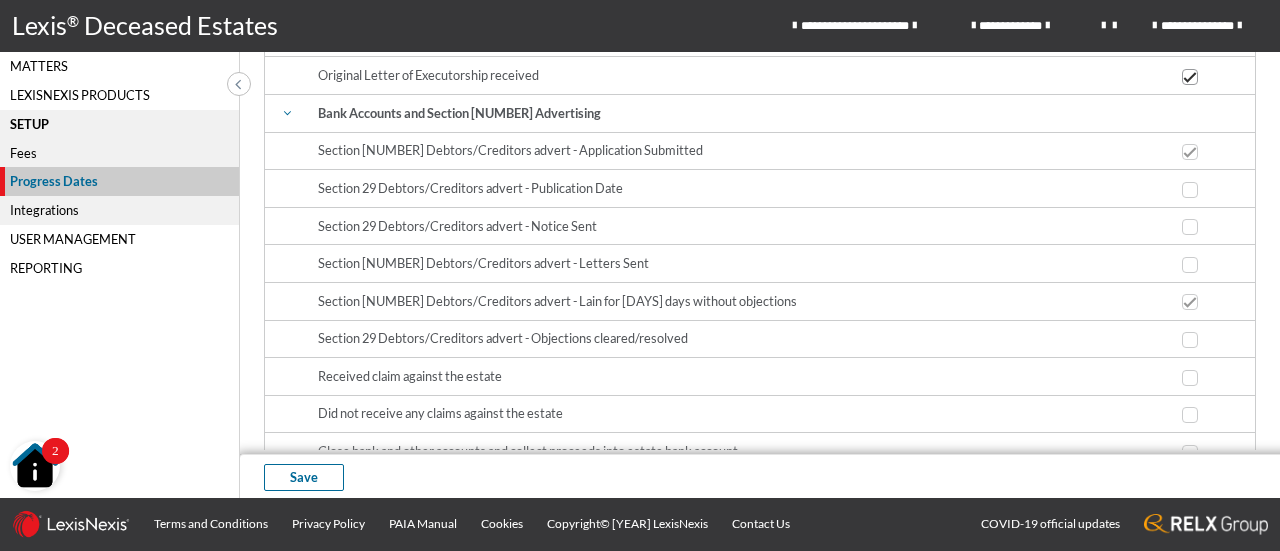 scroll, scrollTop: 290, scrollLeft: 0, axis: vertical 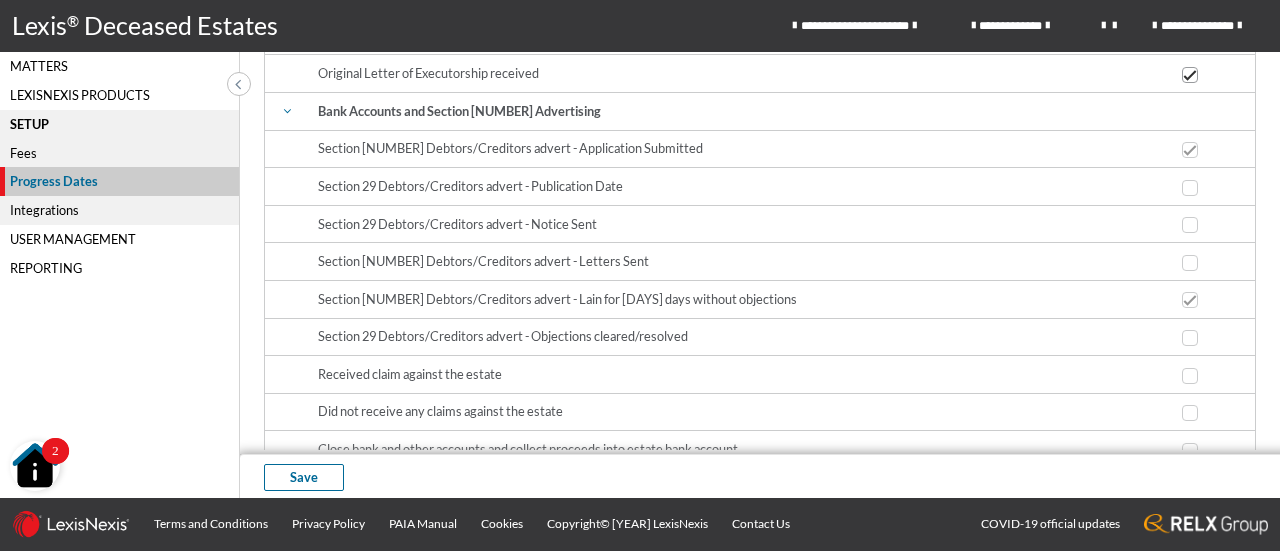 click on "User Management" at bounding box center [119, 239] 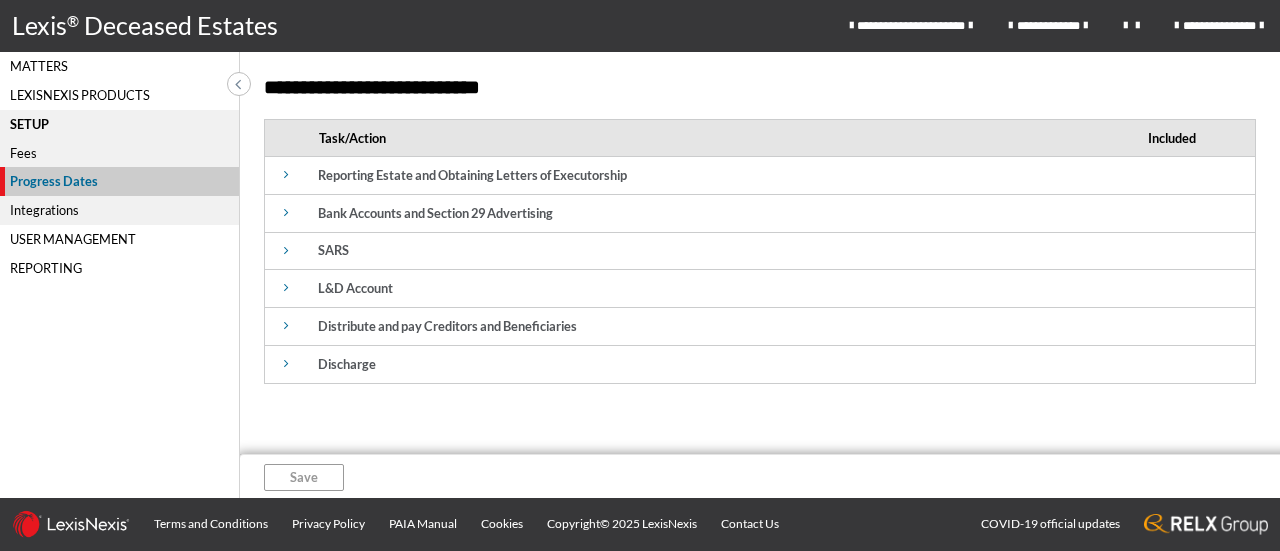 scroll, scrollTop: 0, scrollLeft: 0, axis: both 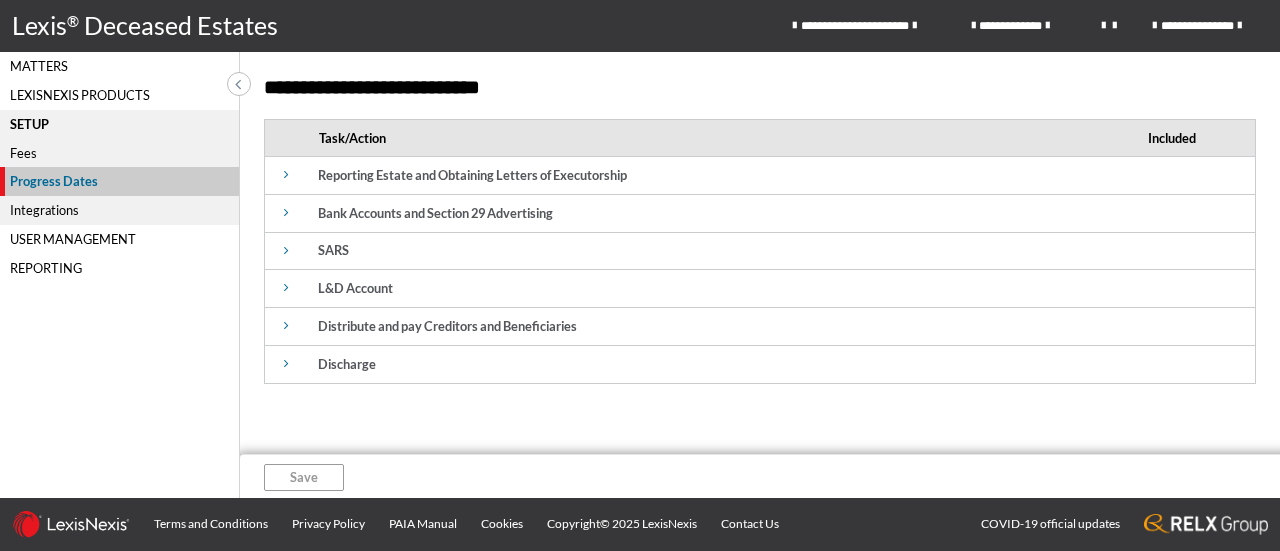 click on "User Management" at bounding box center (119, 239) 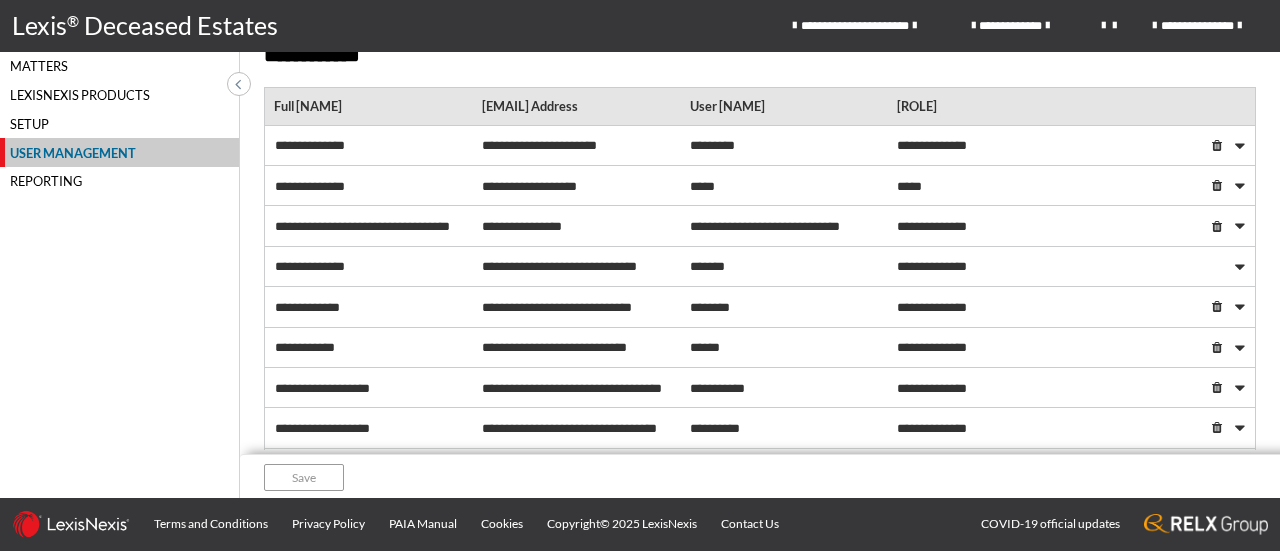 scroll, scrollTop: 0, scrollLeft: 0, axis: both 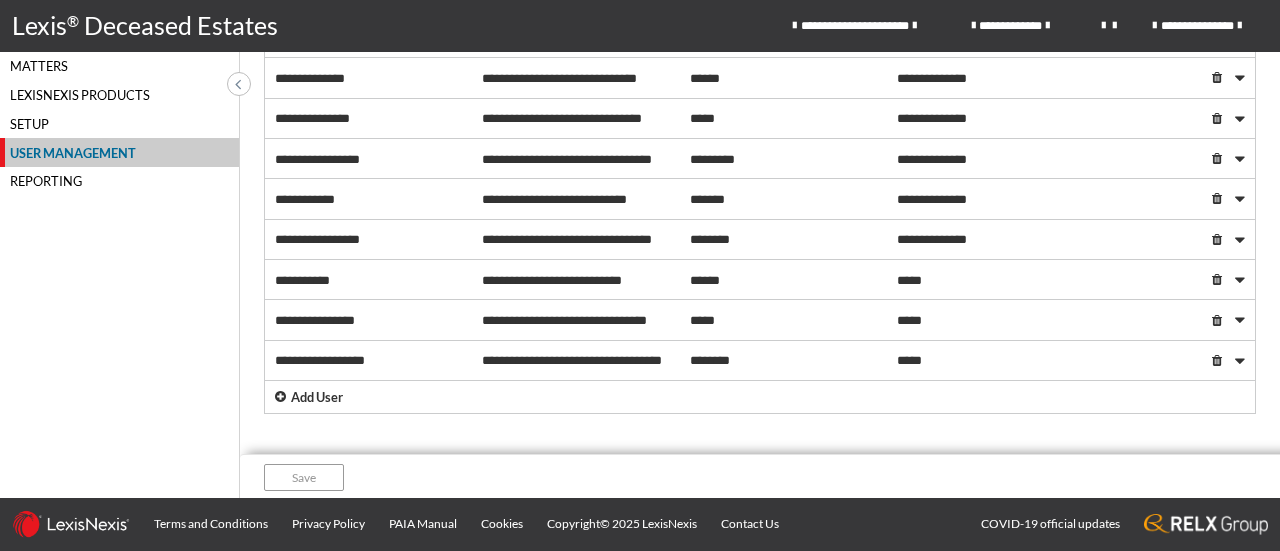 click on "Add User" at bounding box center (317, 397) 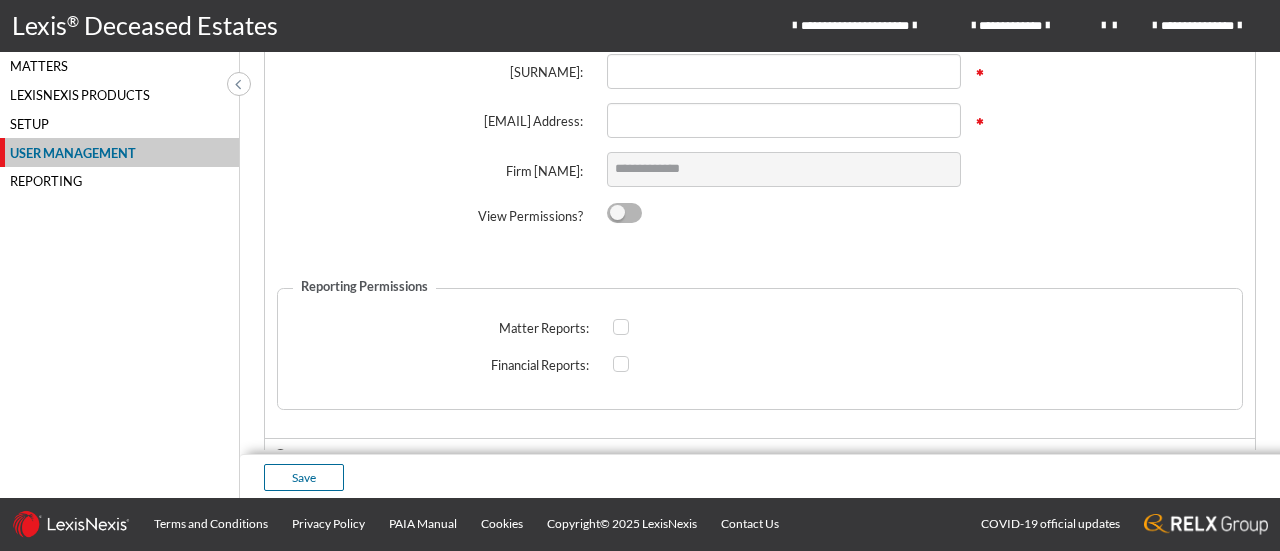 scroll, scrollTop: 1034, scrollLeft: 0, axis: vertical 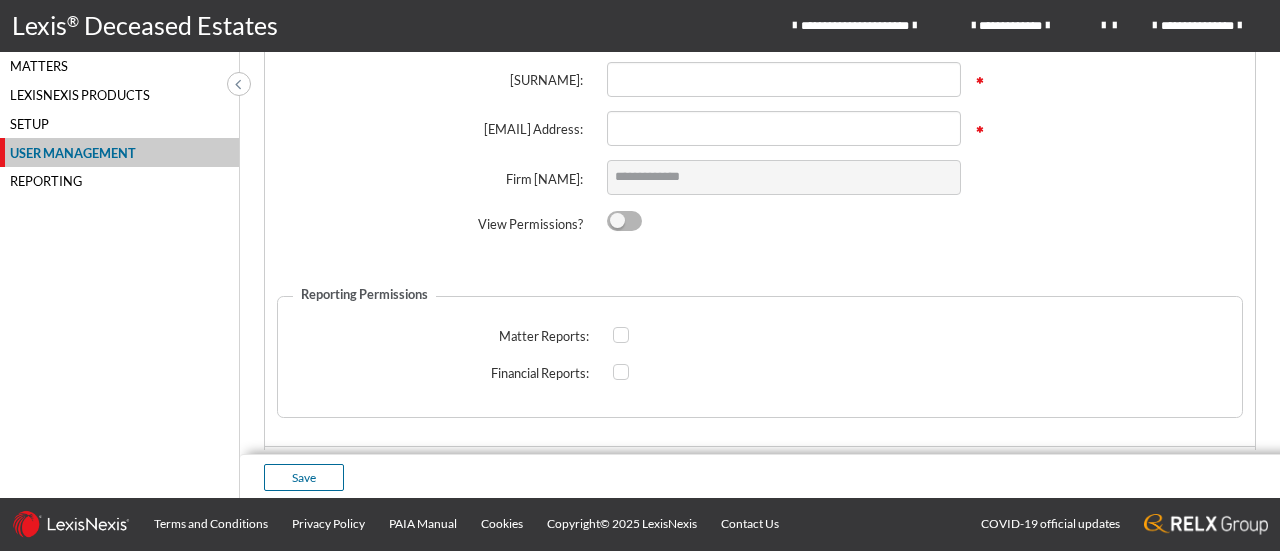 click on "Name:" at bounding box center [430, 31] 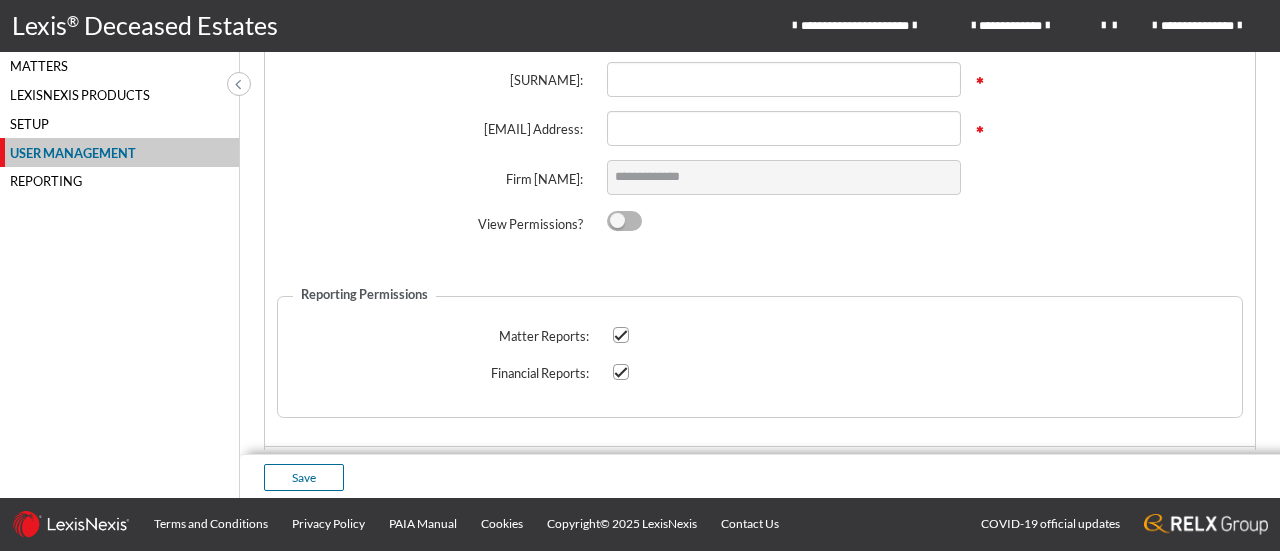 checkbox on "****" 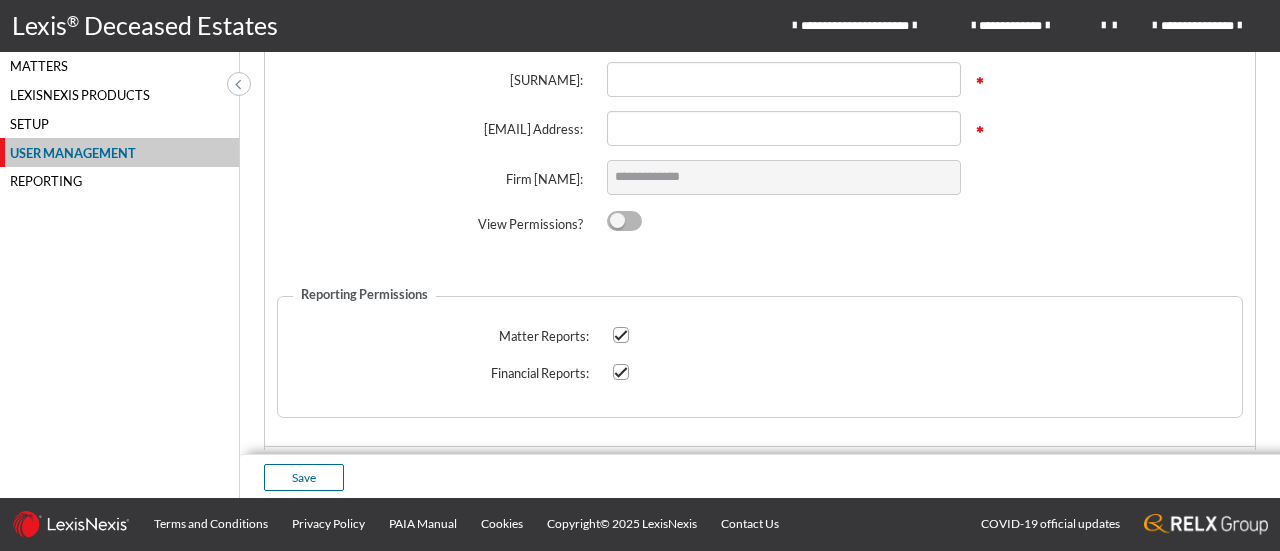 checkbox on "****" 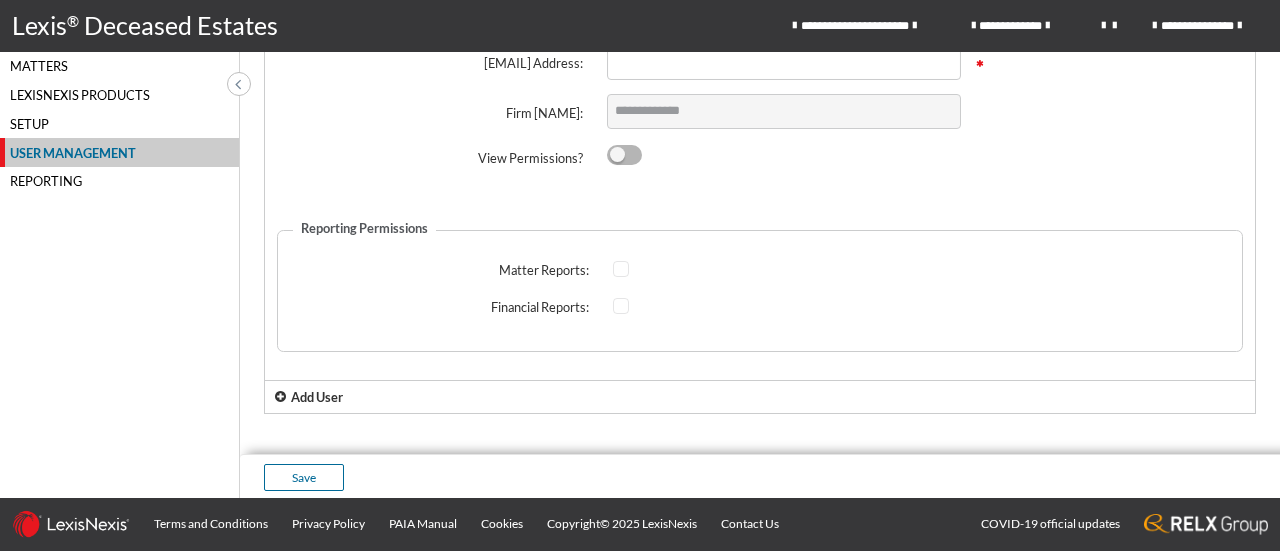 scroll, scrollTop: 1259, scrollLeft: 0, axis: vertical 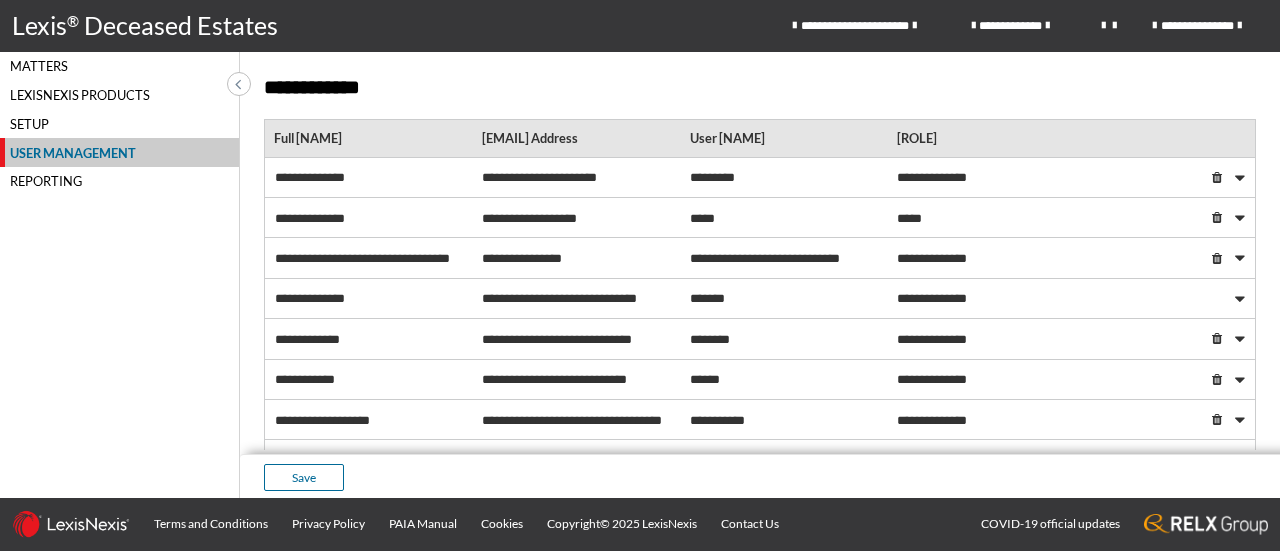 click on "Reporting" at bounding box center [119, 181] 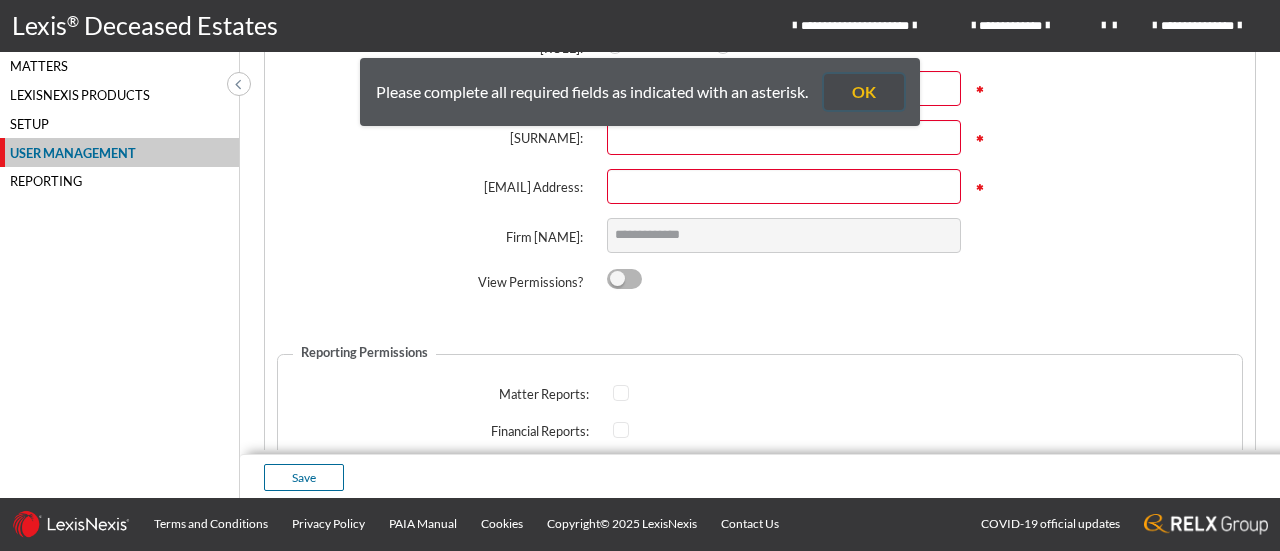 click on "OK" at bounding box center [864, 92] 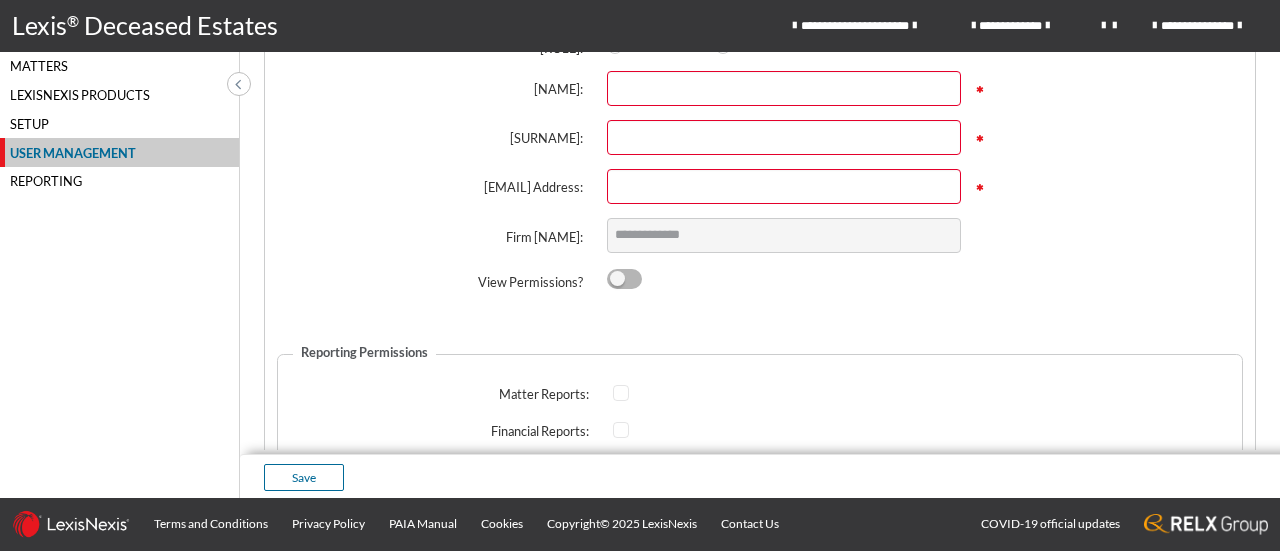 click at bounding box center [1217, 9] 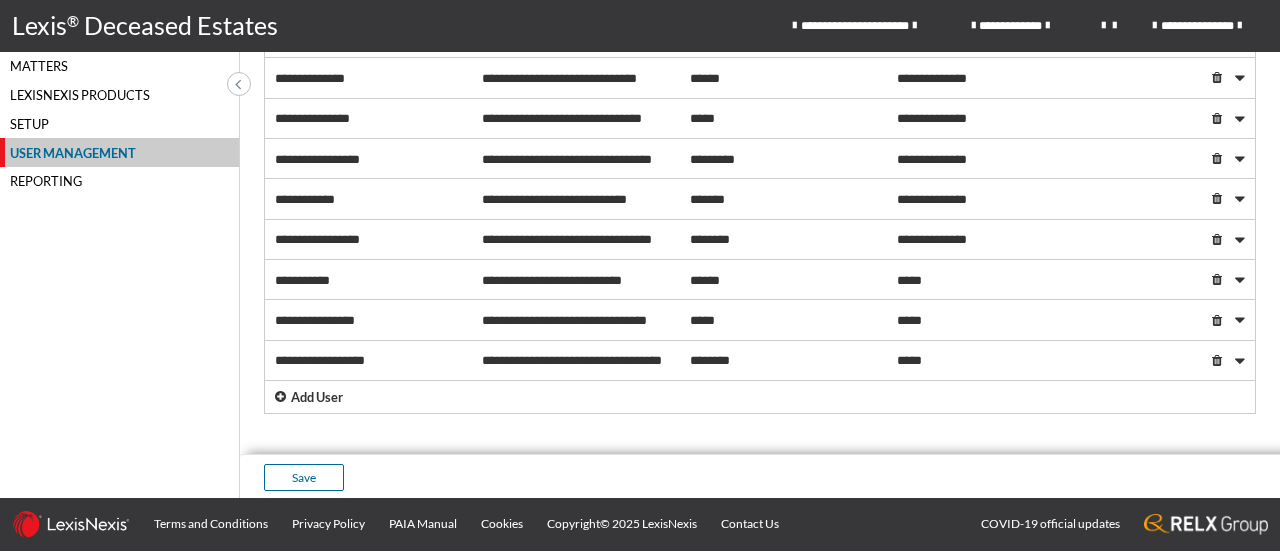 scroll, scrollTop: 748, scrollLeft: 0, axis: vertical 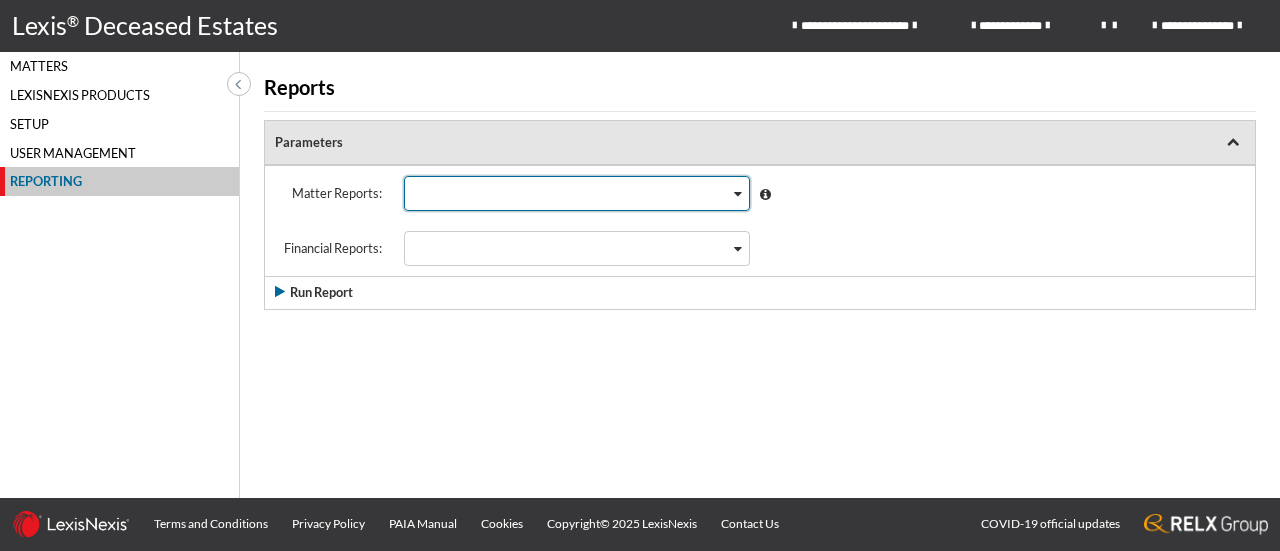 click at bounding box center (738, 194) 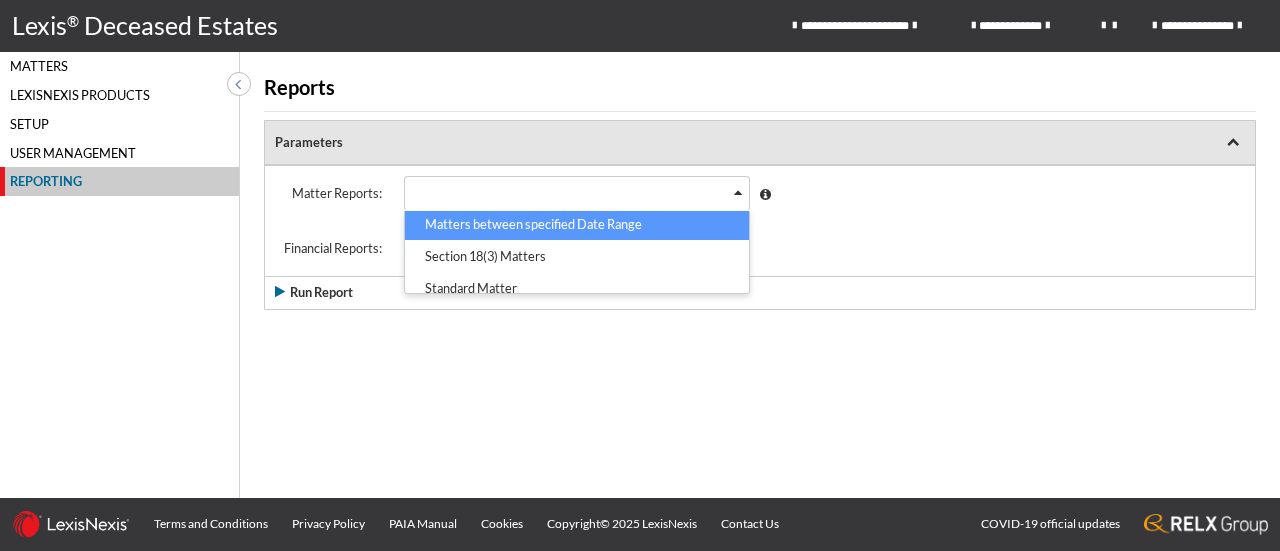 scroll, scrollTop: 80, scrollLeft: 0, axis: vertical 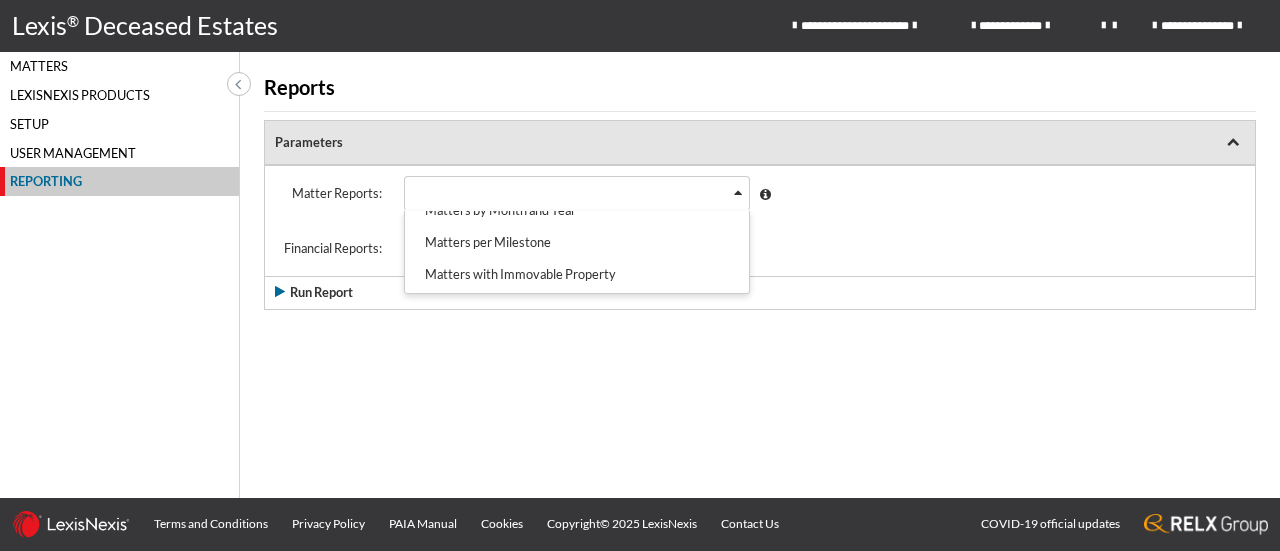 click on "Reports Parameters Matter Reports:            Loading...
Active Matters
Matters between specified Date Range
Section 18(3) Matters
Standard Matter
Matters by Month and Year
Matters per Milestone
Matters with Immovable Property
Standard and 18(3) matters selected by default, select either from the drop down to filter accordingly Financial Reports:           Loading...     Run Report" at bounding box center [760, 251] 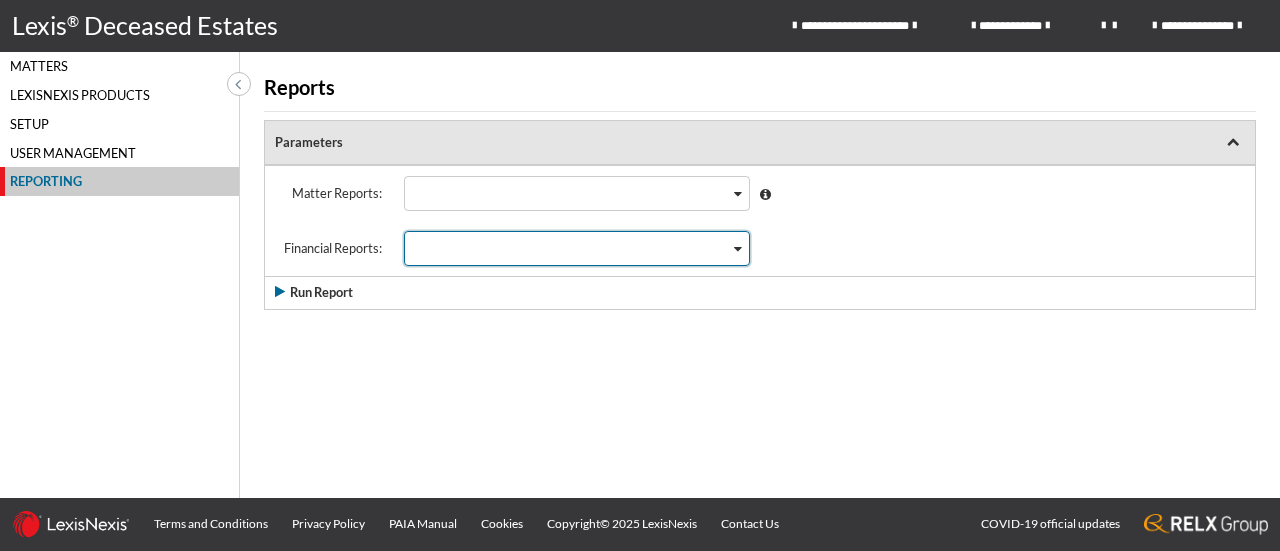 click at bounding box center [568, 246] 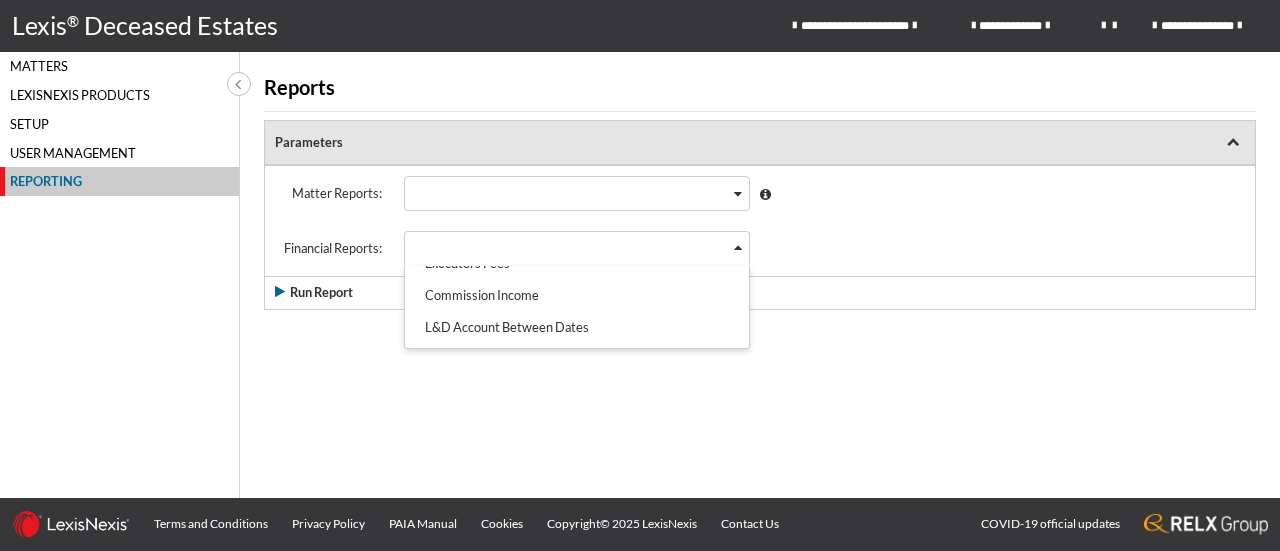 scroll, scrollTop: 87, scrollLeft: 0, axis: vertical 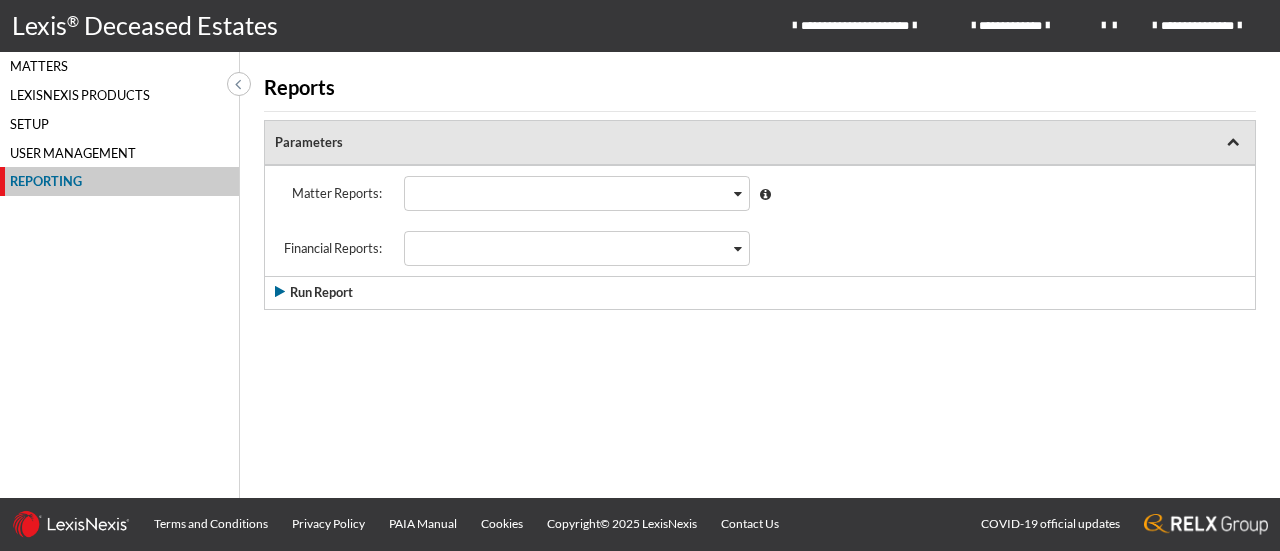 click on "Reports Parameters Matter Reports:            Loading...     Standard and 18(3) matters selected by default, select either from the drop down to filter accordingly Financial Reports:           Loading...
Gross Value
Executors Fees
Commission Income
L&D Account Between Dates
Itemised Billing
Run Report" at bounding box center [760, 251] 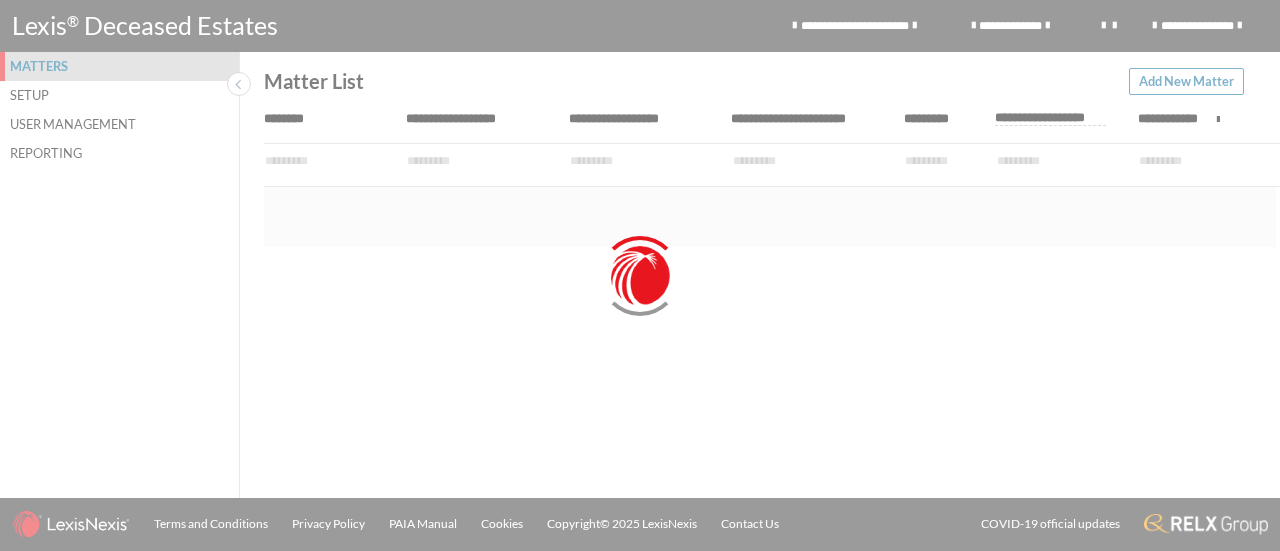 scroll, scrollTop: 0, scrollLeft: 0, axis: both 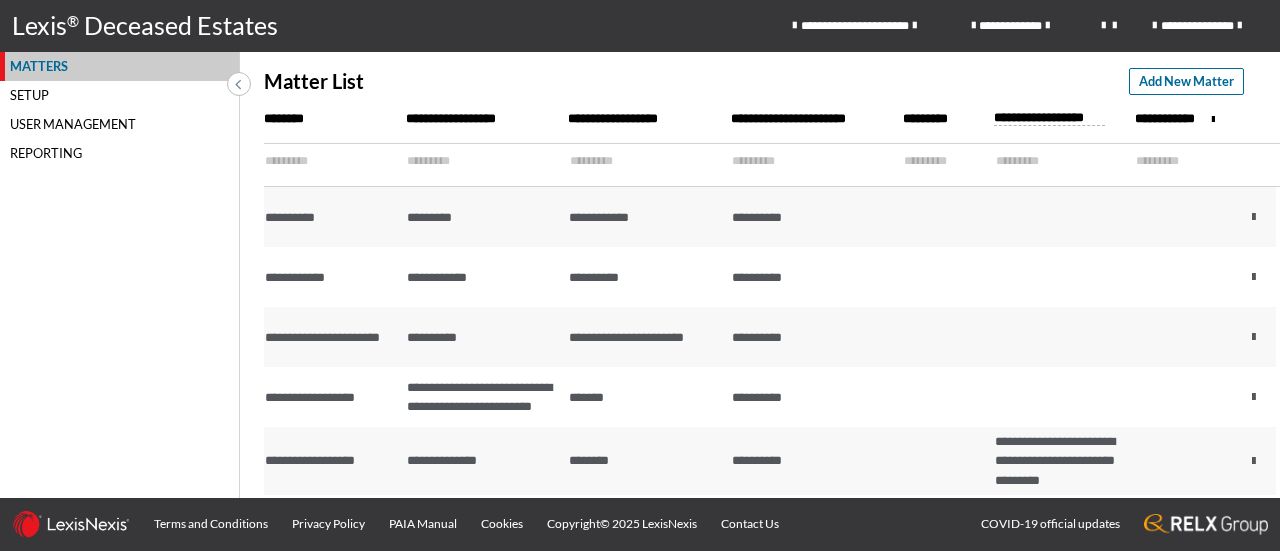 click at bounding box center (917, 26) 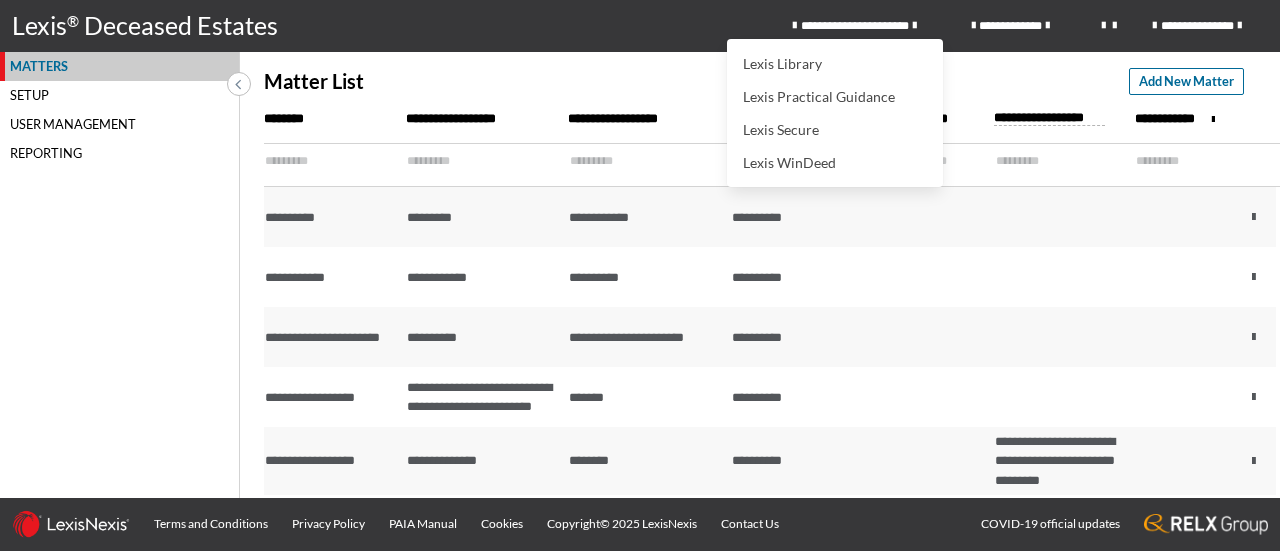 click at bounding box center [917, 26] 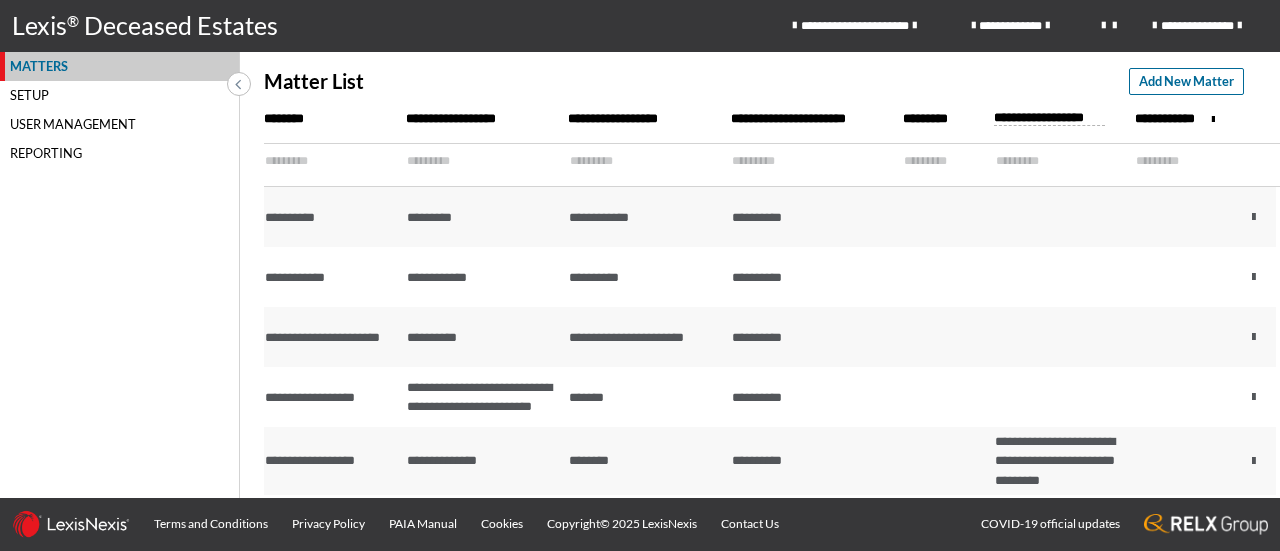 click at bounding box center [1050, 26] 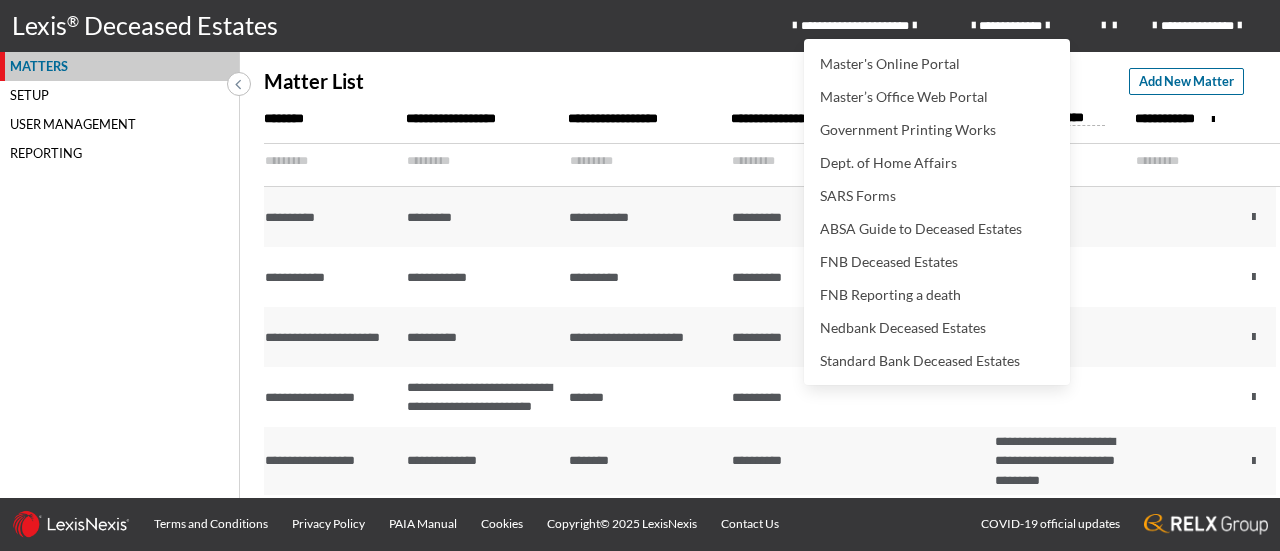 click on "**********" at bounding box center [1021, 26] 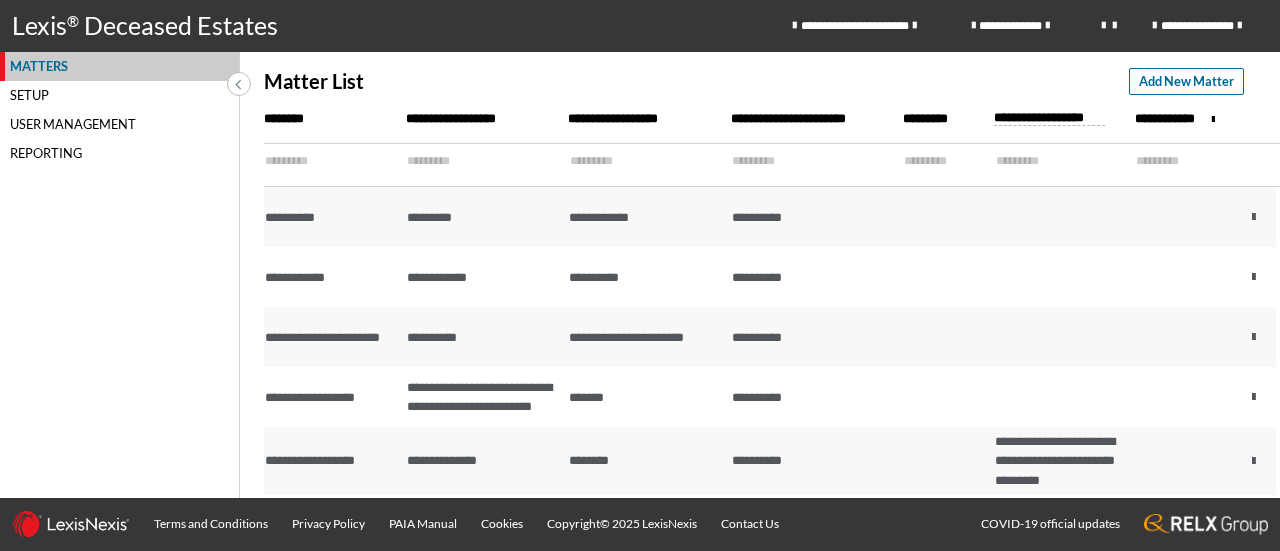 click at bounding box center (1117, 26) 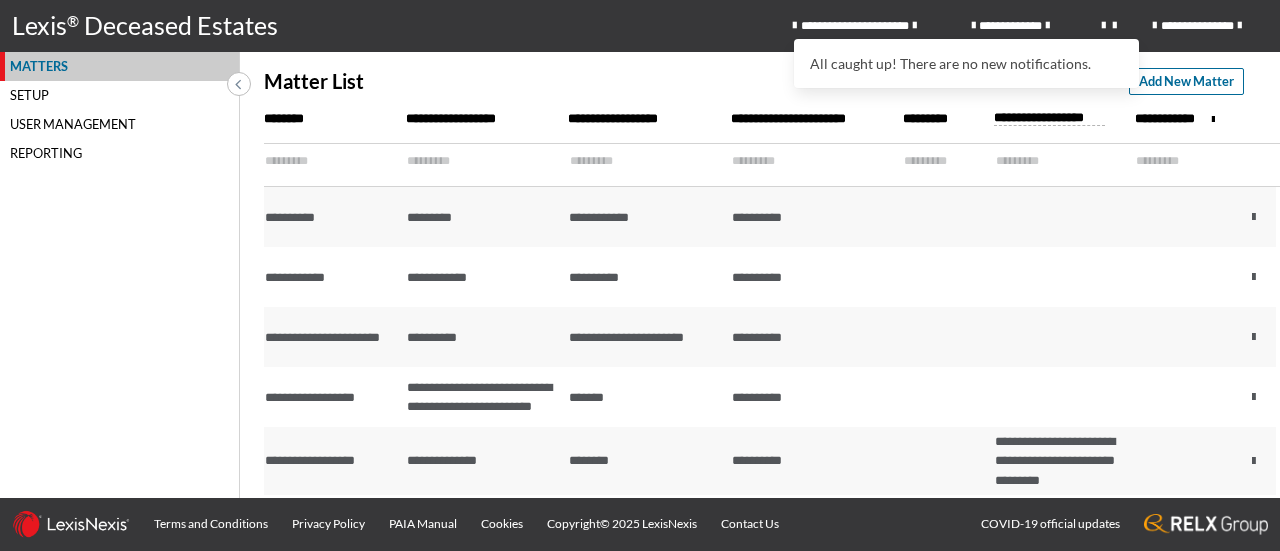 click at bounding box center [1117, 26] 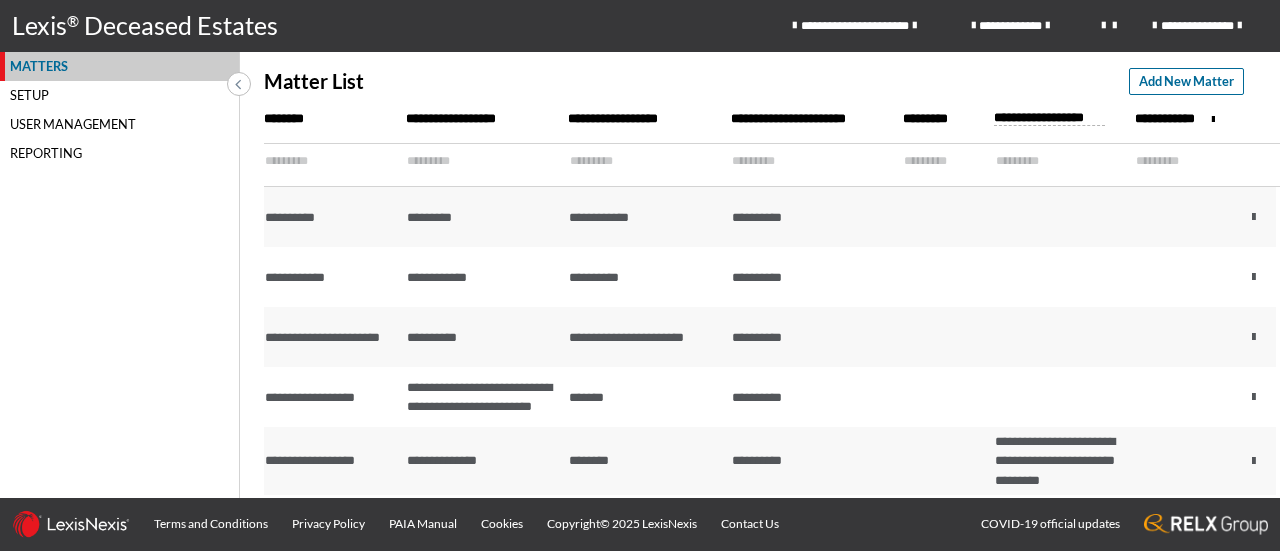 click at bounding box center (1117, 26) 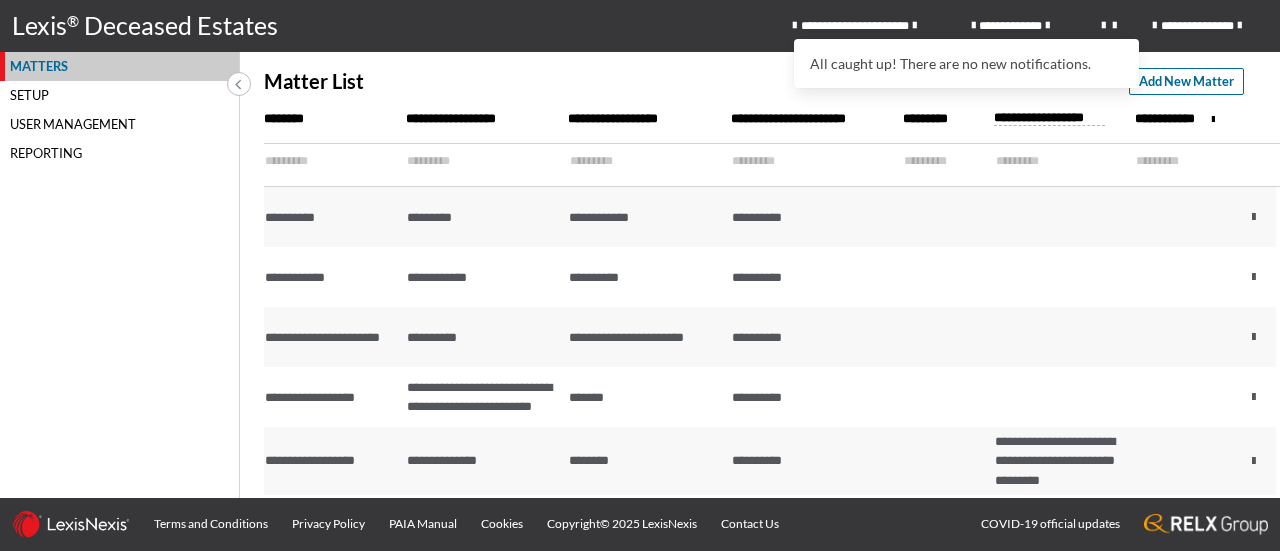 click on "**********" at bounding box center [1210, 26] 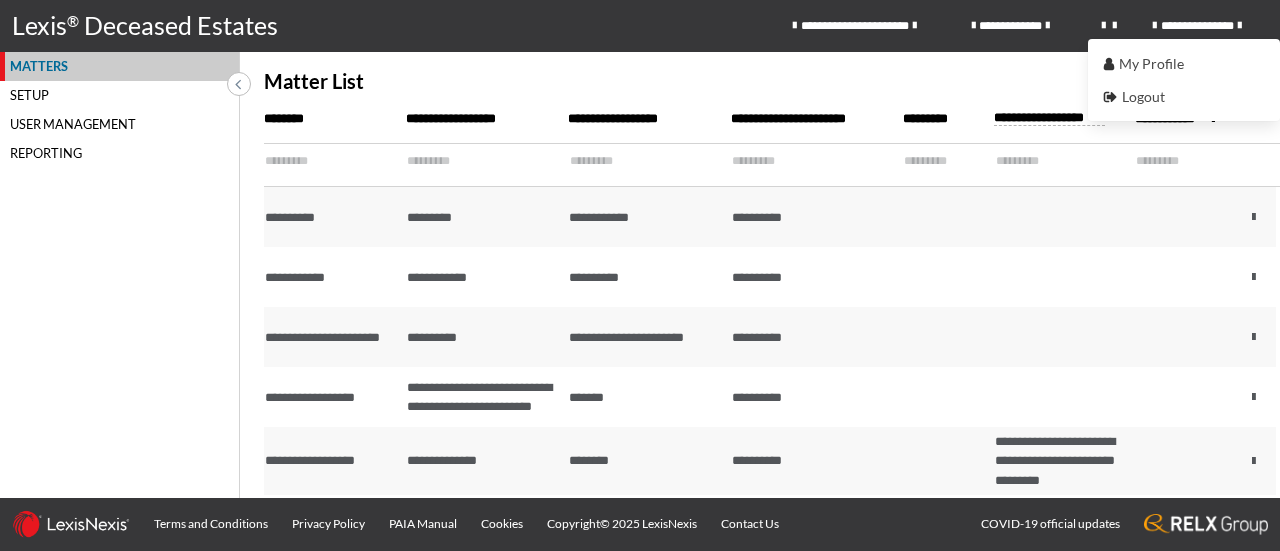 click on "**********" at bounding box center [1030, 26] 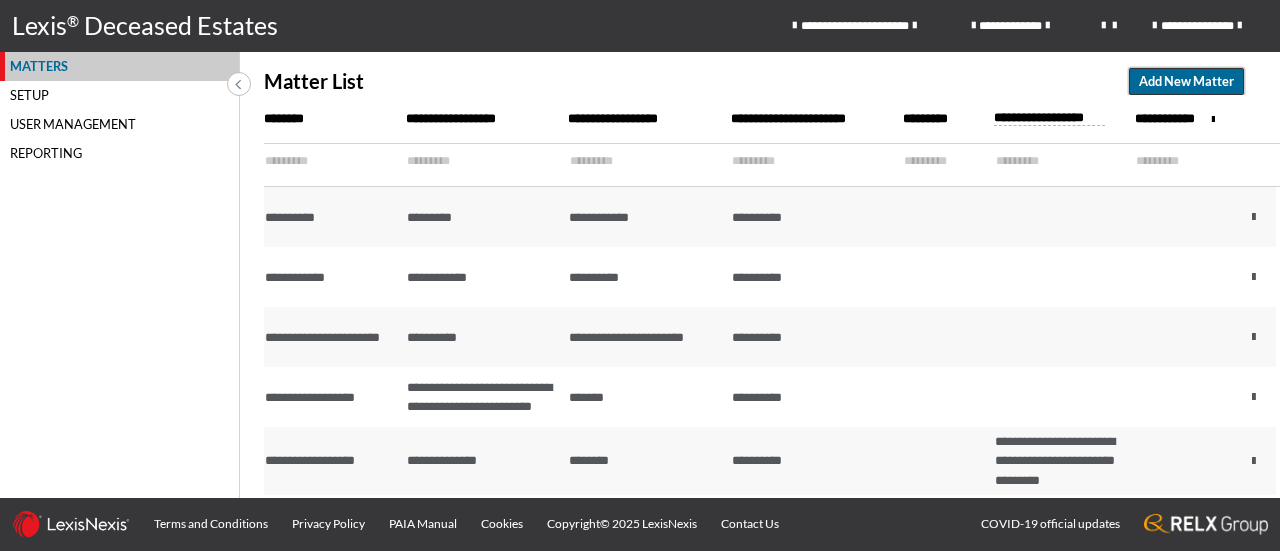 click on "Add New Matter" at bounding box center [1186, 81] 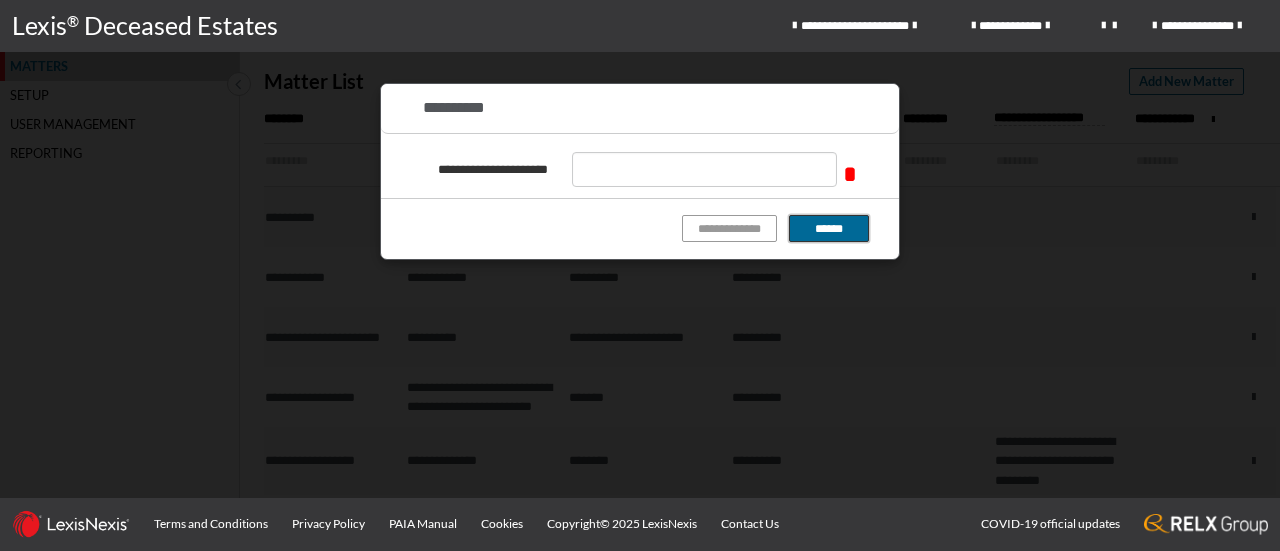 click on "******" at bounding box center (829, 228) 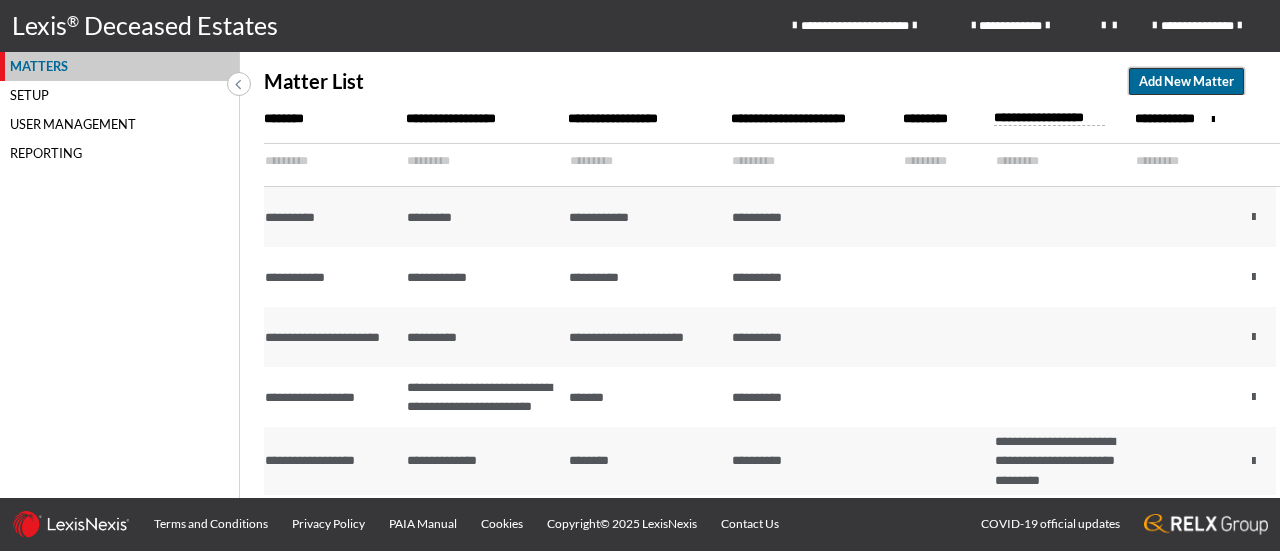 click on "Add New Matter" at bounding box center [1186, 81] 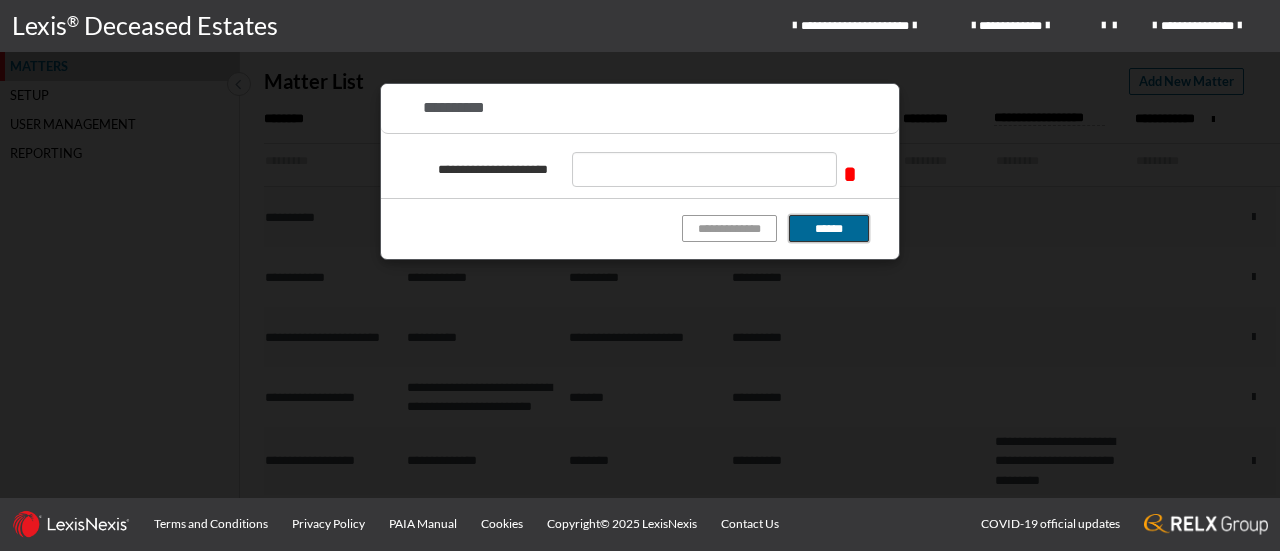click on "******" at bounding box center [829, 228] 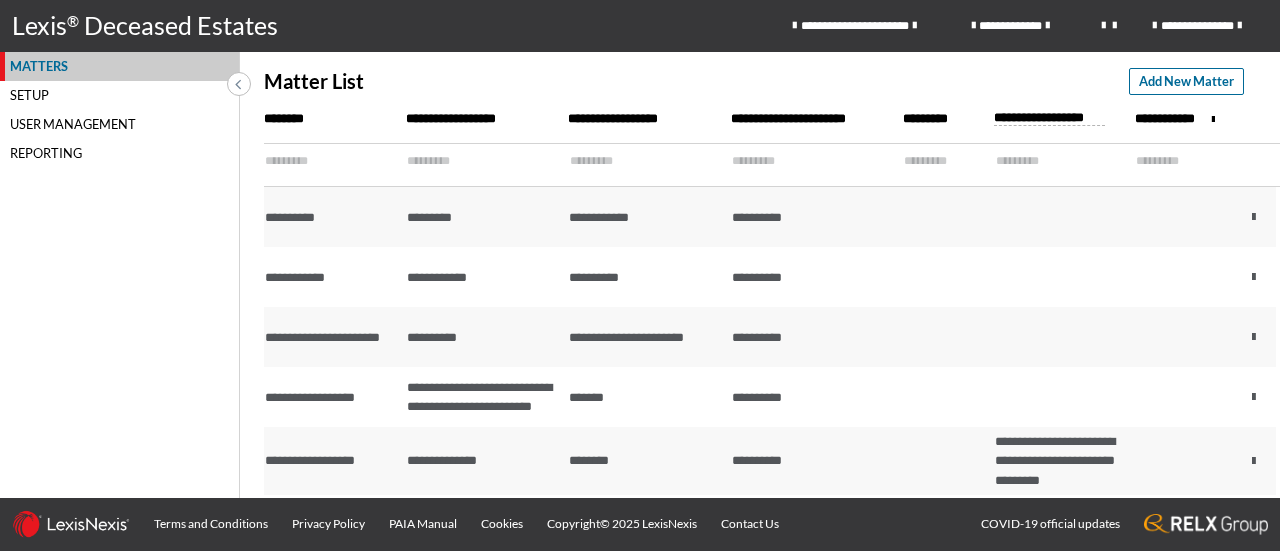 click at bounding box center (937, 161) 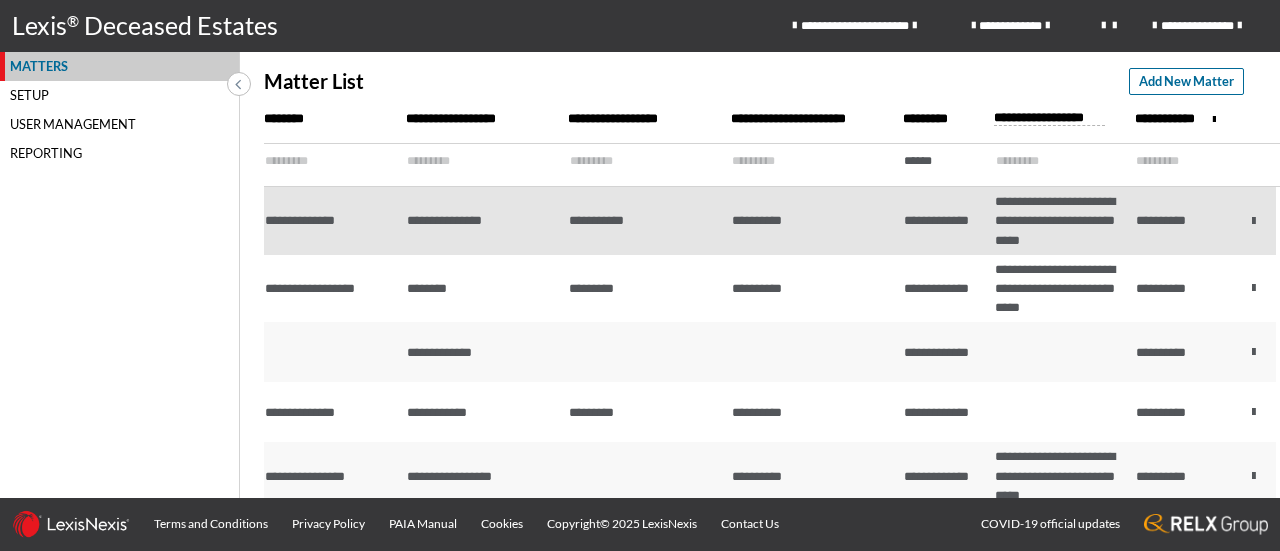 type on "******" 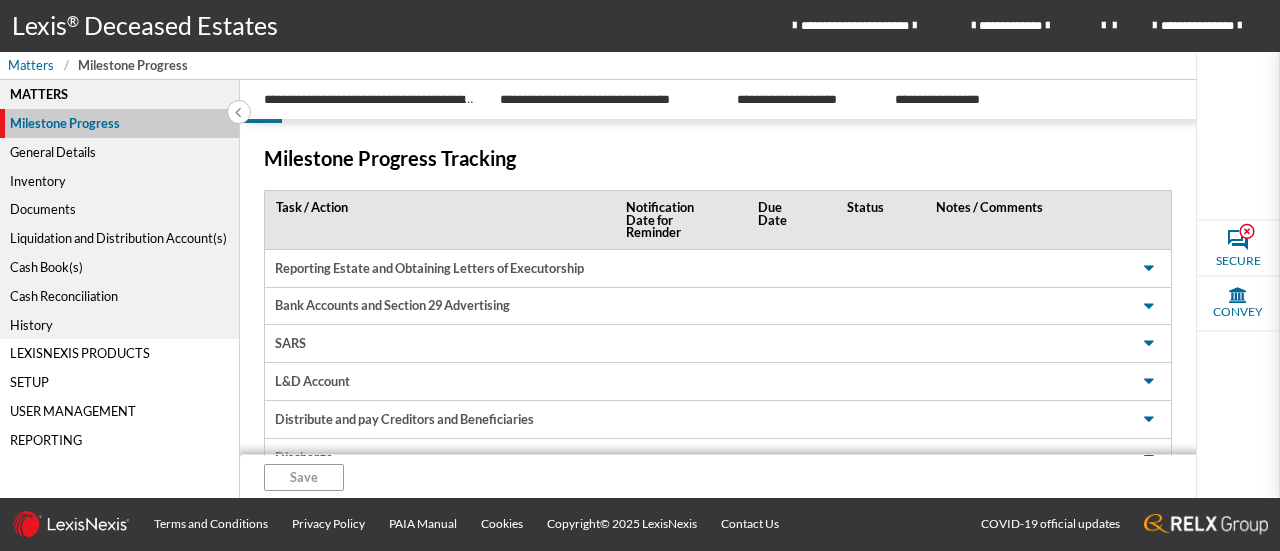 click on "General Details" at bounding box center [119, 152] 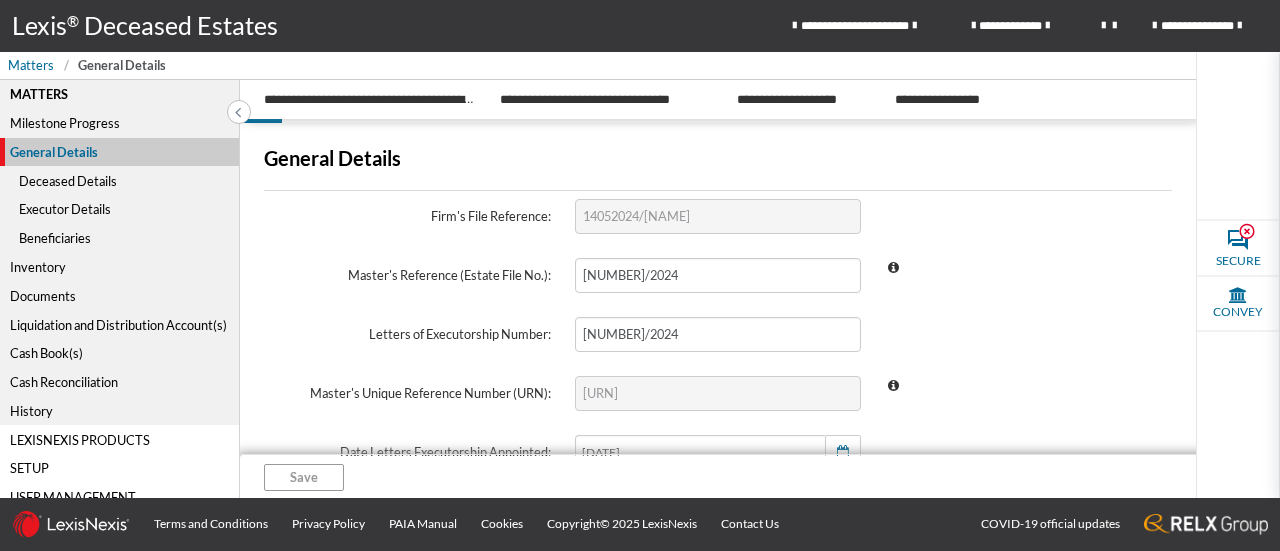 click on "Milestone Progress" at bounding box center (119, 123) 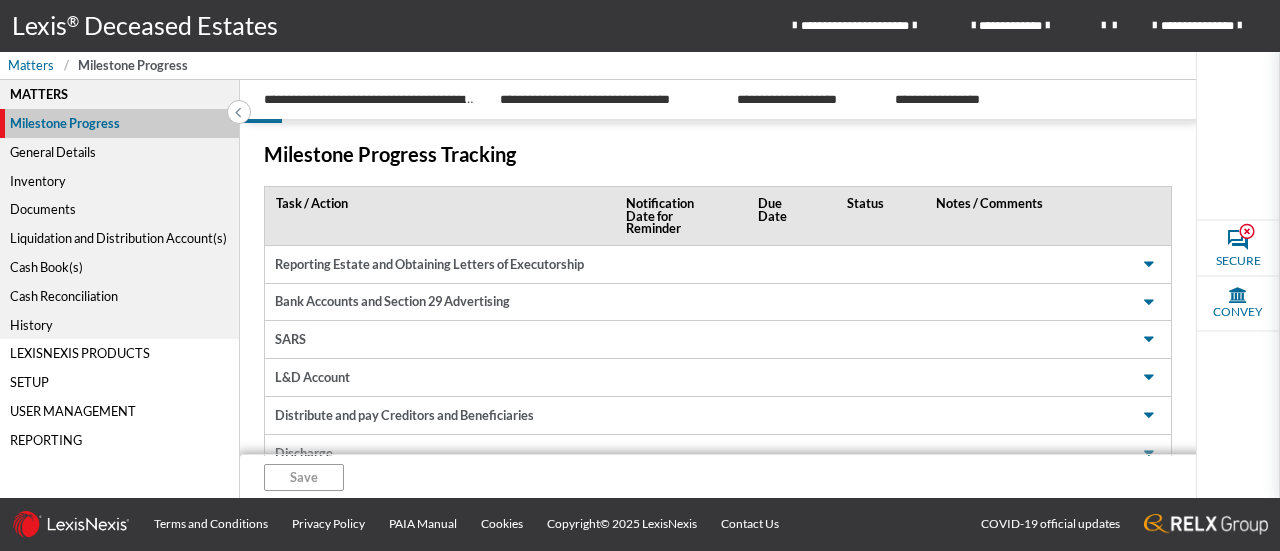 scroll, scrollTop: 0, scrollLeft: 0, axis: both 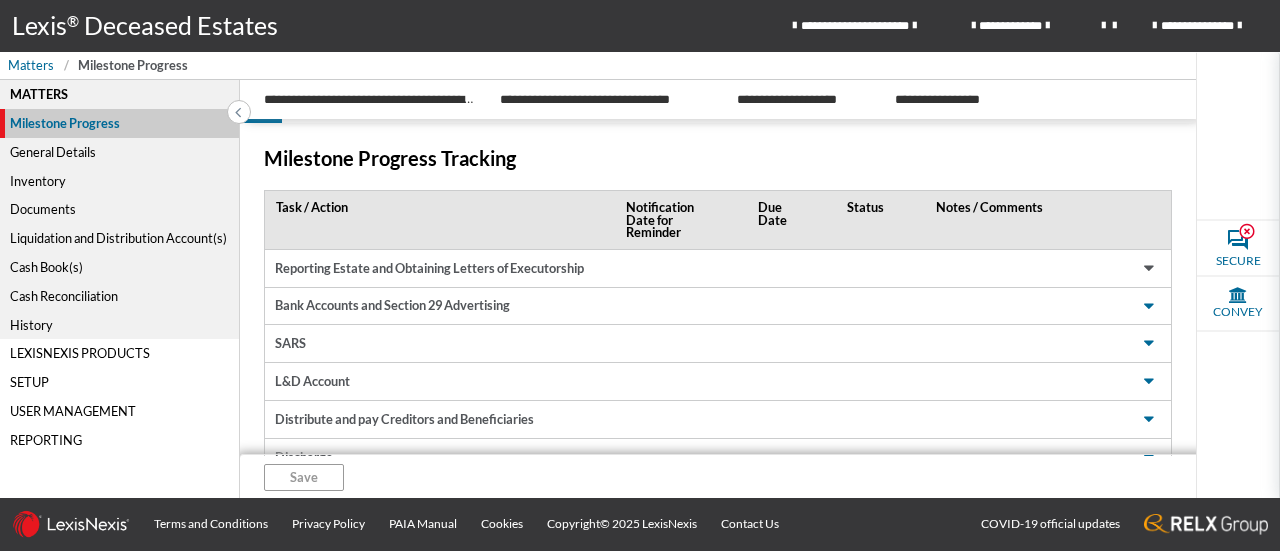 click at bounding box center [1149, 268] 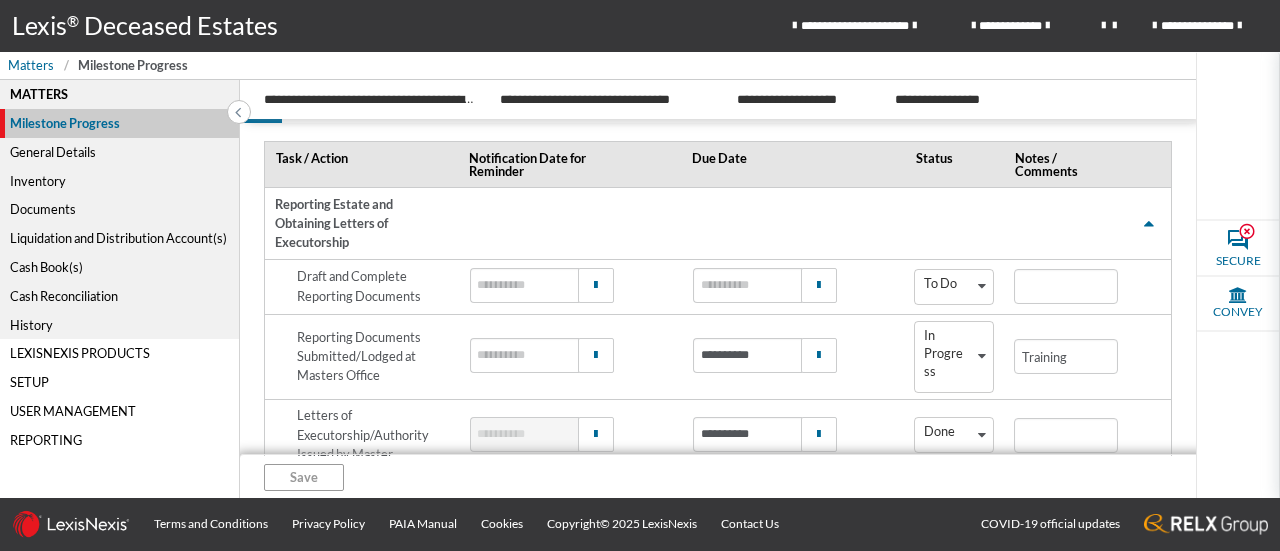 scroll, scrollTop: 68, scrollLeft: 0, axis: vertical 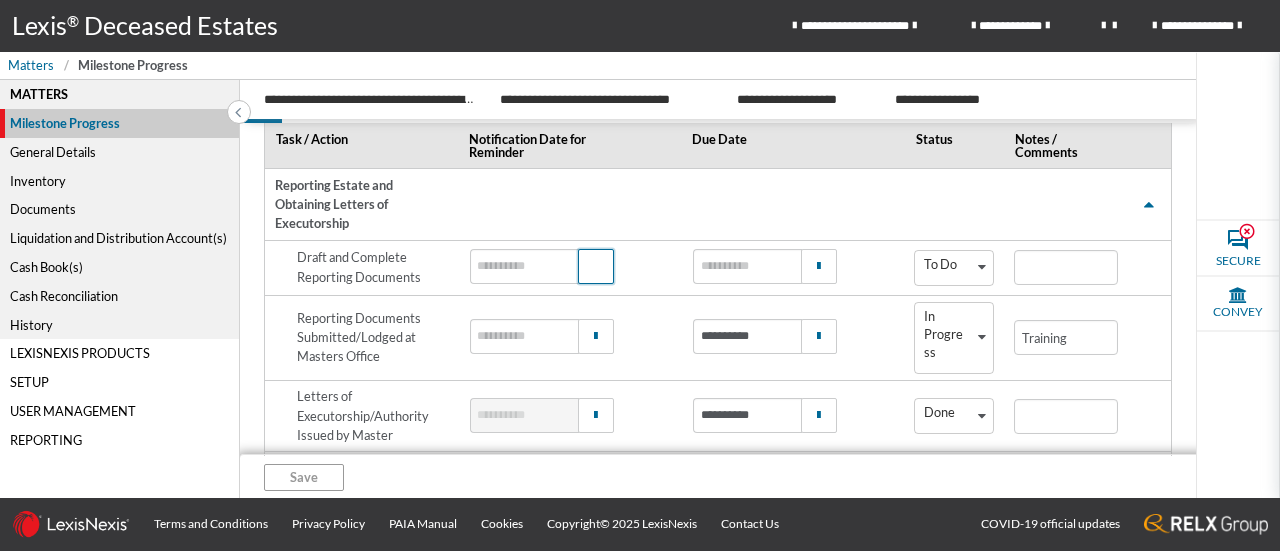 click at bounding box center [595, 266] 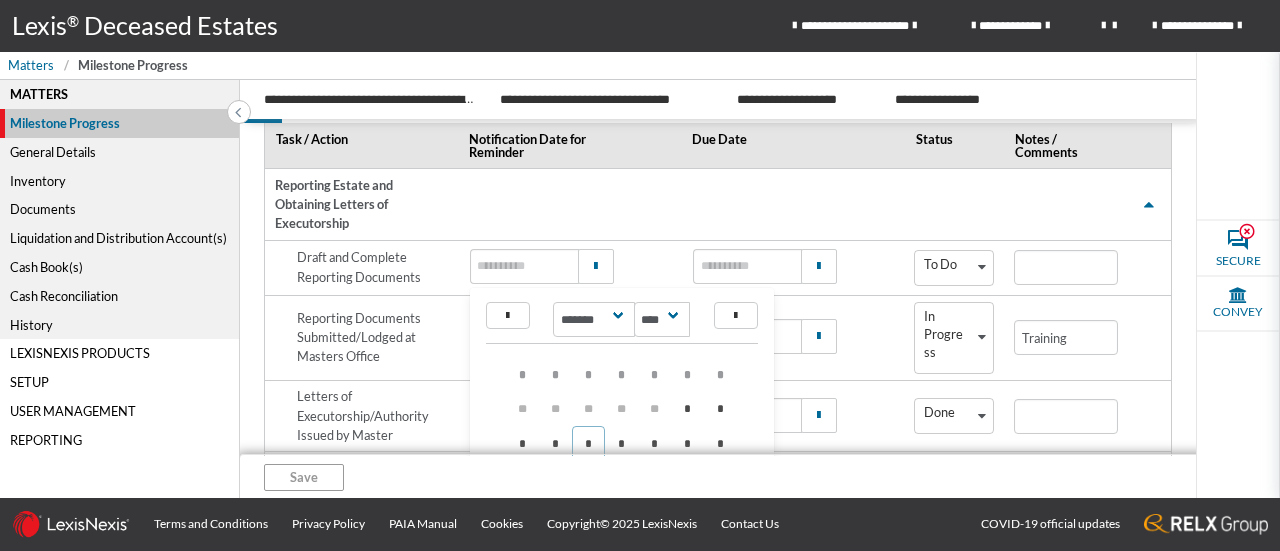 click on "******* ******** ***** ***** *** **** **** ****** ********* ******* ******** ******** **** **** **** **** **** **** **** **** **** **** **** **** **** **** **** **** **** **** **** **** **** **** **** **** **** **** **** **** **** **** **** **** **** **** **** **** **** **** **** **** **** **** **** **** **** **** **** **** **** **** **** **** **** **** **** **** **** **** **** **** **** **** **** **** **** **** **** **** **** **** **** **** **** **** **** **** **** **** **** **** **** **** **** **** **** **** **** **** **** **** **** **** **** **** **** **** **** **** **** **** **** **** **** **** **** **** **** **** **** **** **** **** **** **** **** **** **** **** **** **** **** **** **** **** **** **** **** **** **** **** **** **** **** **** **** **** **** **** **** **** **** **** **** **** **** **** **** **** **** **** **** **** **** **** **** **** **** **** **** **** **** **** **** **** **** **** **** **** **** **** **** **** **** **** **** **** **** **** **** **** **** **** **** **** **** **** **** * *" at bounding box center [566, 268] 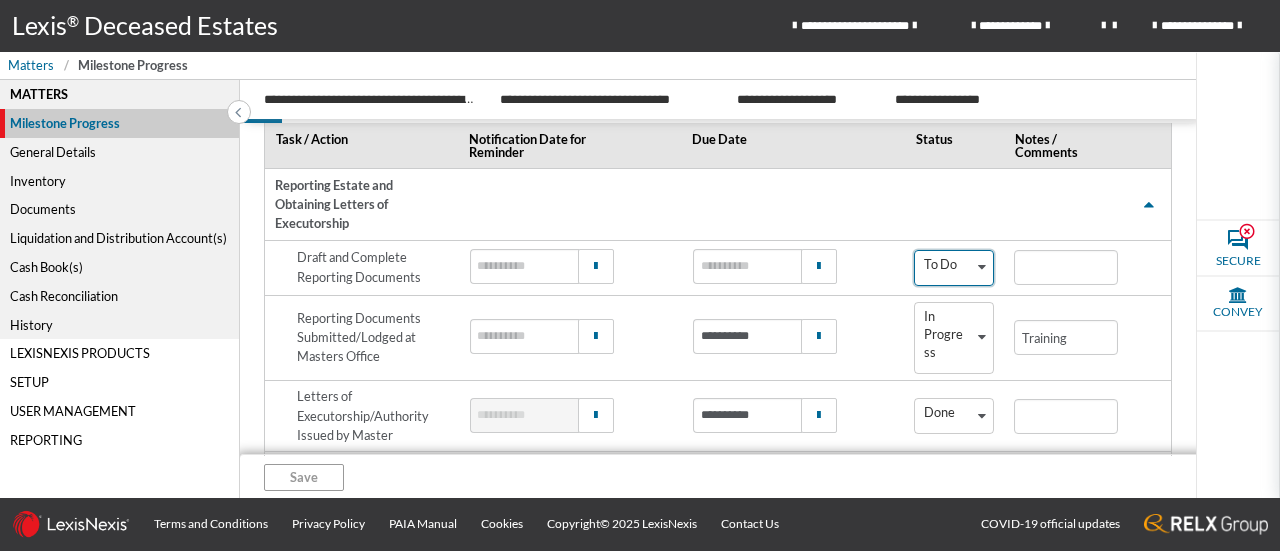 click at bounding box center [982, 267] 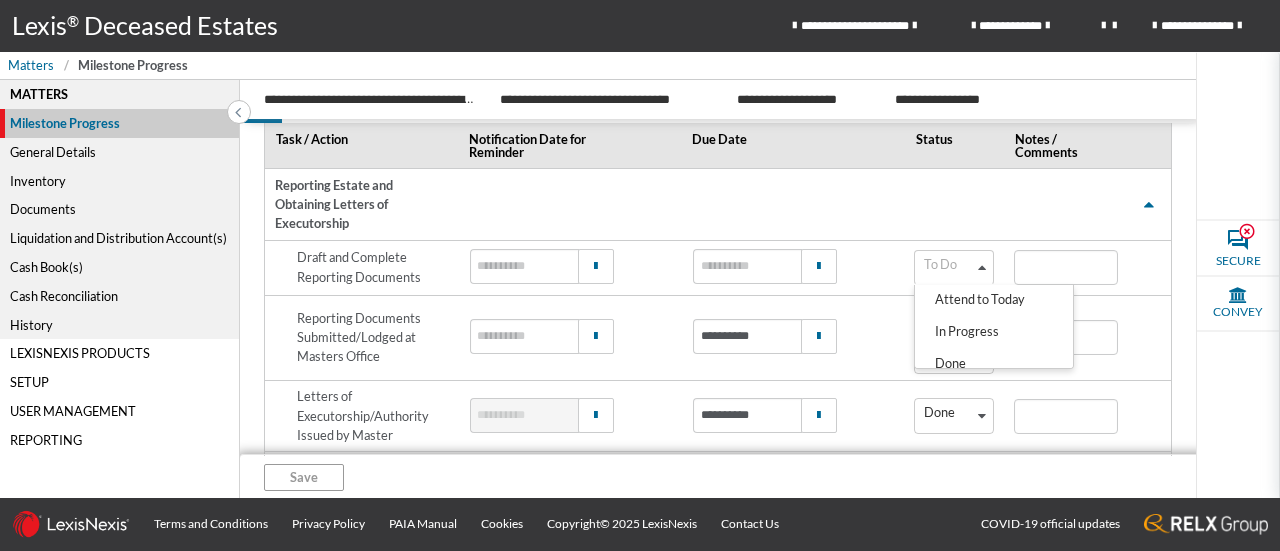 scroll, scrollTop: 40, scrollLeft: 0, axis: vertical 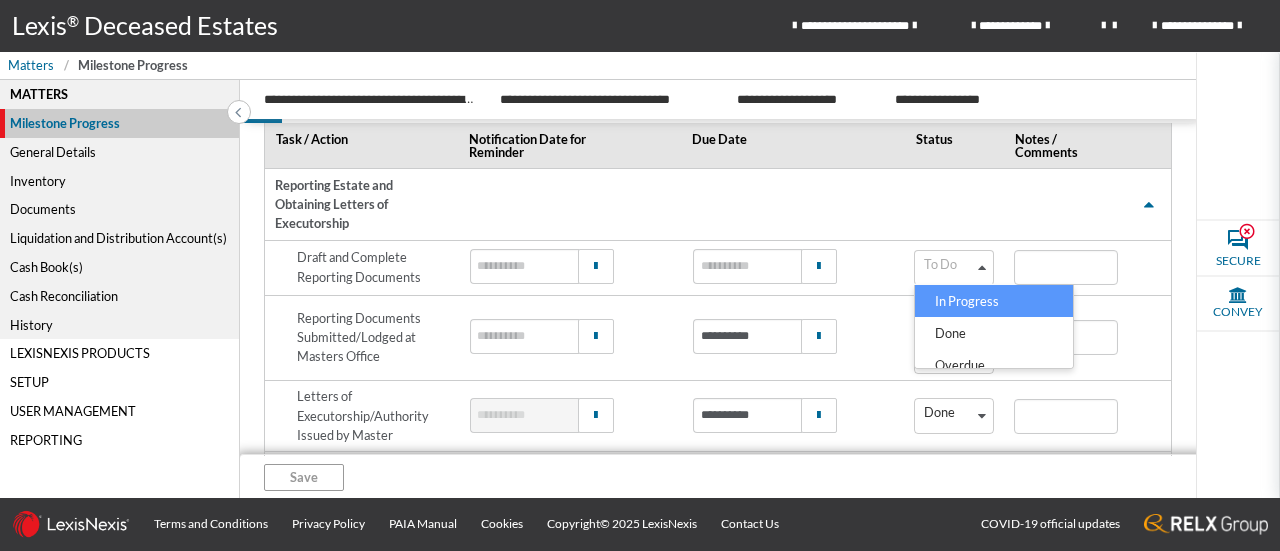 click at bounding box center (954, 204) 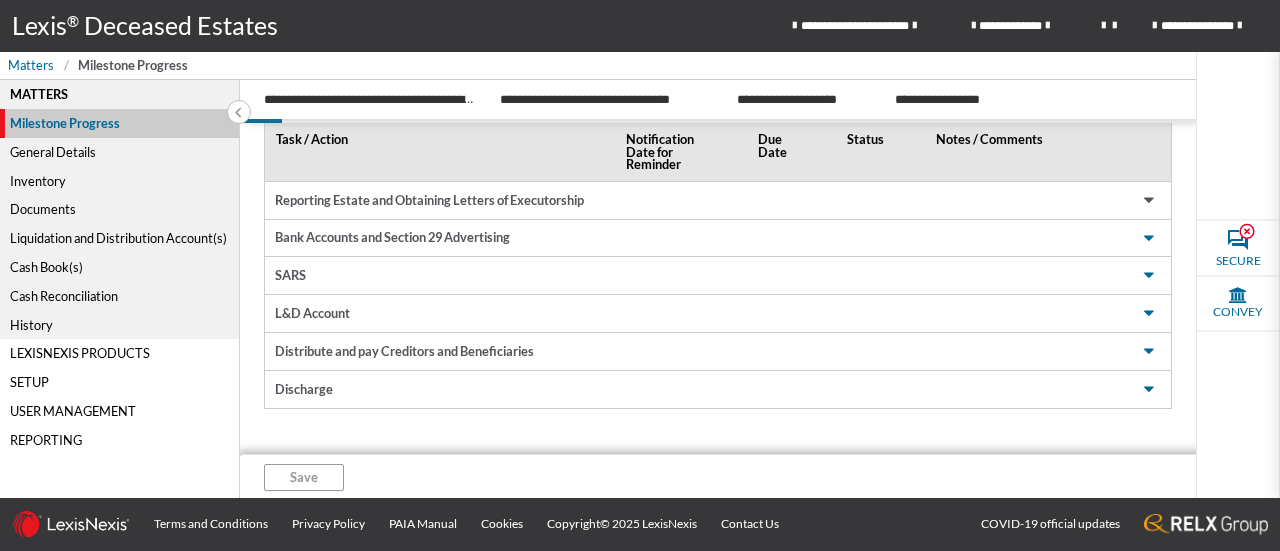 click at bounding box center [1149, 200] 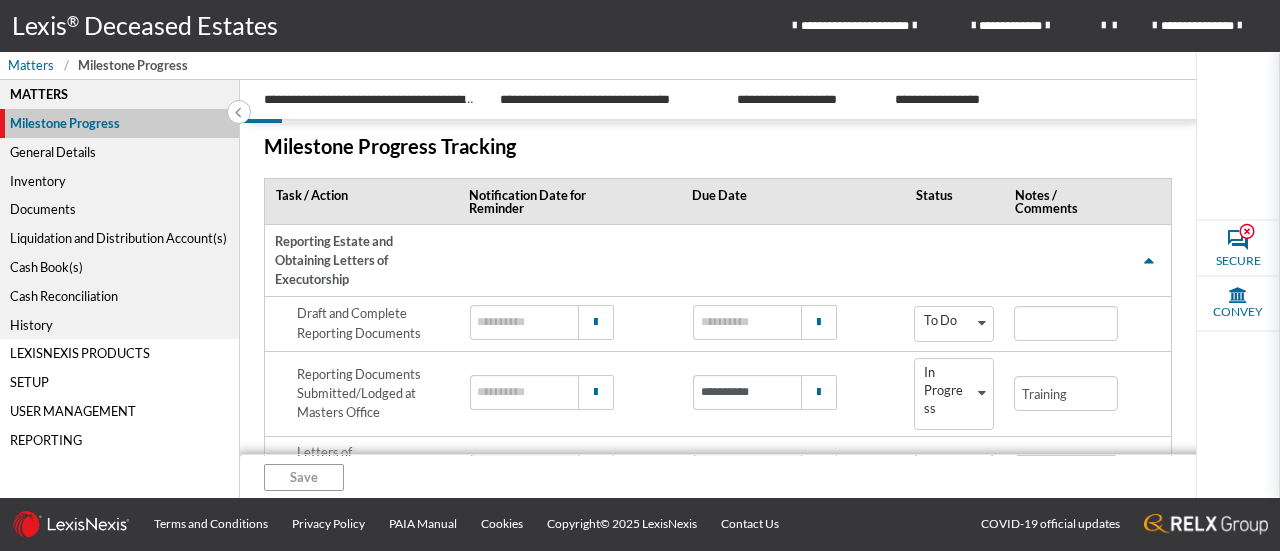 scroll, scrollTop: 0, scrollLeft: 0, axis: both 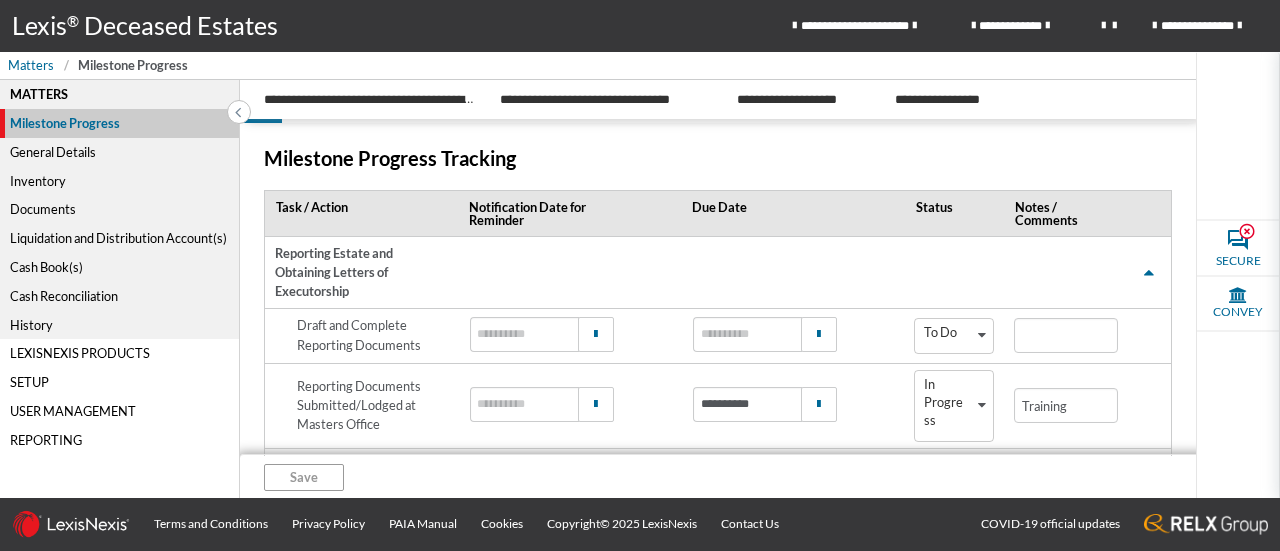 click on "General Details" at bounding box center (119, 152) 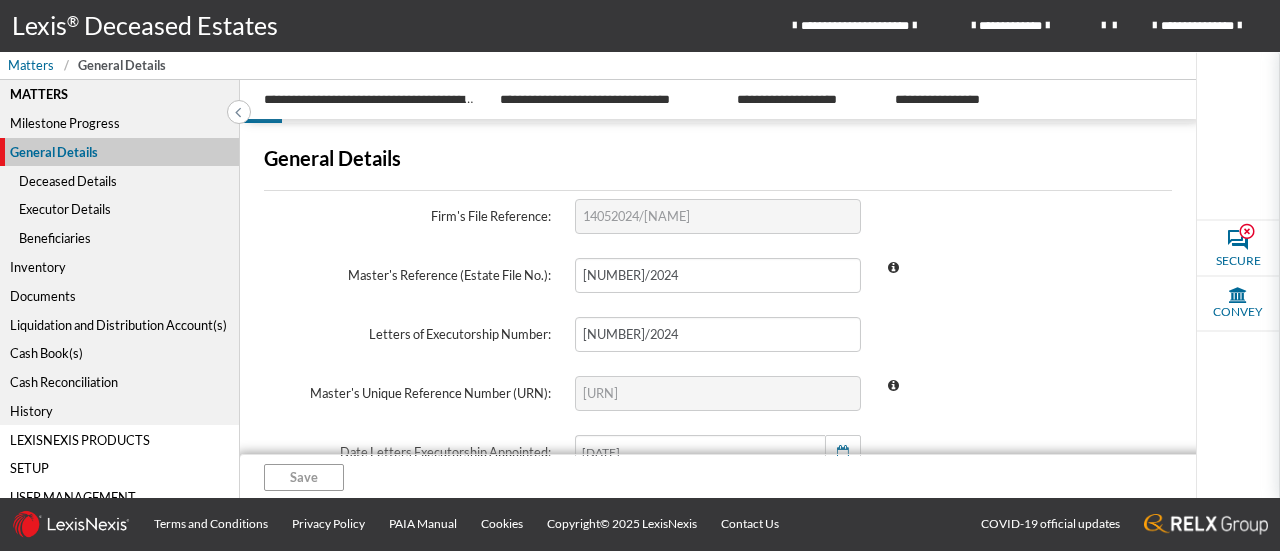 click on "General Details" at bounding box center (120, 152) 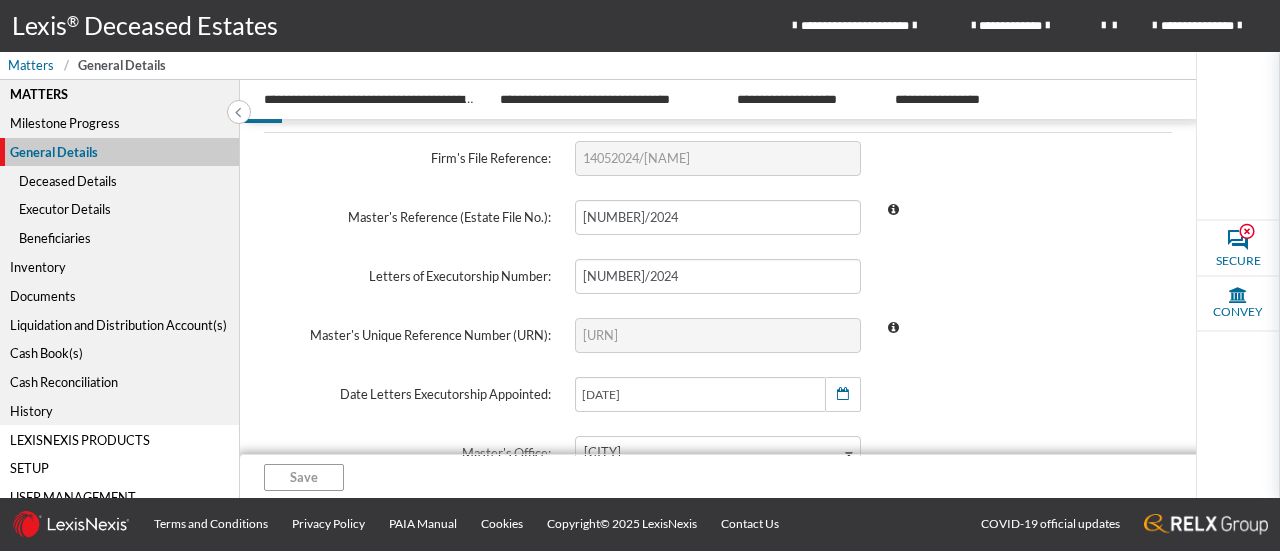 scroll, scrollTop: 51, scrollLeft: 0, axis: vertical 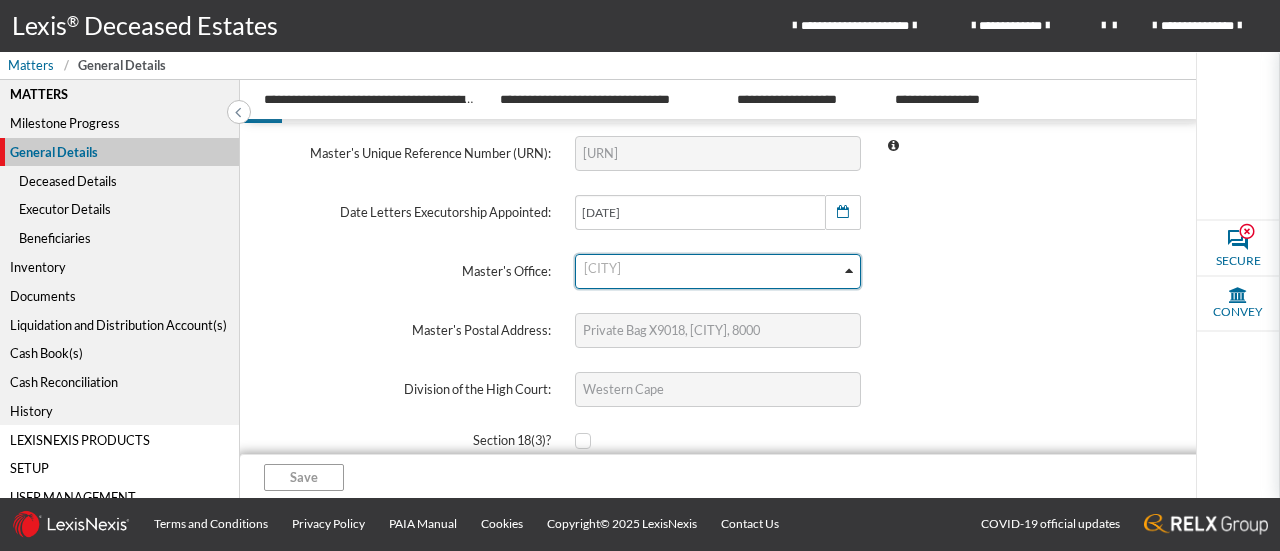 click on "[CITY]" at bounding box center (709, 269) 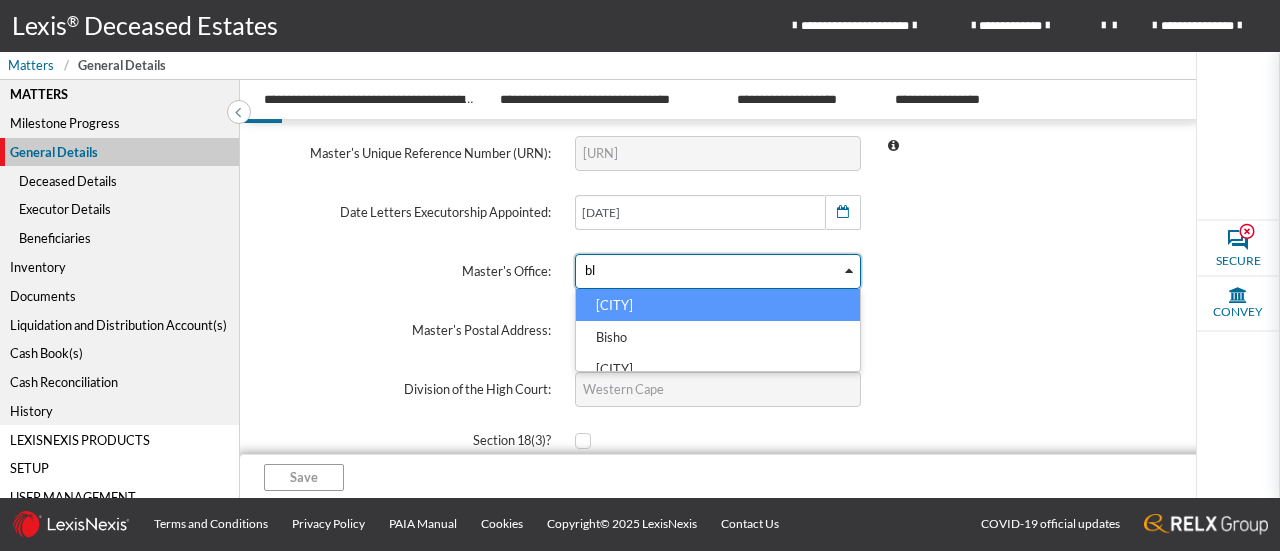 scroll, scrollTop: 0, scrollLeft: 0, axis: both 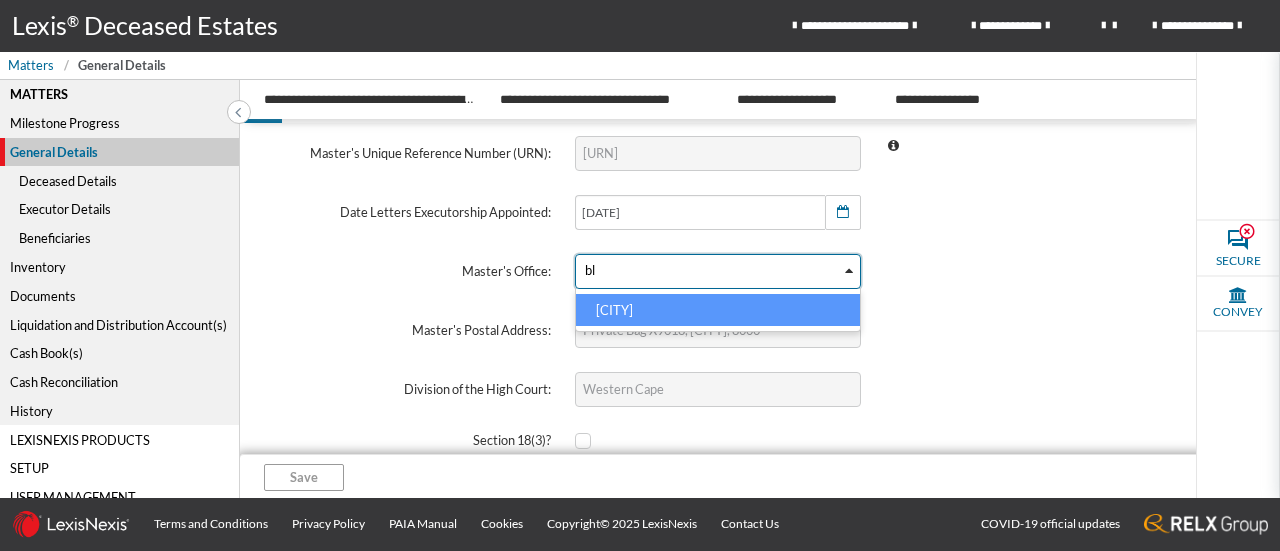 type on "b" 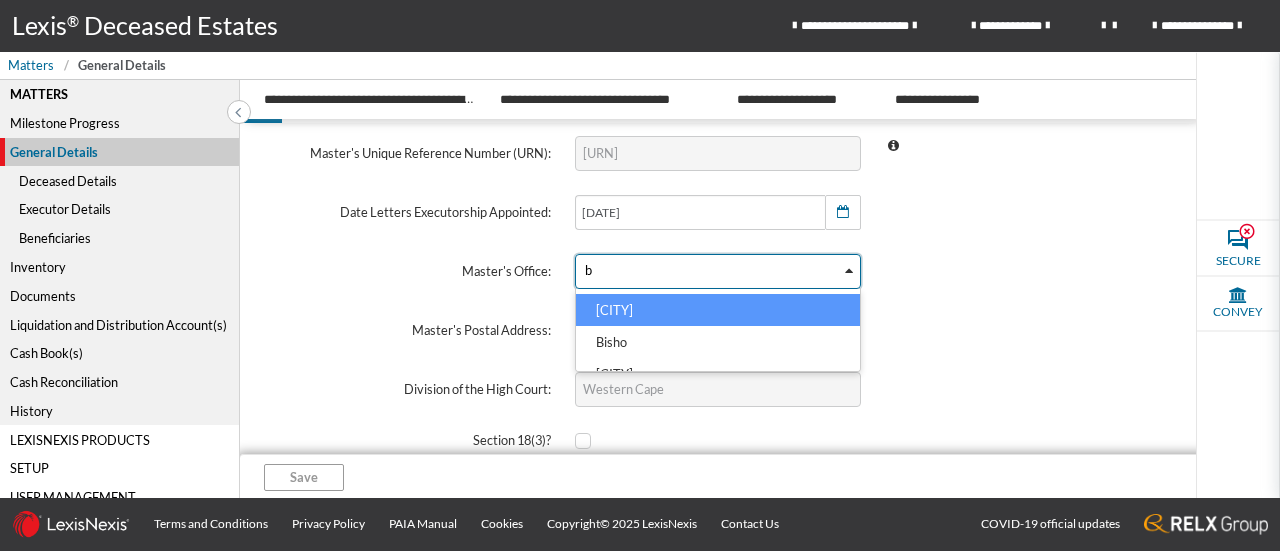 type 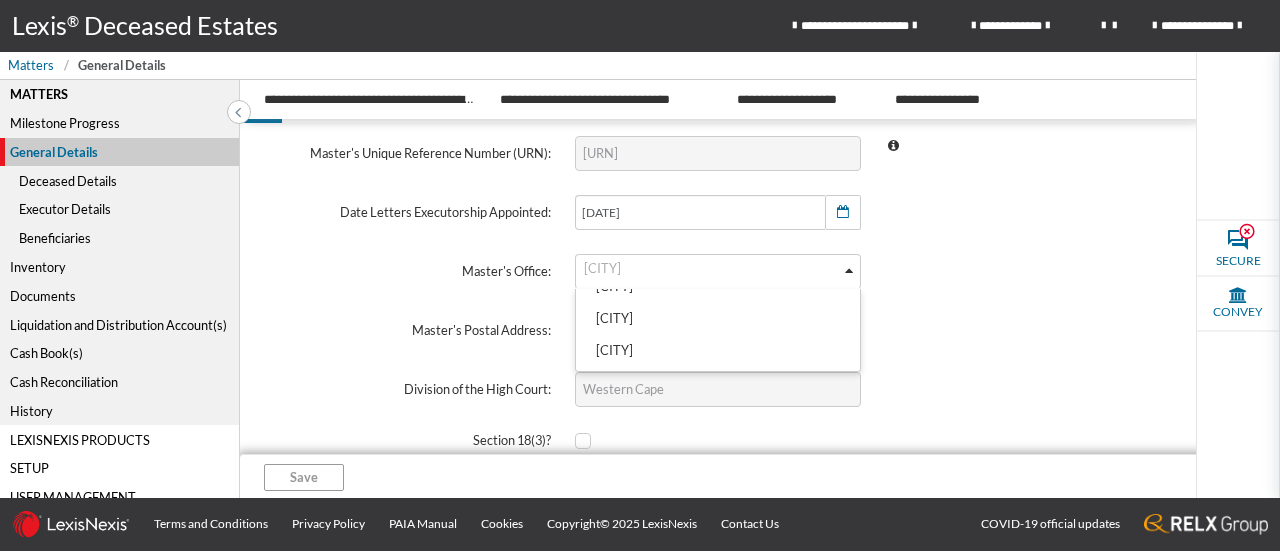 scroll, scrollTop: 319, scrollLeft: 0, axis: vertical 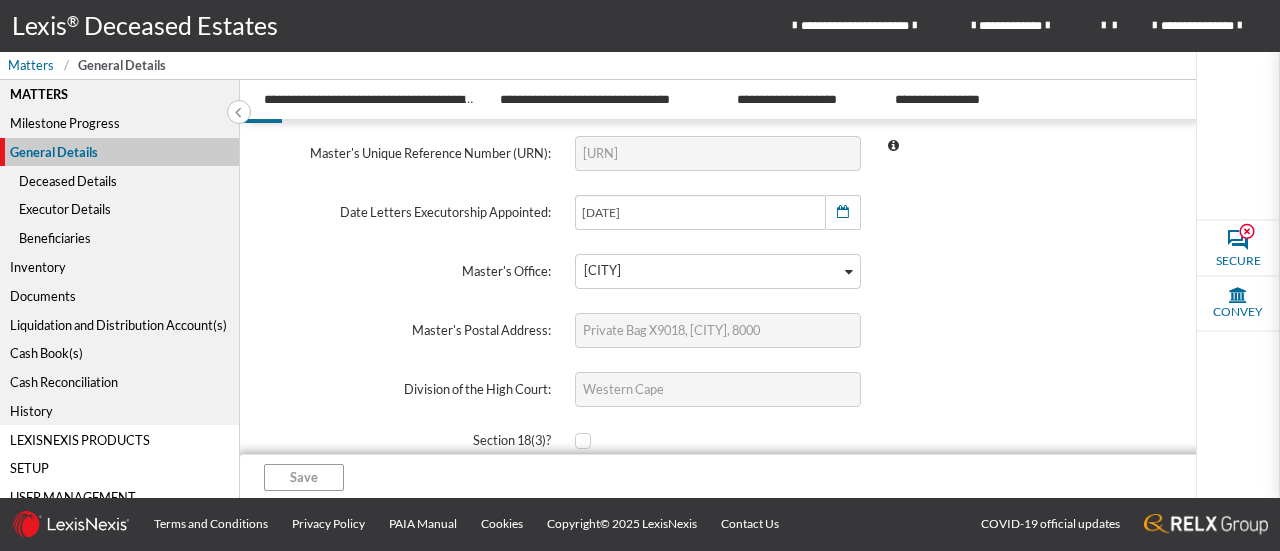 click at bounding box center [1028, 271] 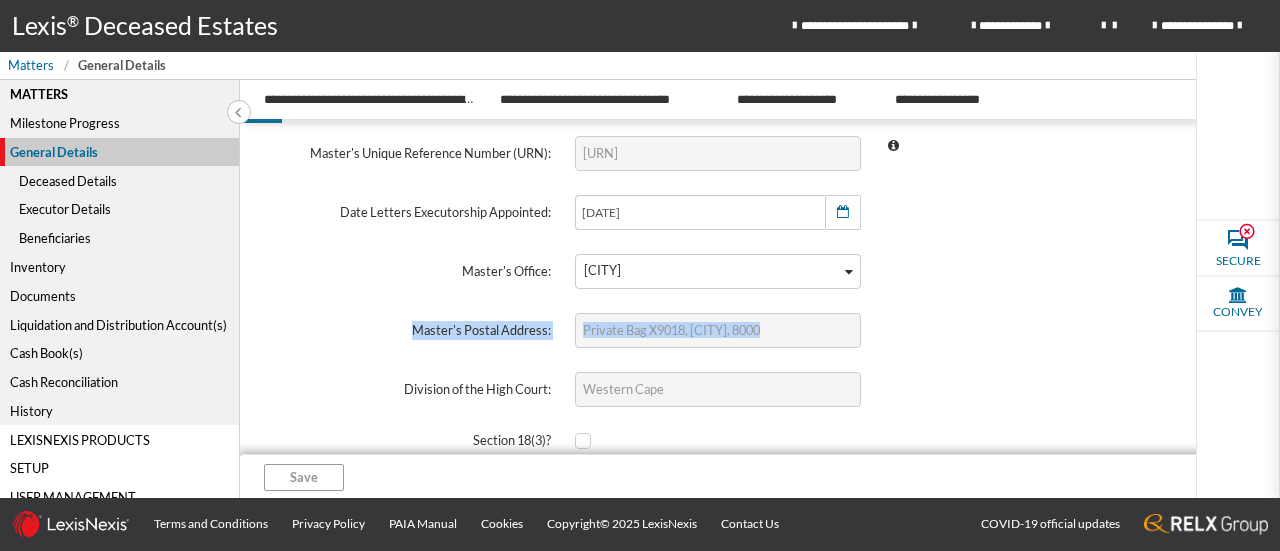 drag, startPoint x: 1184, startPoint y: 259, endPoint x: 1190, endPoint y: 305, distance: 46.389652 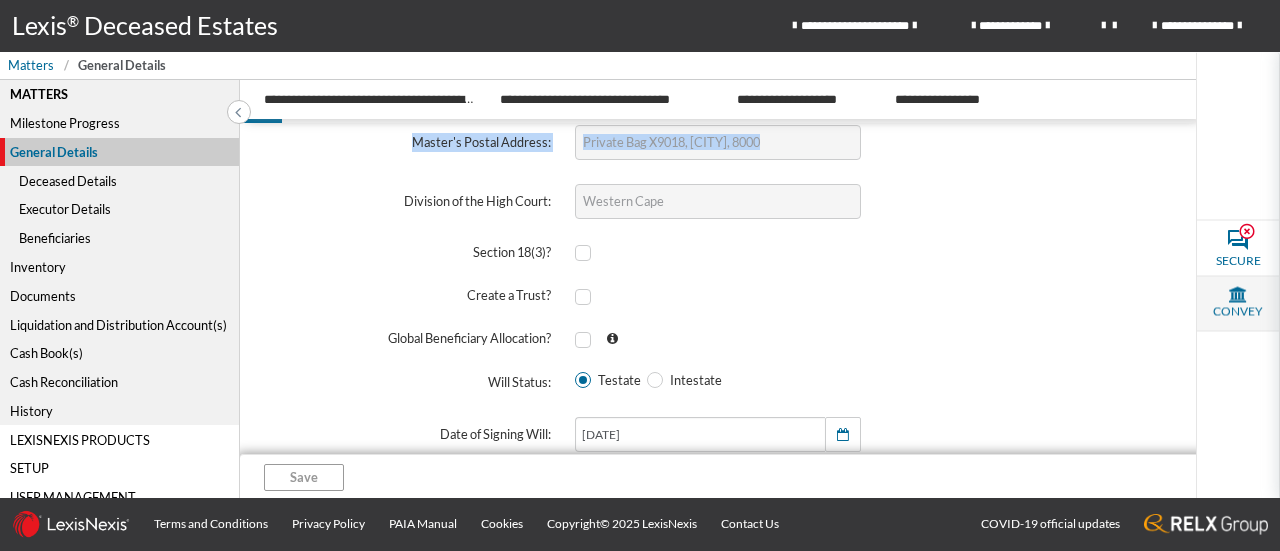scroll, scrollTop: 426, scrollLeft: 0, axis: vertical 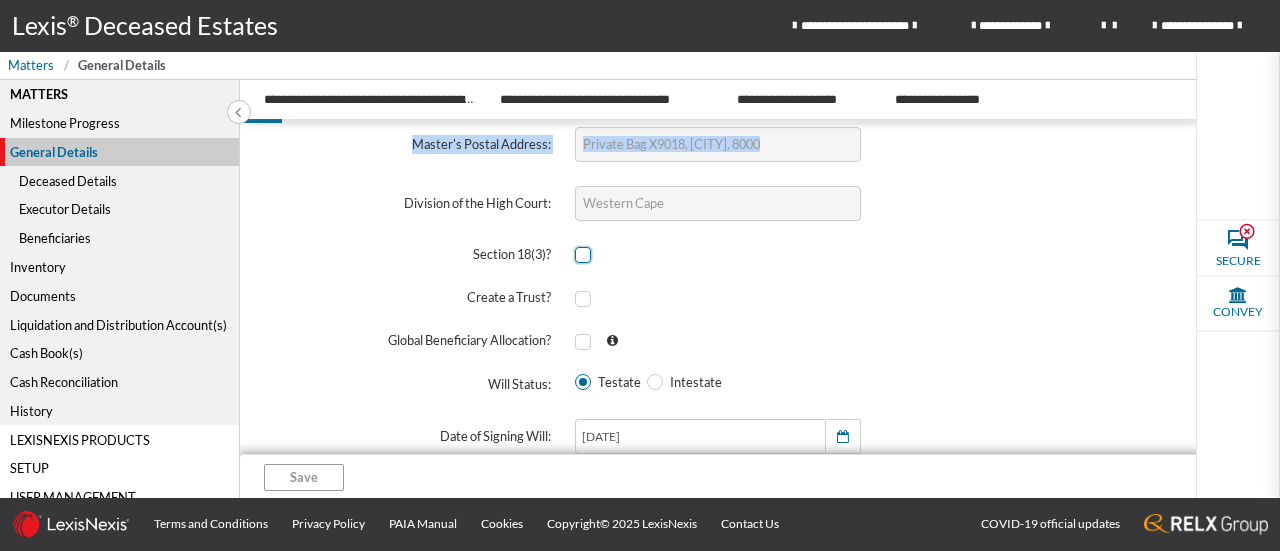 click at bounding box center (583, 255) 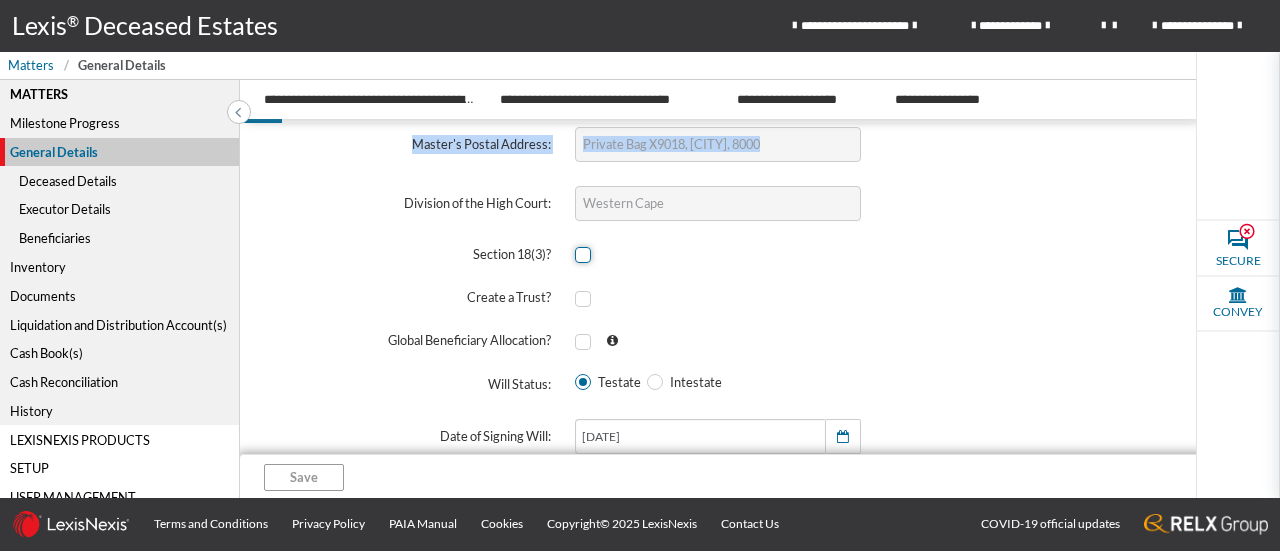 click at bounding box center [581, 255] 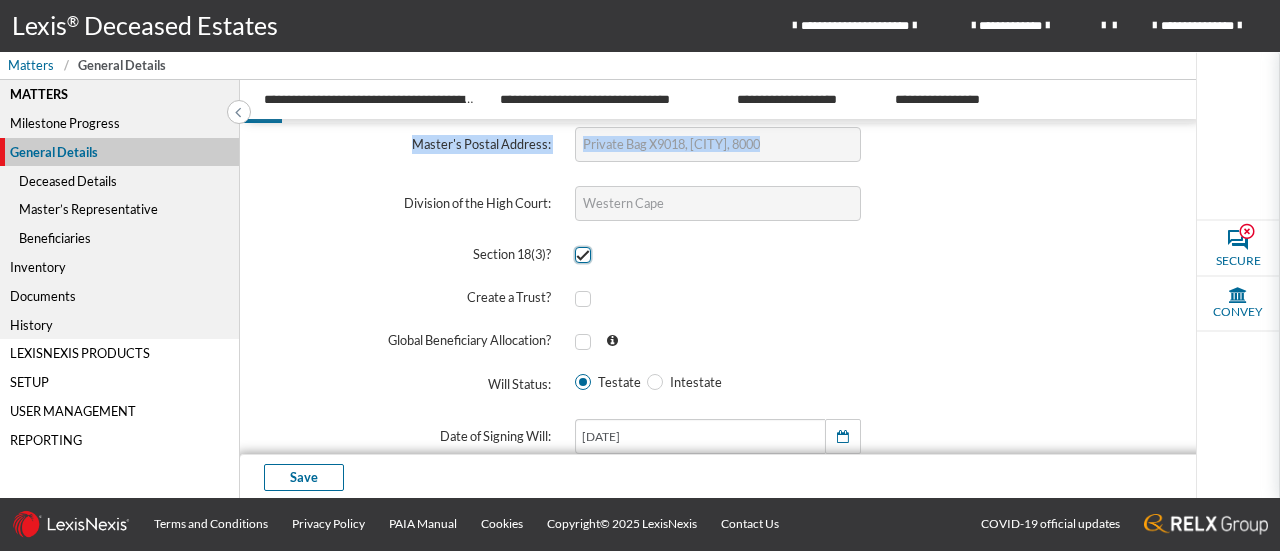 click at bounding box center [583, 255] 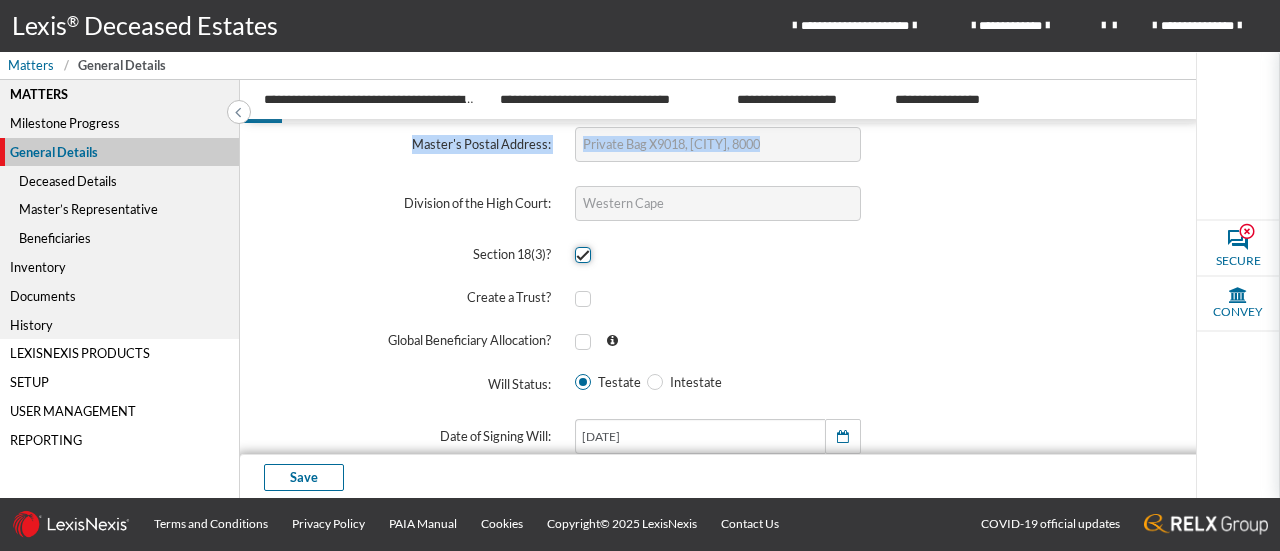 click at bounding box center (581, 255) 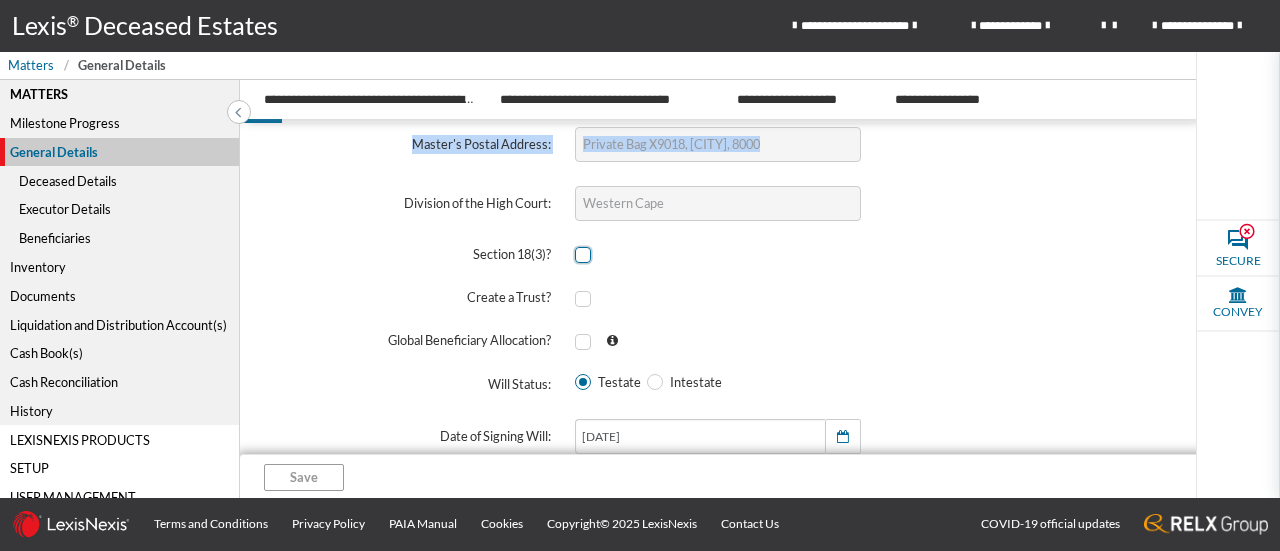 click at bounding box center (583, 255) 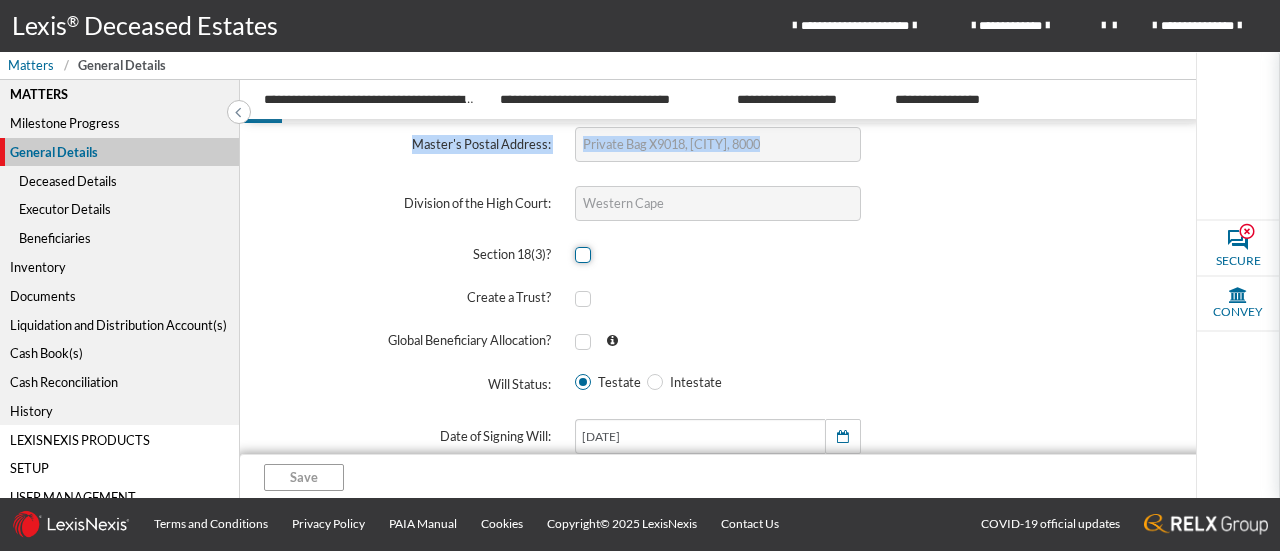 click at bounding box center (581, 255) 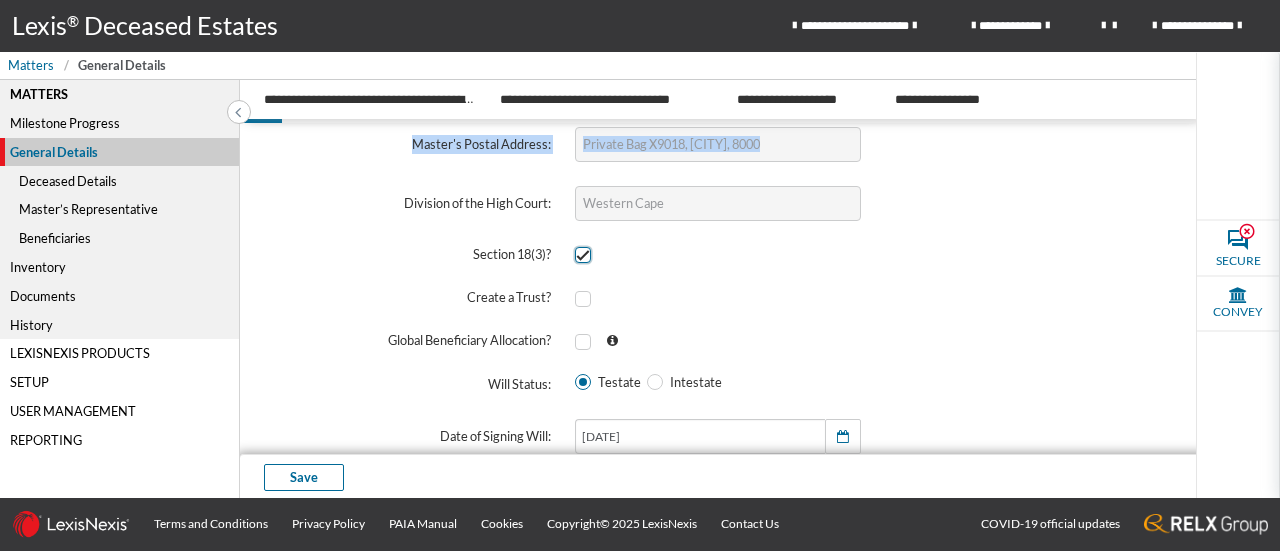click at bounding box center [583, 255] 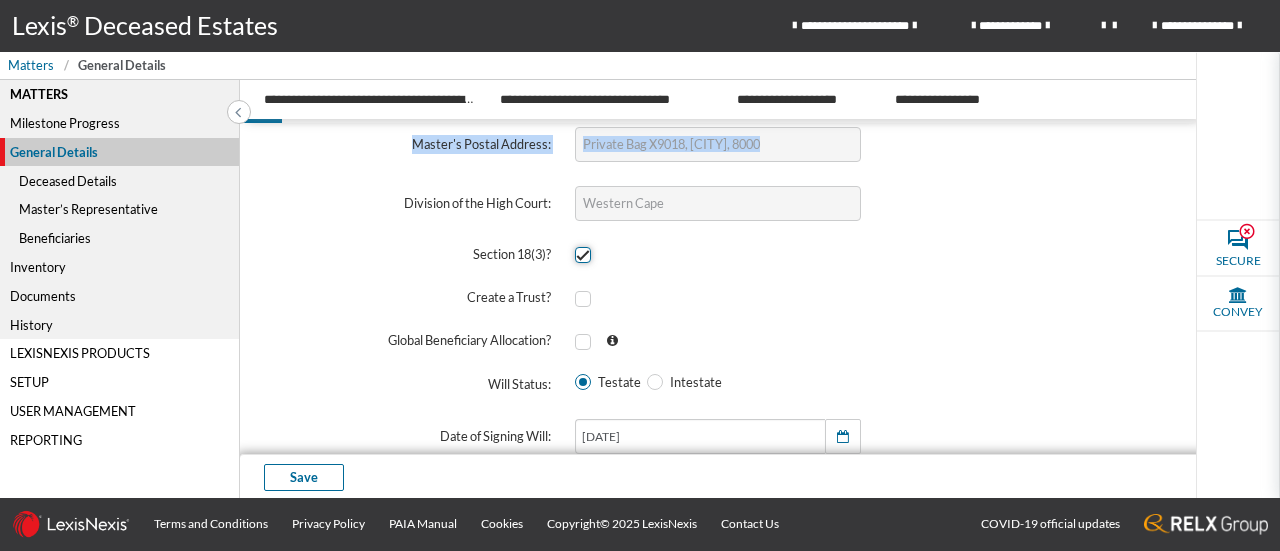 click at bounding box center (581, 255) 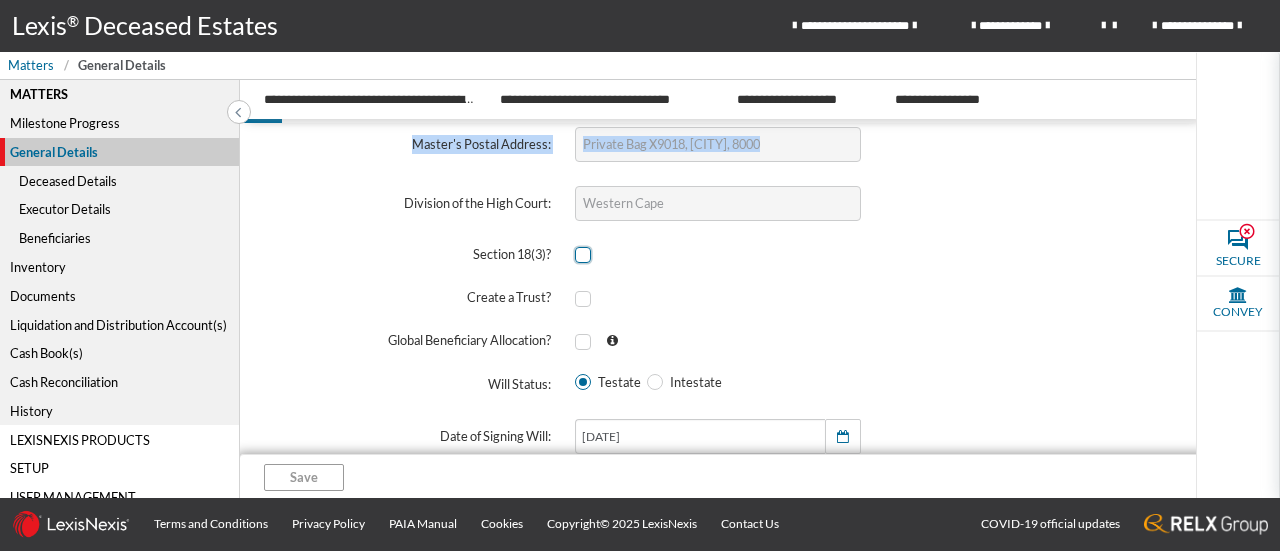 click at bounding box center [583, 255] 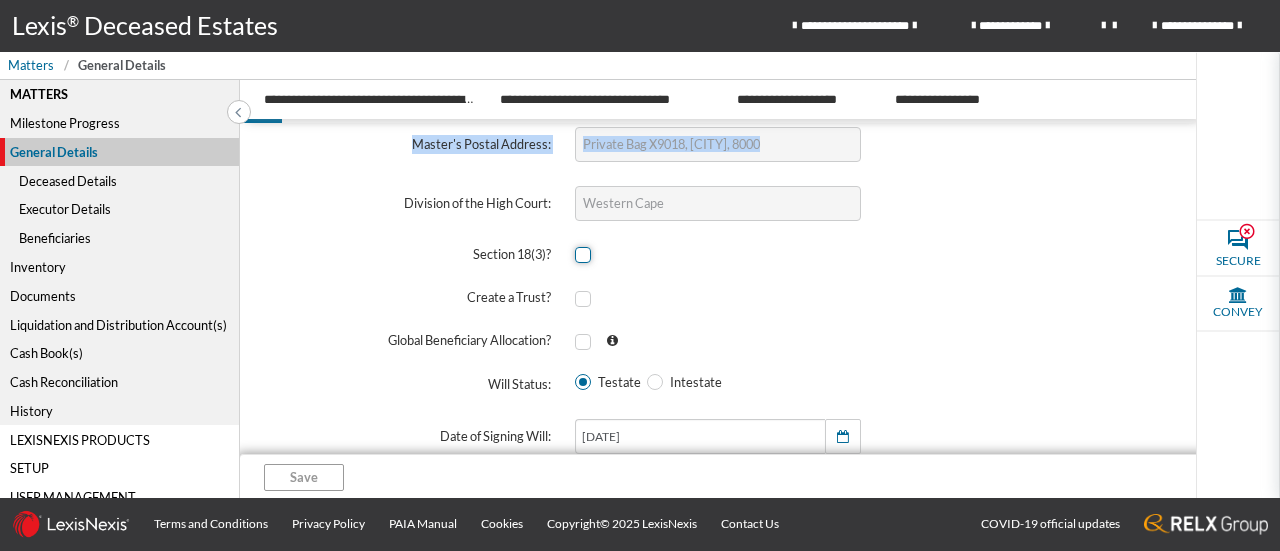 click at bounding box center (581, 255) 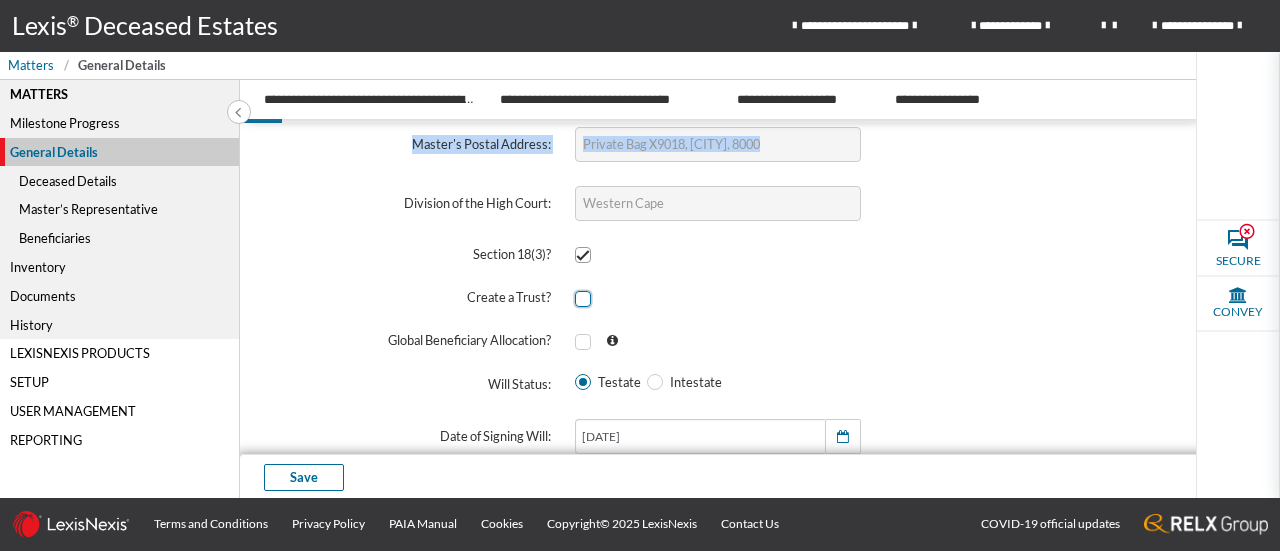 click at bounding box center (583, 299) 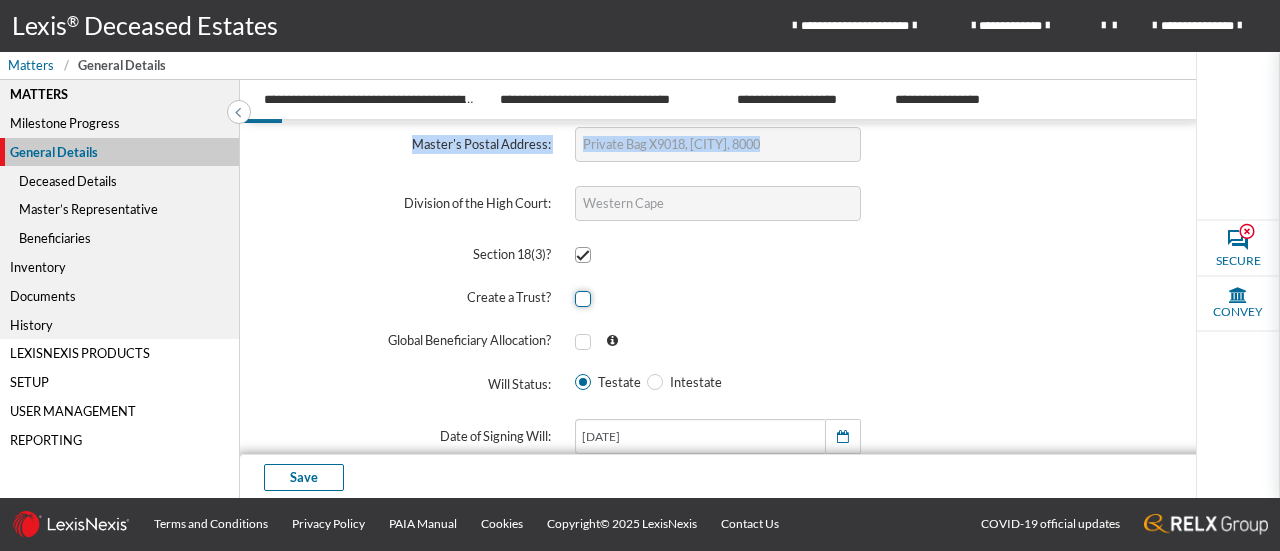 click at bounding box center [581, 298] 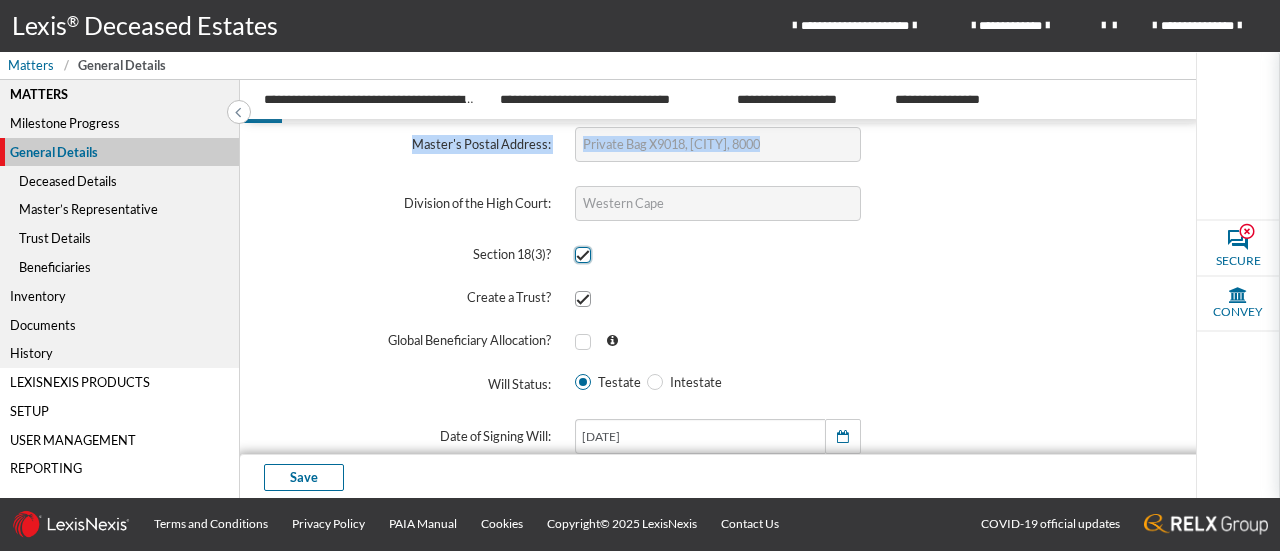 click at bounding box center [583, 255] 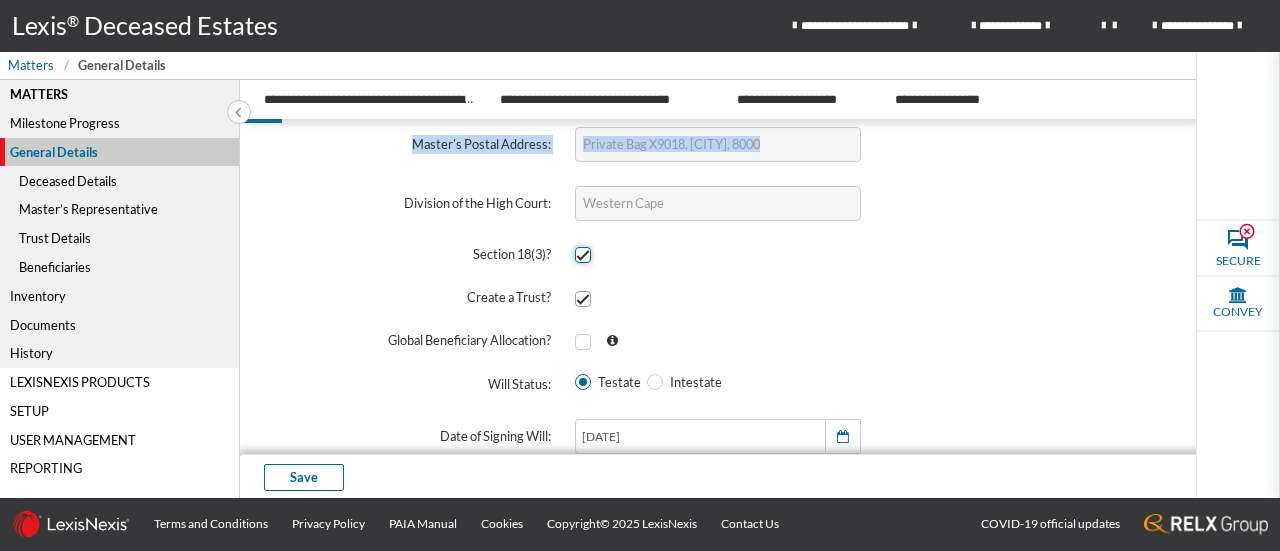click at bounding box center (581, 255) 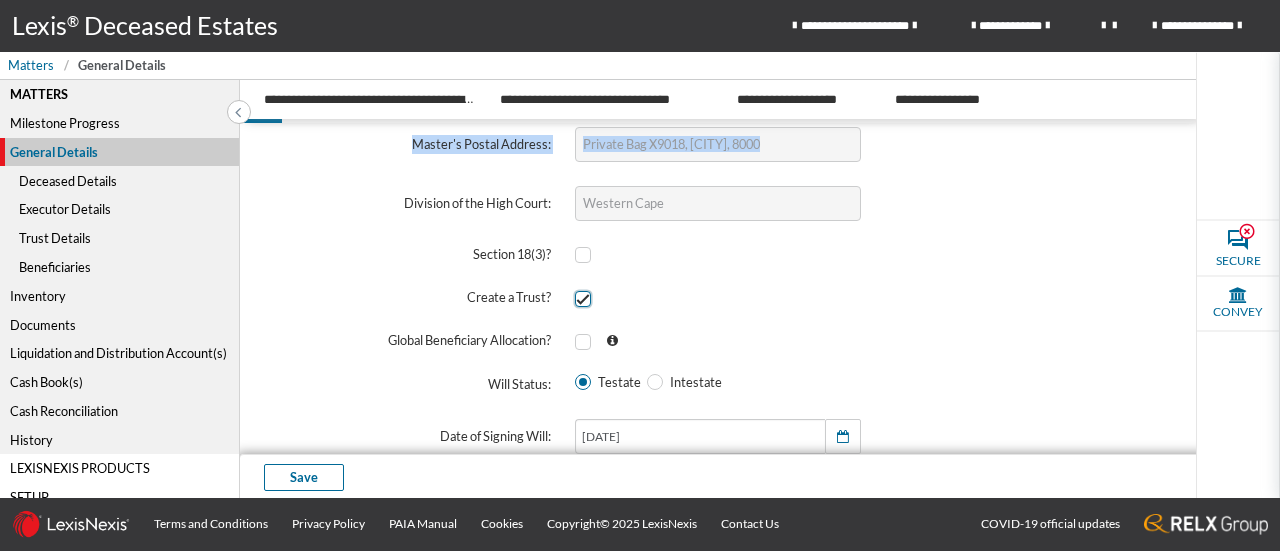 click at bounding box center (583, 299) 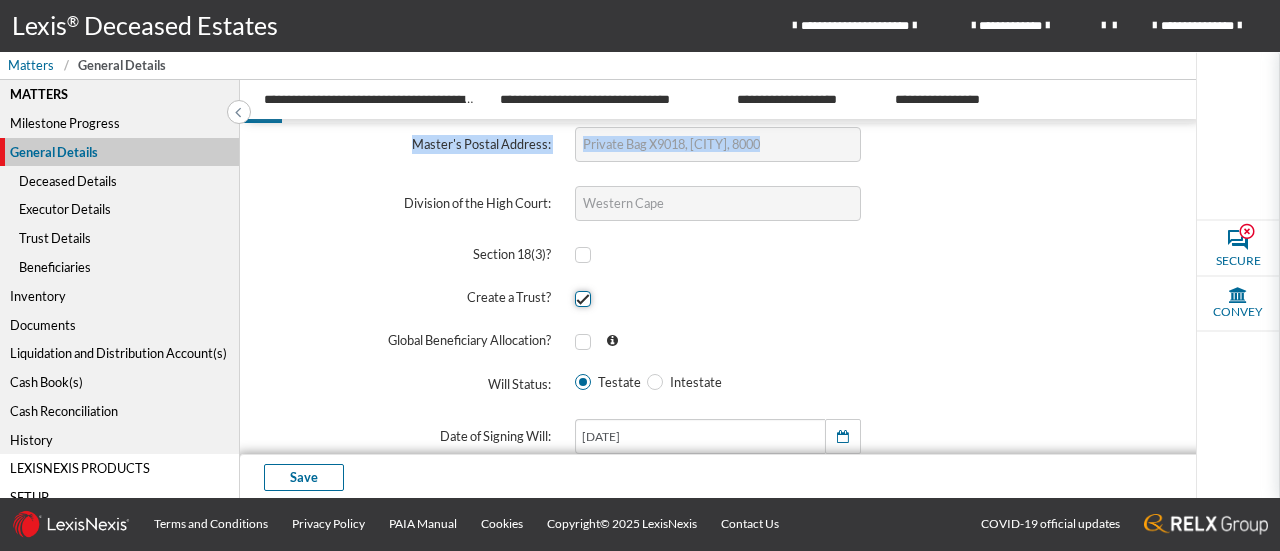 click at bounding box center (581, 298) 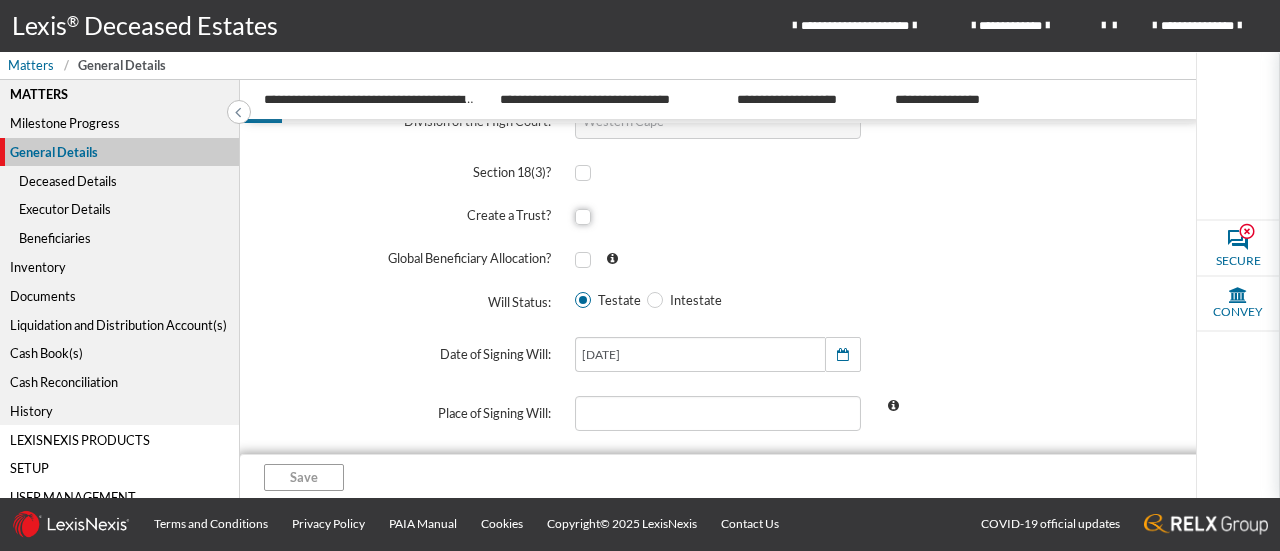 scroll, scrollTop: 518, scrollLeft: 0, axis: vertical 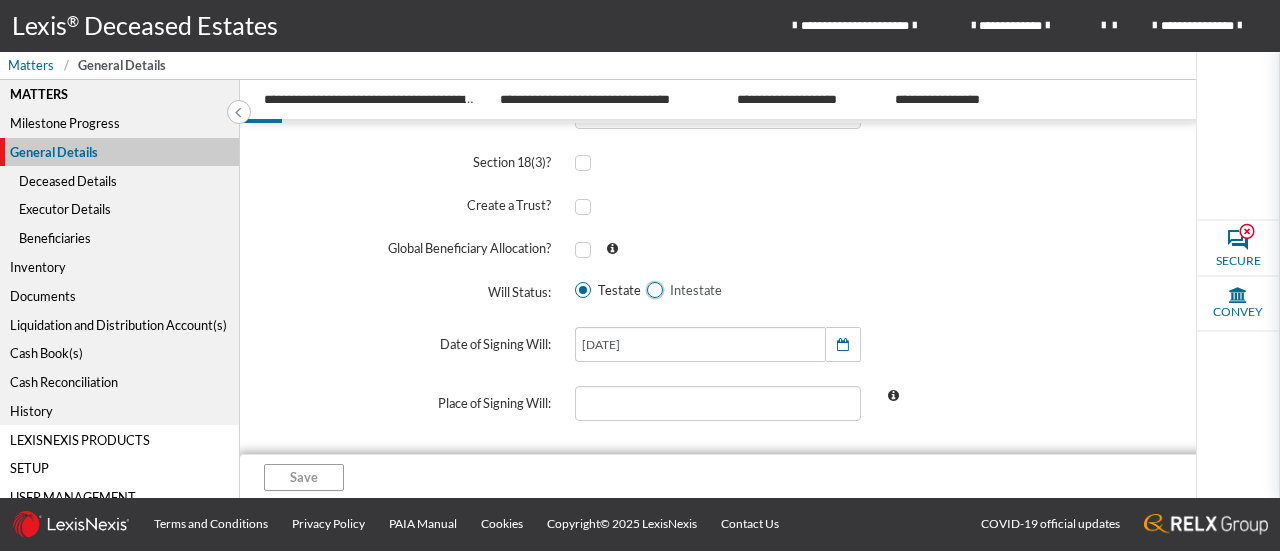 click at bounding box center (655, 290) 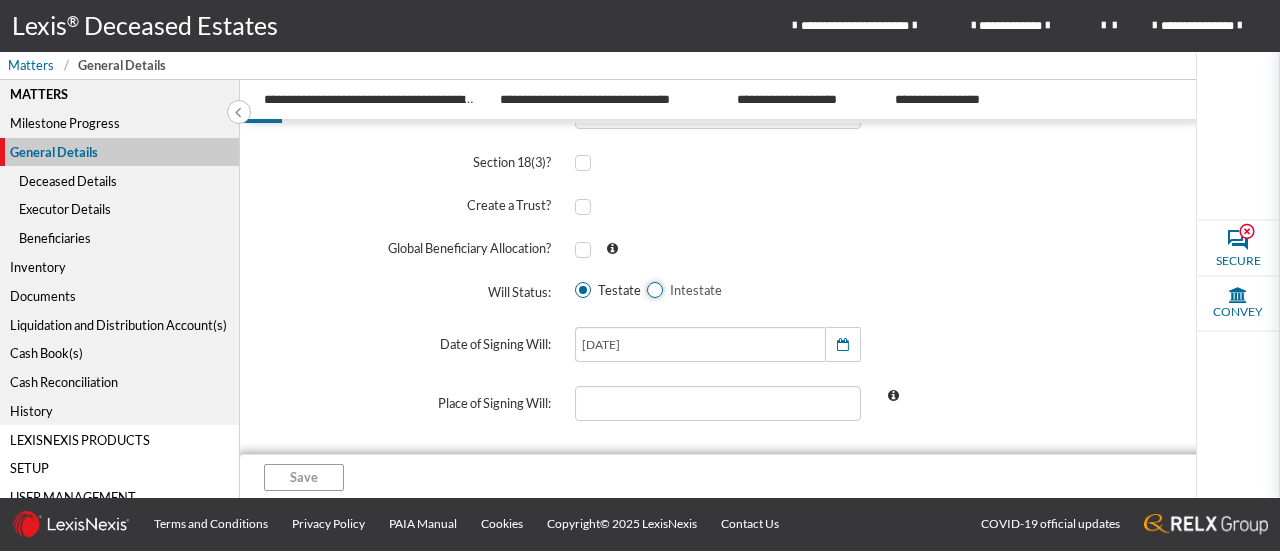 click on "Intestate" at bounding box center [653, 290] 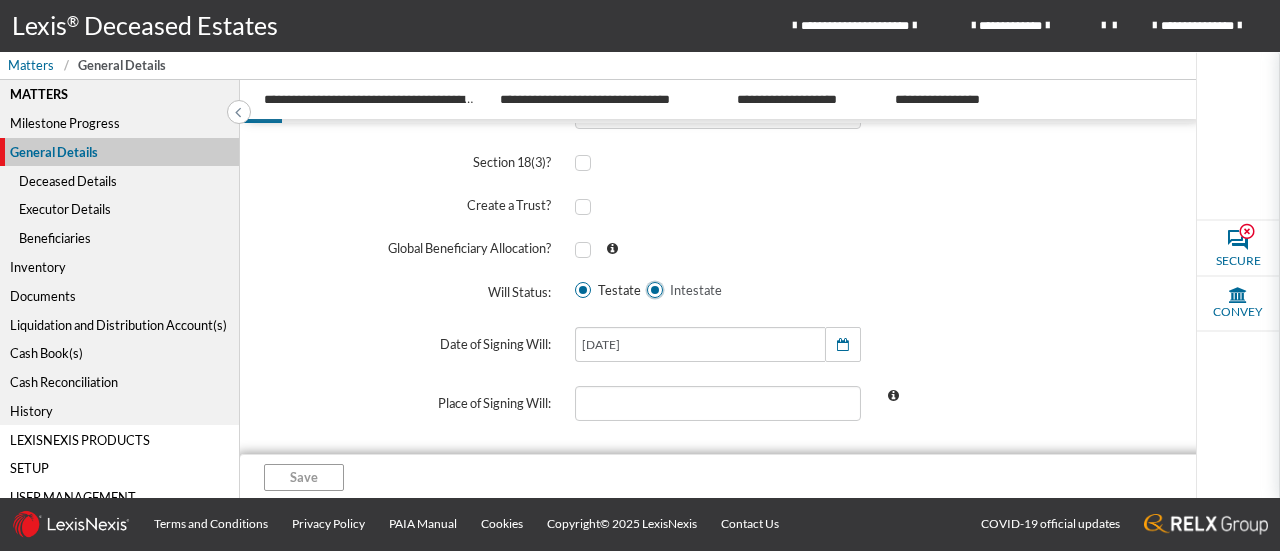 scroll, scrollTop: 334, scrollLeft: 0, axis: vertical 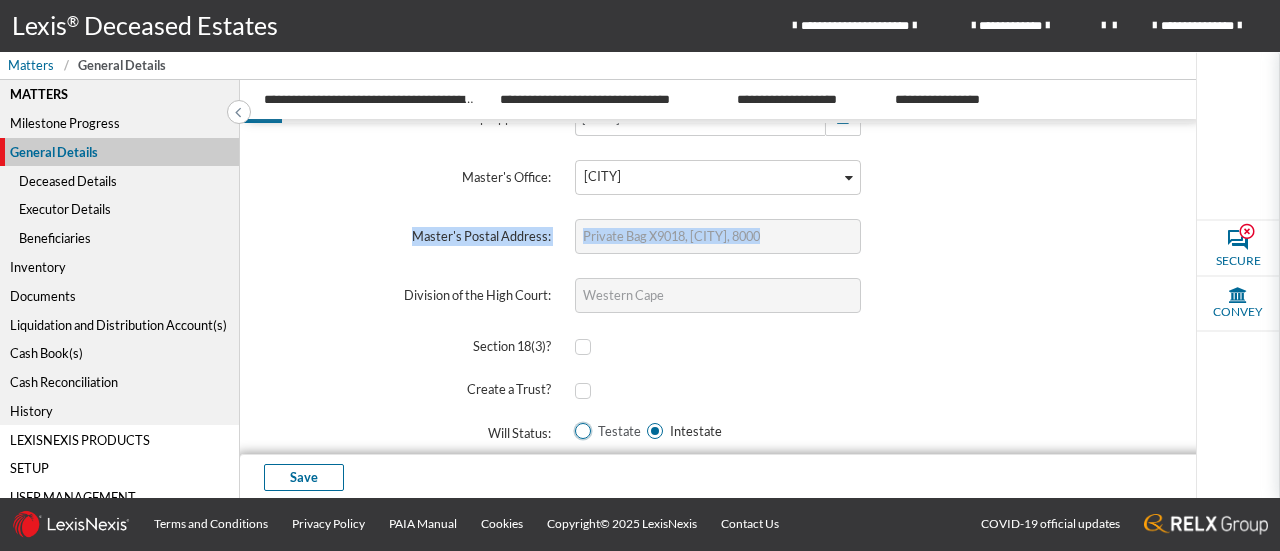 click at bounding box center (583, 431) 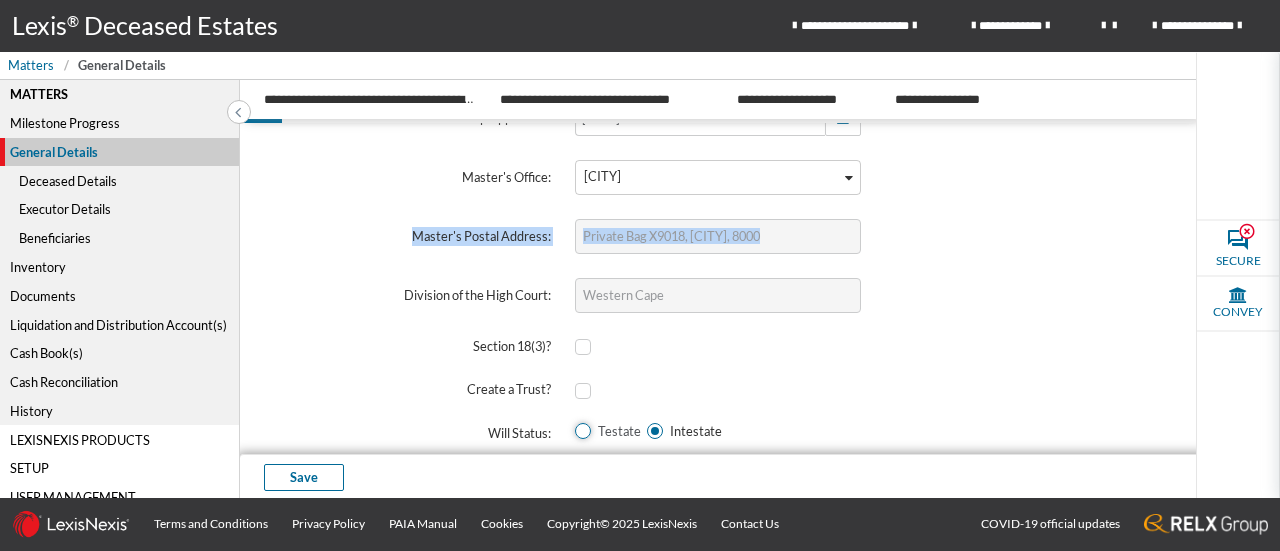 click on "Testate" at bounding box center [581, 431] 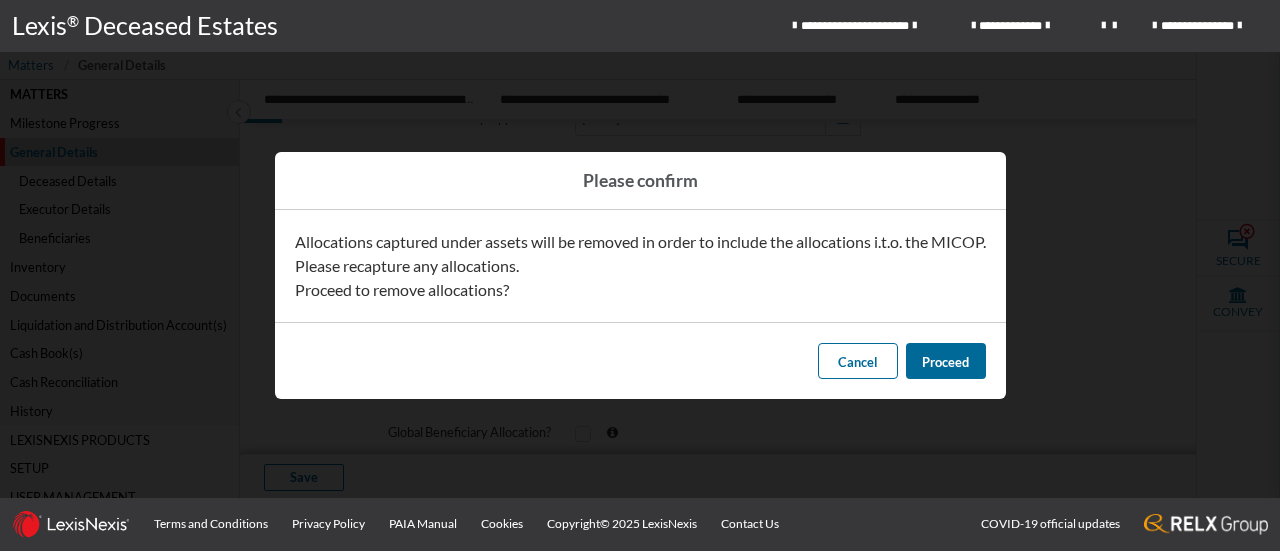 click on "Proceed" at bounding box center [945, 362] 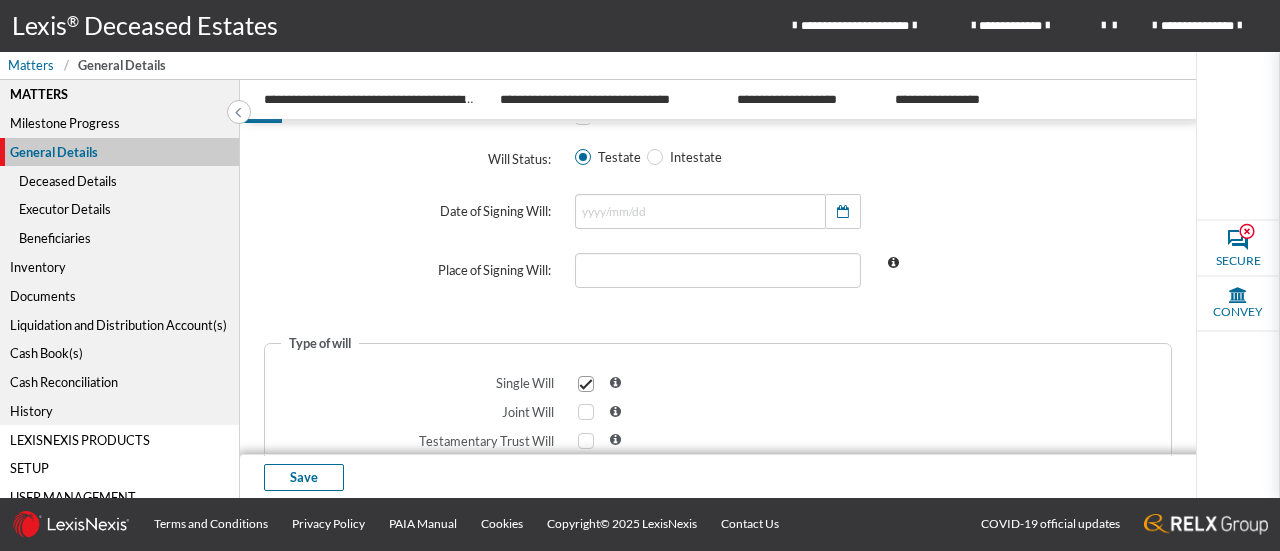 scroll, scrollTop: 656, scrollLeft: 0, axis: vertical 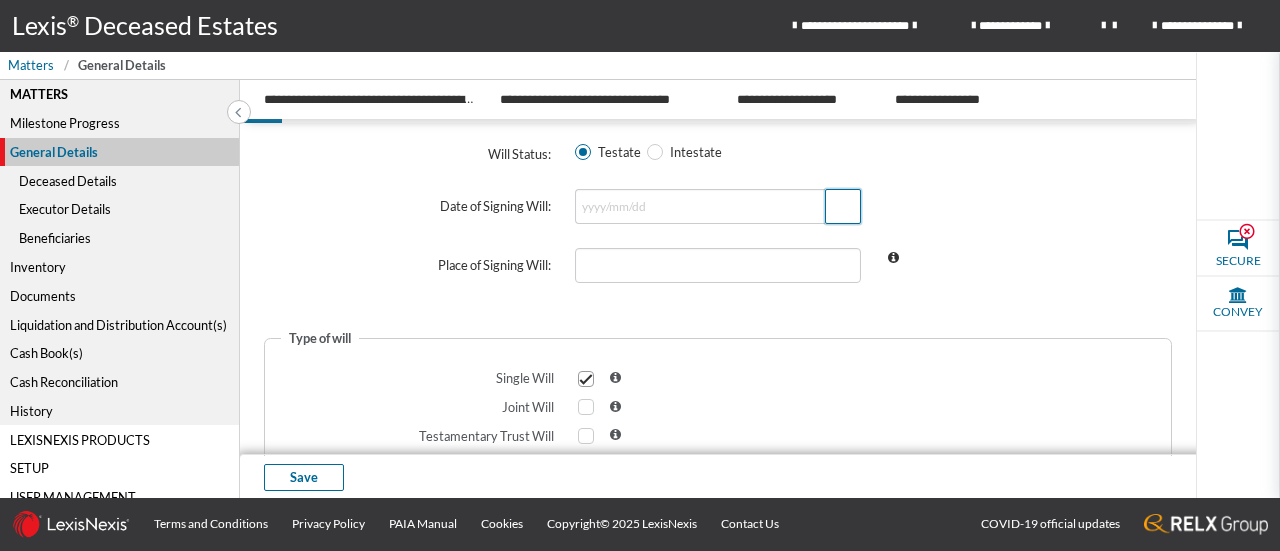 click at bounding box center [843, 207] 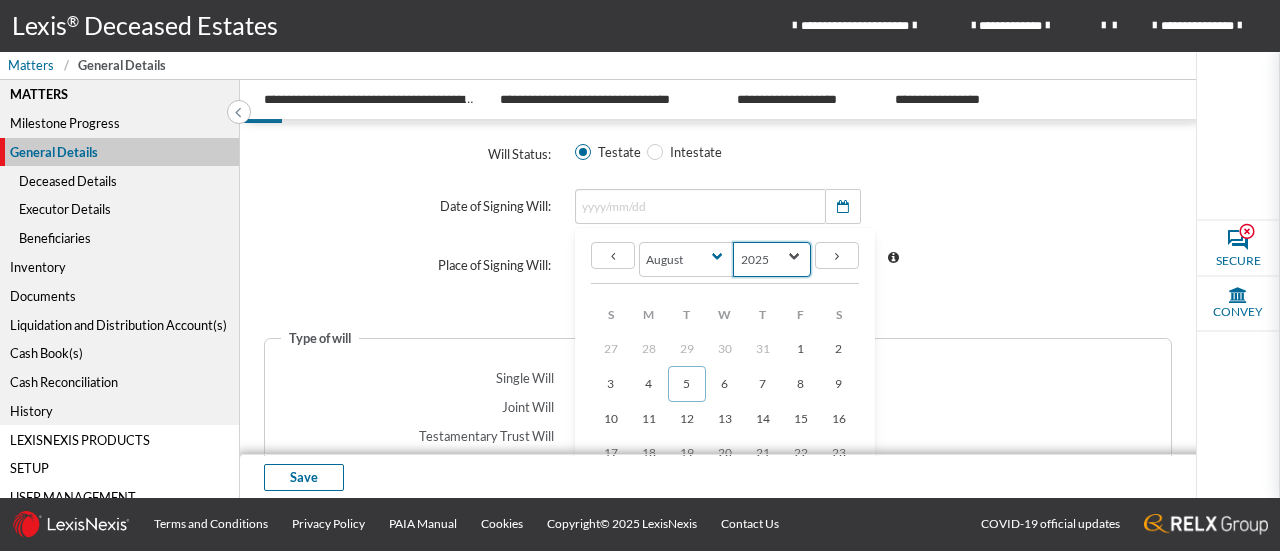 click on "2145   2144   2143   2142   2141   2140   2139   2138   2137   2136   2135   2134   2133   2132   2131   2130   2129   2128   2127   2126   2125   2124   2123   2122   2121   2120   2119   2118   2117   2116   2115   2114   2113   2112   2111   2110   2109   2108   2107   2106   2105   2104   2103   2102   2101   2100   2099   2098   2097   2096   2095   2094   2093   2092   2091   2090   2089   2088   2087   2086   2085   2084   2083   2082   2081   2080   2079   2078   2077   2076   2075   2074   2073   2072   2071   2070   2069   2068   2067   2066   2065   2064   2063   2062   2061   2060   2059   2058   2057   2056   2055   2054   2053   2052   2051   2050   2049   2048   2047   2046   2045   2044   2043   2042   2041   2040   2039   2038   2037   2036   2035   2034   2033   2032   2031   2030   2029   2028   2027   2026   2025   2024   2023   2022   2021   2020   2019   2018   2017   2016   2015   2014   2013   2012   2011   2010   2009   2008   2007   2006   2005   2004   2003   2002   2001   2000" at bounding box center (772, 259) 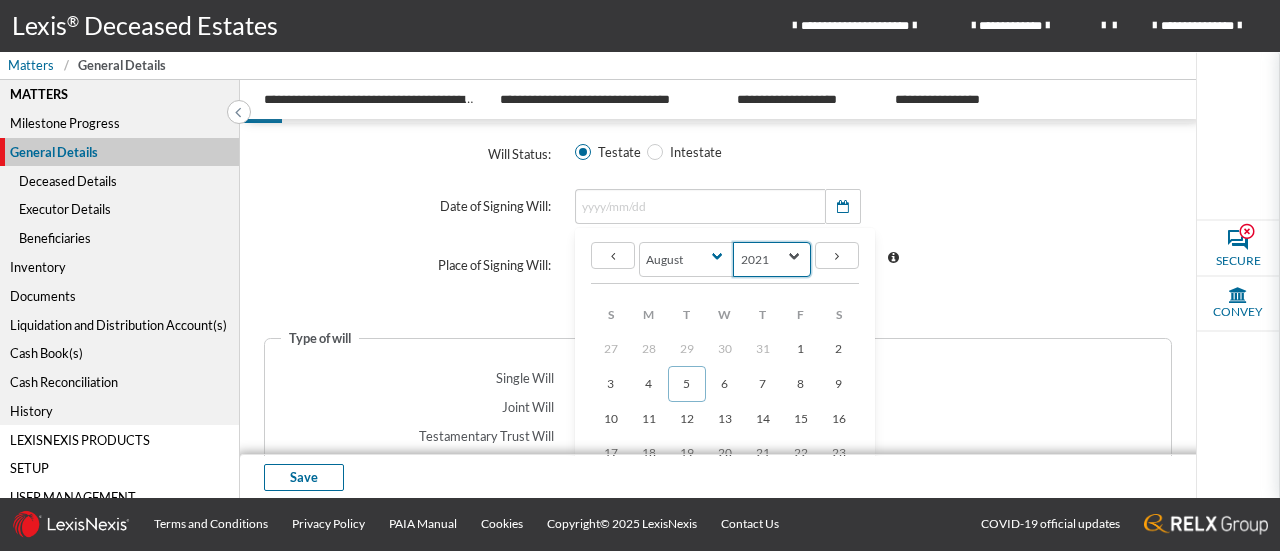 click on "2145   2144   2143   2142   2141   2140   2139   2138   2137   2136   2135   2134   2133   2132   2131   2130   2129   2128   2127   2126   2125   2124   2123   2122   2121   2120   2119   2118   2117   2116   2115   2114   2113   2112   2111   2110   2109   2108   2107   2106   2105   2104   2103   2102   2101   2100   2099   2098   2097   2096   2095   2094   2093   2092   2091   2090   2089   2088   2087   2086   2085   2084   2083   2082   2081   2080   2079   2078   2077   2076   2075   2074   2073   2072   2071   2070   2069   2068   2067   2066   2065   2064   2063   2062   2061   2060   2059   2058   2057   2056   2055   2054   2053   2052   2051   2050   2049   2048   2047   2046   2045   2044   2043   2042   2041   2040   2039   2038   2037   2036   2035   2034   2033   2032   2031   2030   2029   2028   2027   2026   2025   2024   2023   2022   2021   2020   2019   2018   2017   2016   2015   2014   2013   2012   2011   2010   2009   2008   2007   2006   2005   2004   2003   2002   2001   2000" at bounding box center (772, 259) 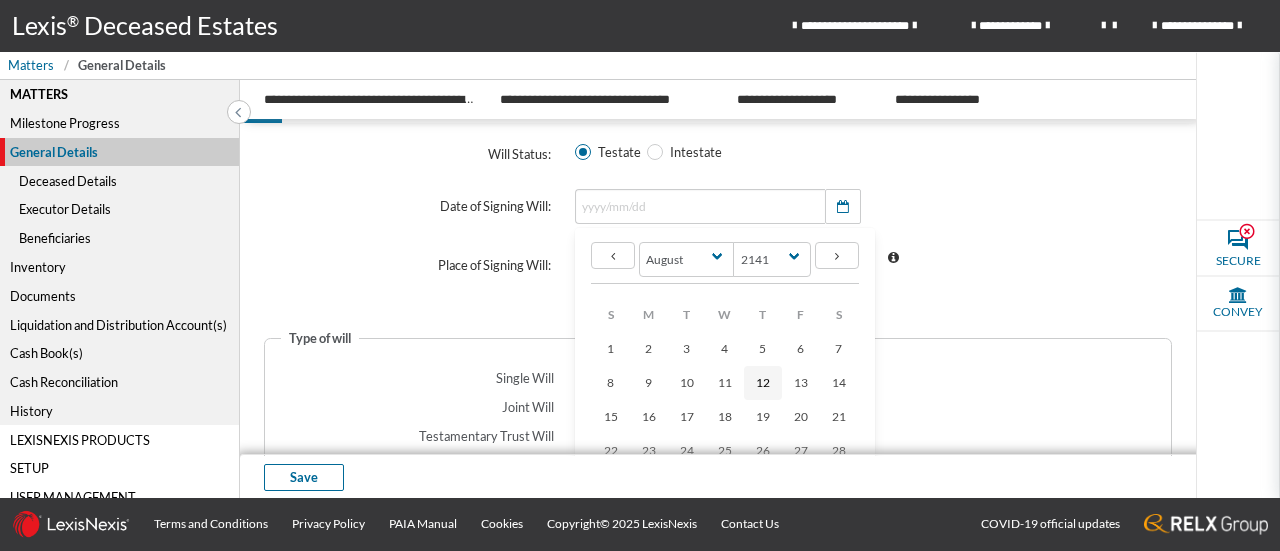 click on "12" at bounding box center [763, 382] 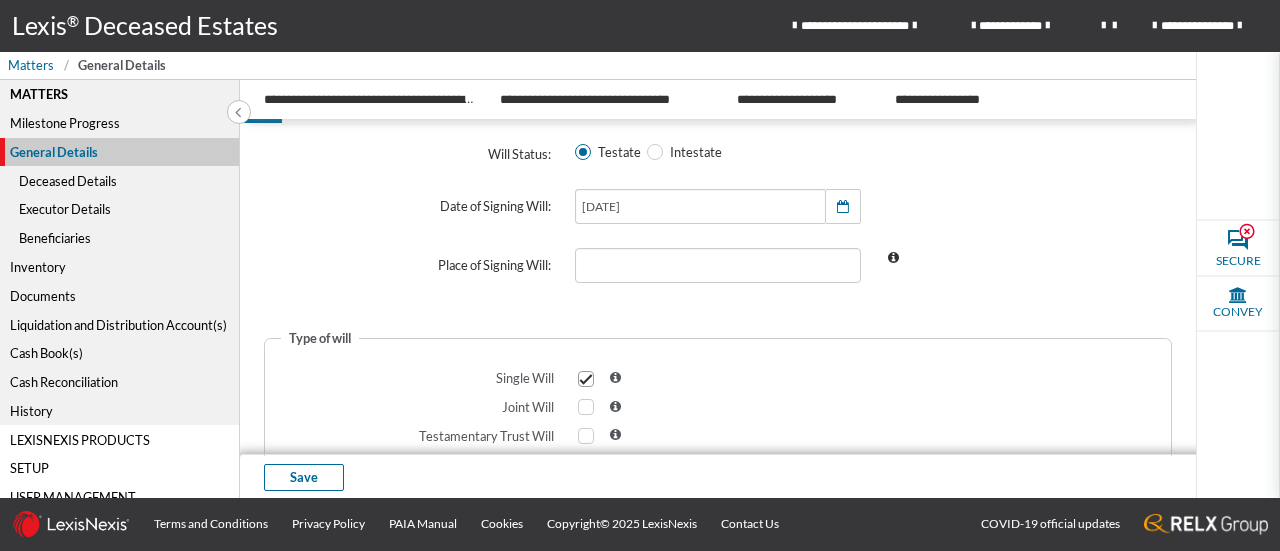 scroll, scrollTop: 683, scrollLeft: 0, axis: vertical 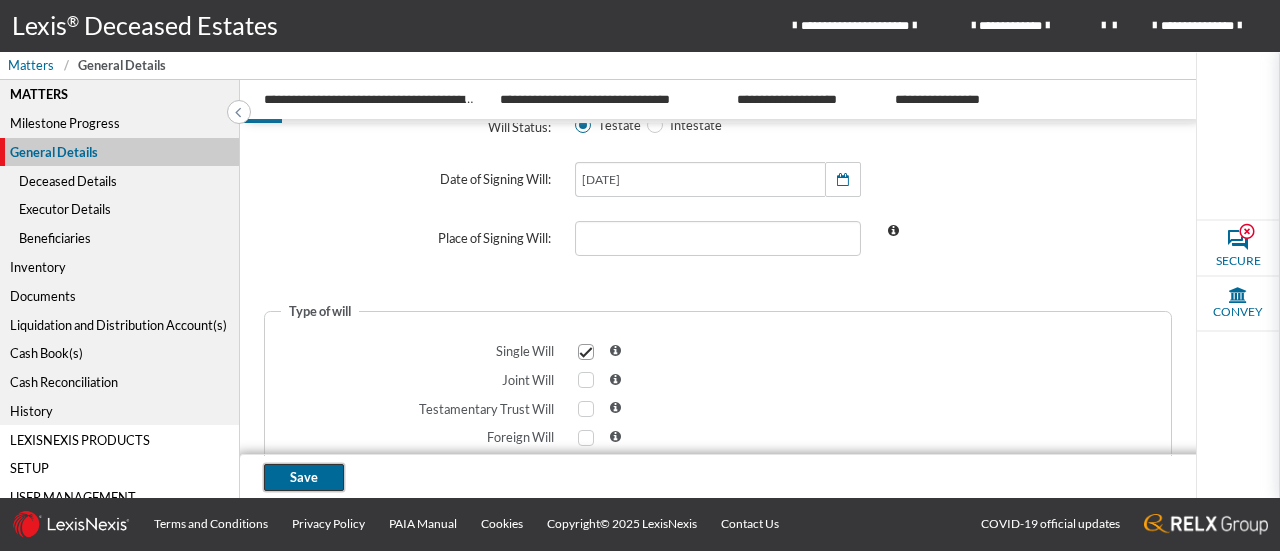 click on "Save" at bounding box center (304, 477) 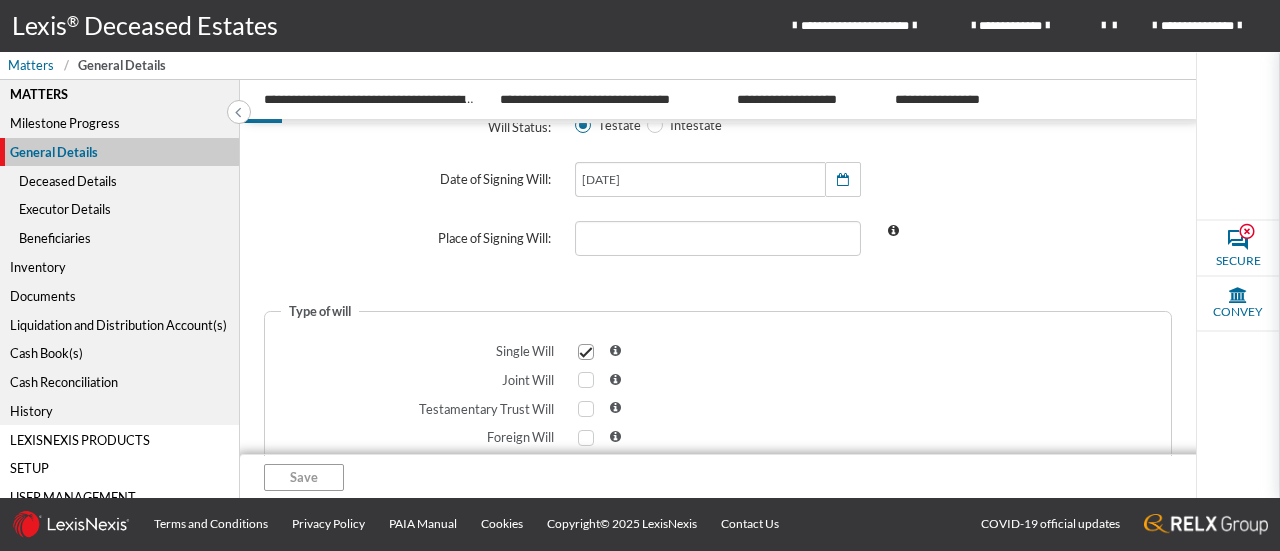 click on "Deceased Details" at bounding box center (119, 180) 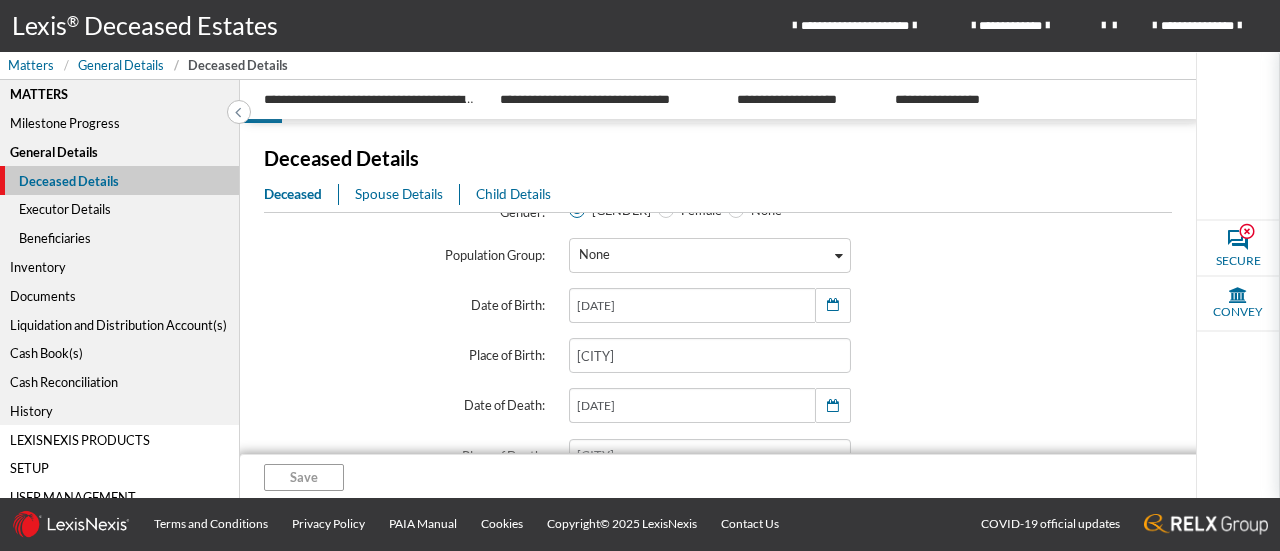 scroll, scrollTop: 284, scrollLeft: 0, axis: vertical 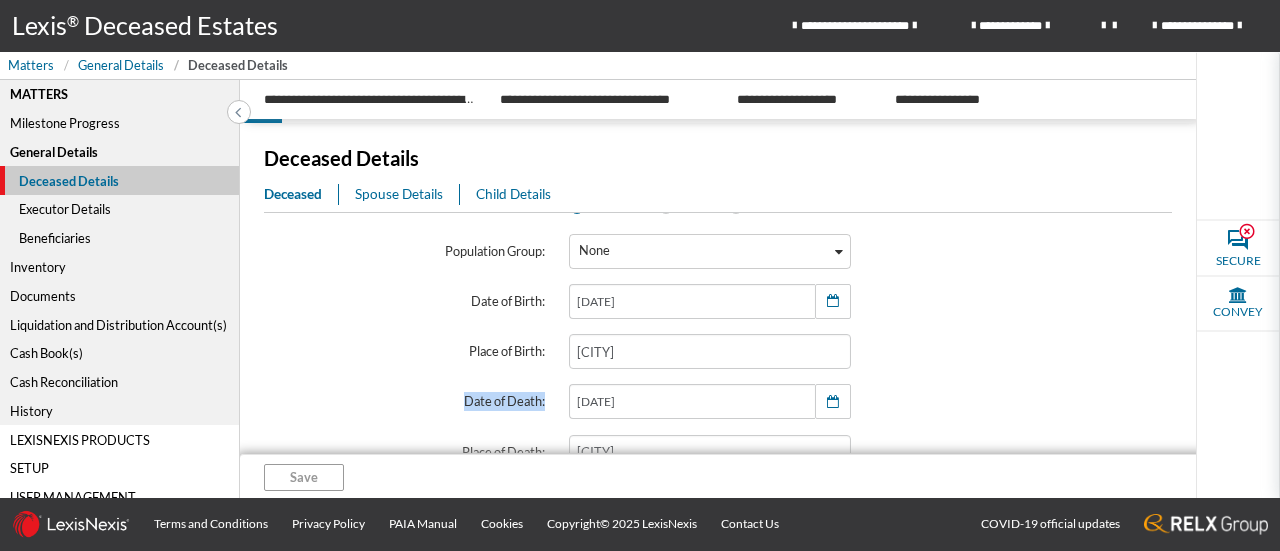 drag, startPoint x: 456, startPoint y: 400, endPoint x: 545, endPoint y: 397, distance: 89.050545 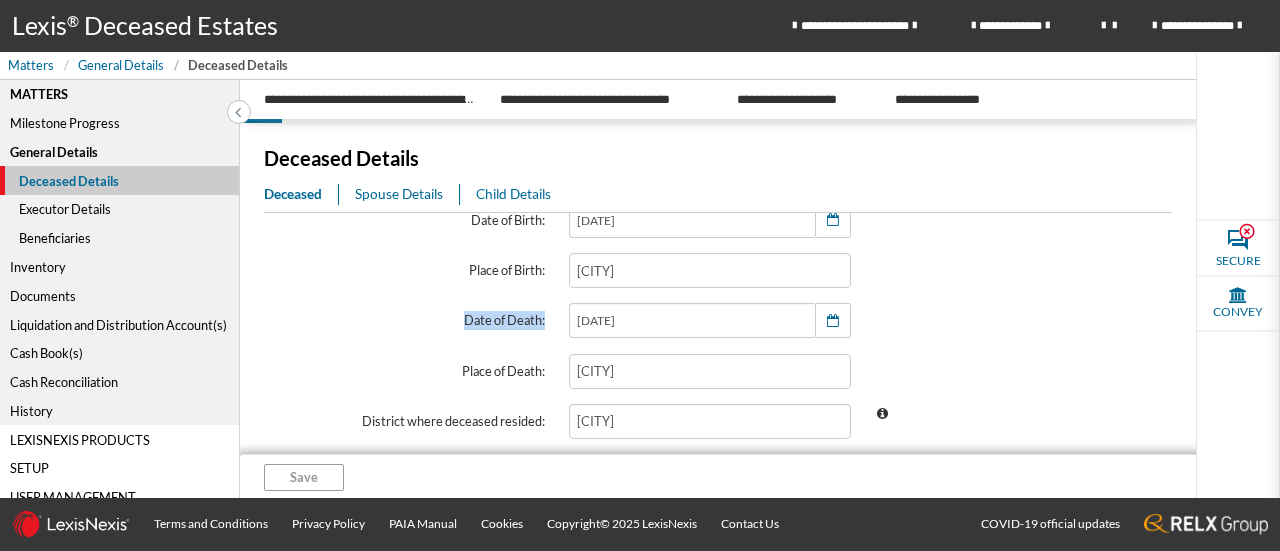 scroll, scrollTop: 377, scrollLeft: 0, axis: vertical 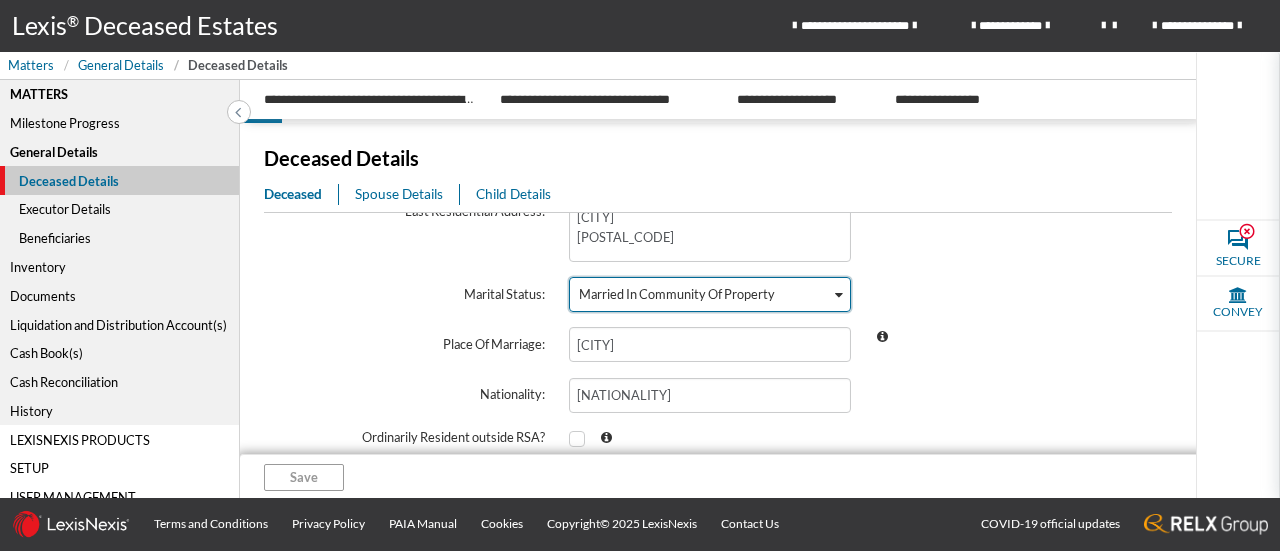 click on "Married In Community Of Property" at bounding box center (700, 292) 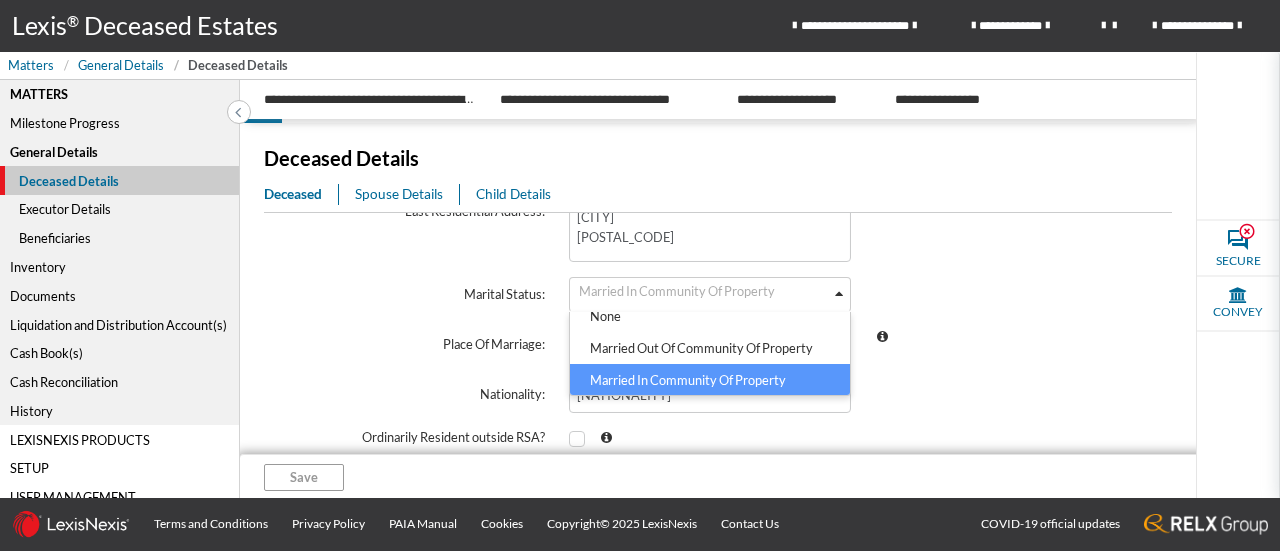 scroll, scrollTop: 17, scrollLeft: 0, axis: vertical 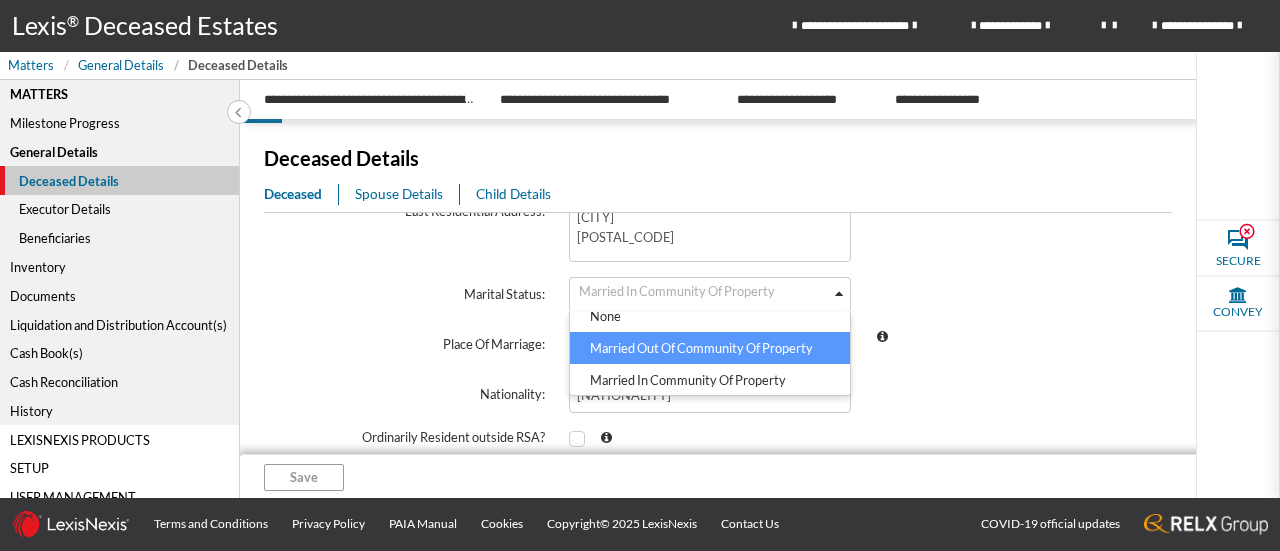 click at bounding box center (1015, 294) 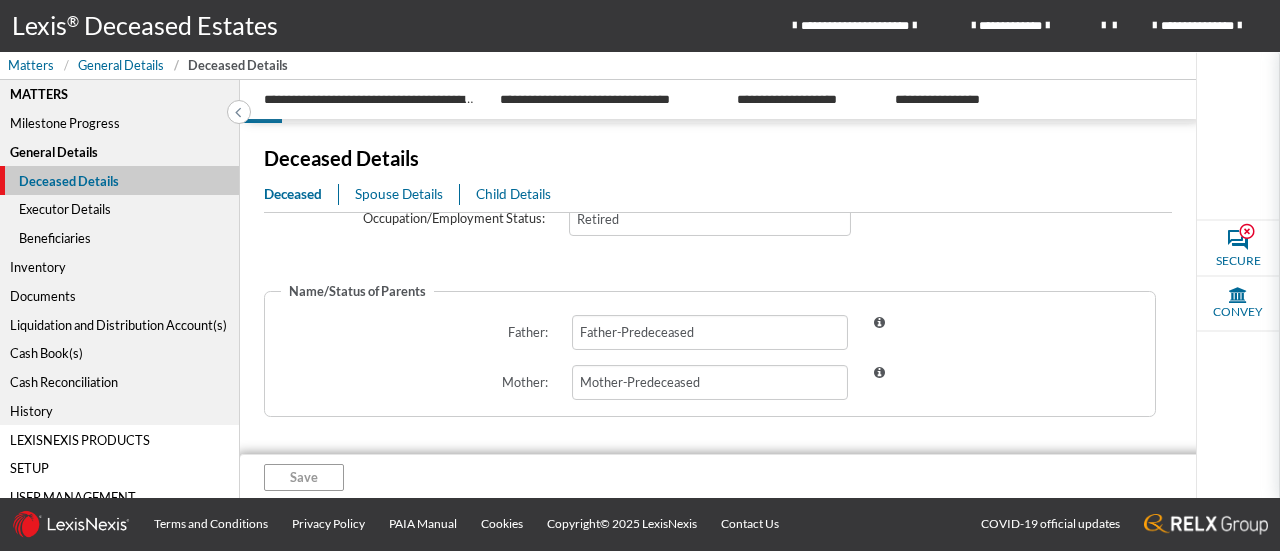 scroll, scrollTop: 929, scrollLeft: 0, axis: vertical 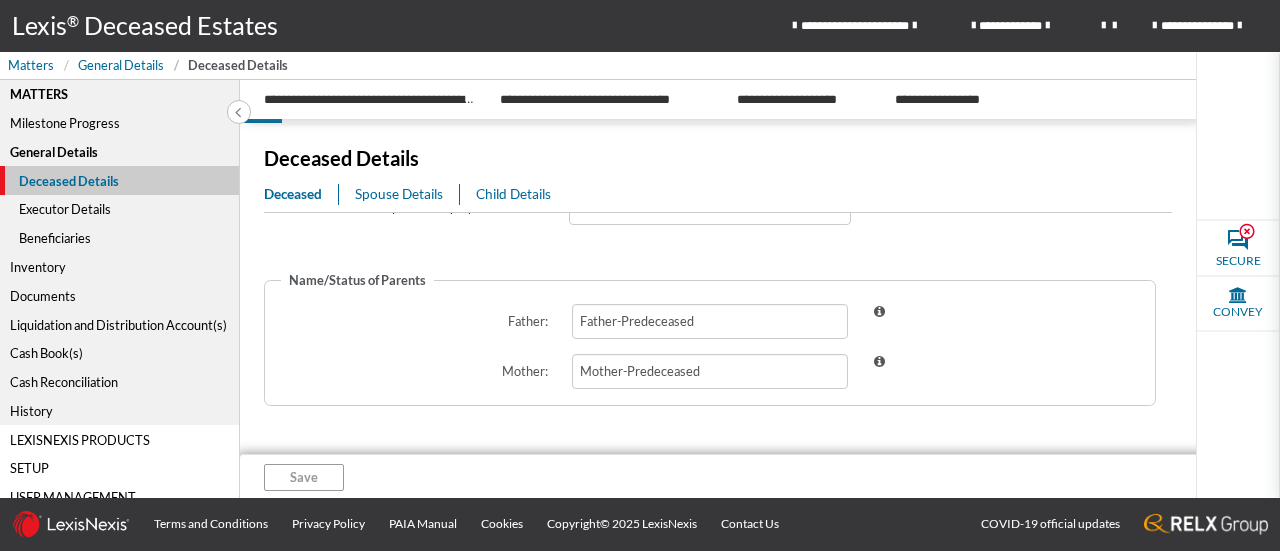 click on "Spouse Details" at bounding box center (399, 194) 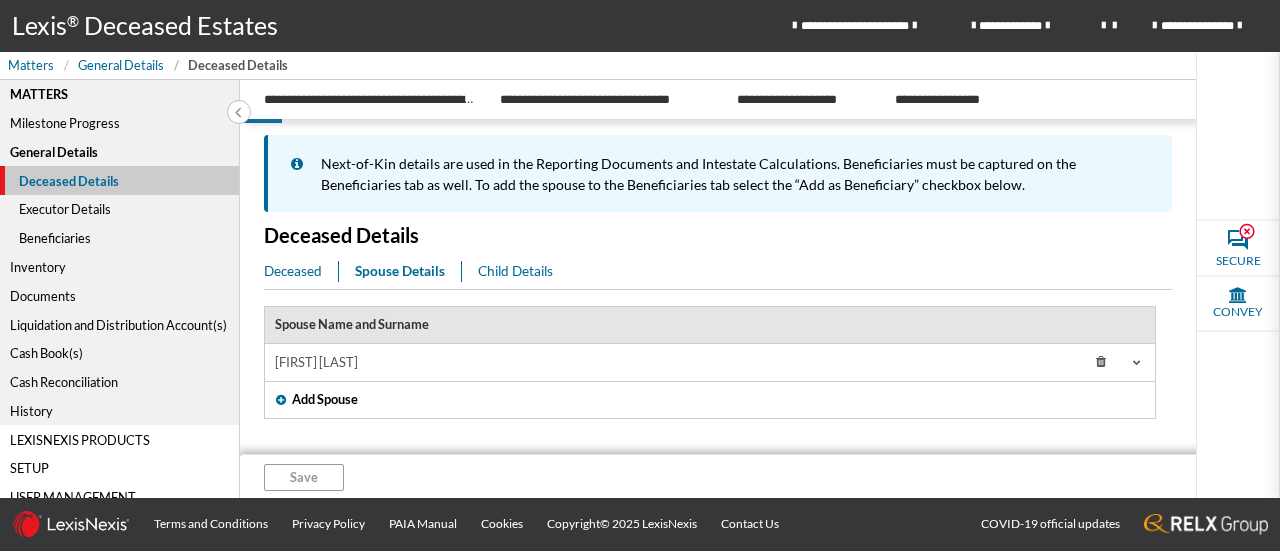 scroll, scrollTop: 0, scrollLeft: 0, axis: both 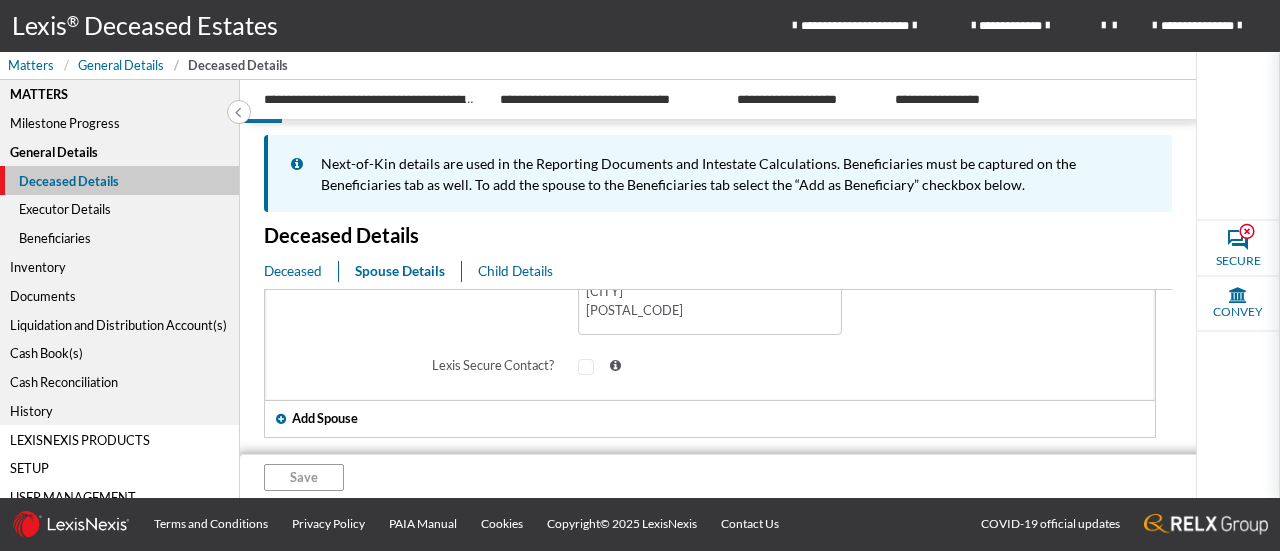 click on "Child Details" at bounding box center [515, 271] 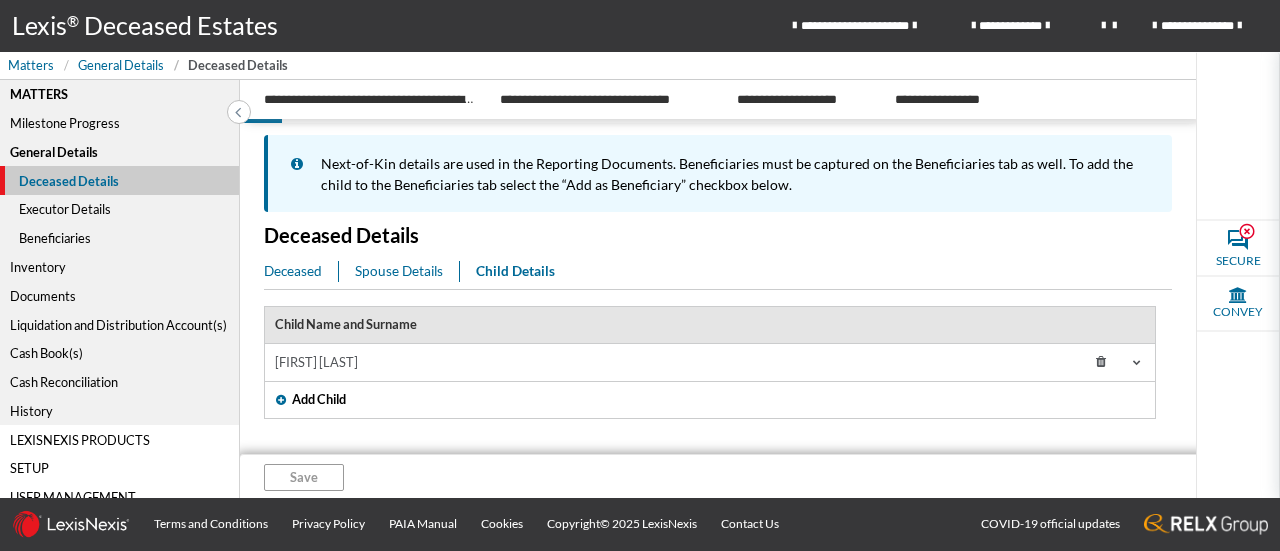 click on "[FIRST] [LAST]" at bounding box center [643, 362] 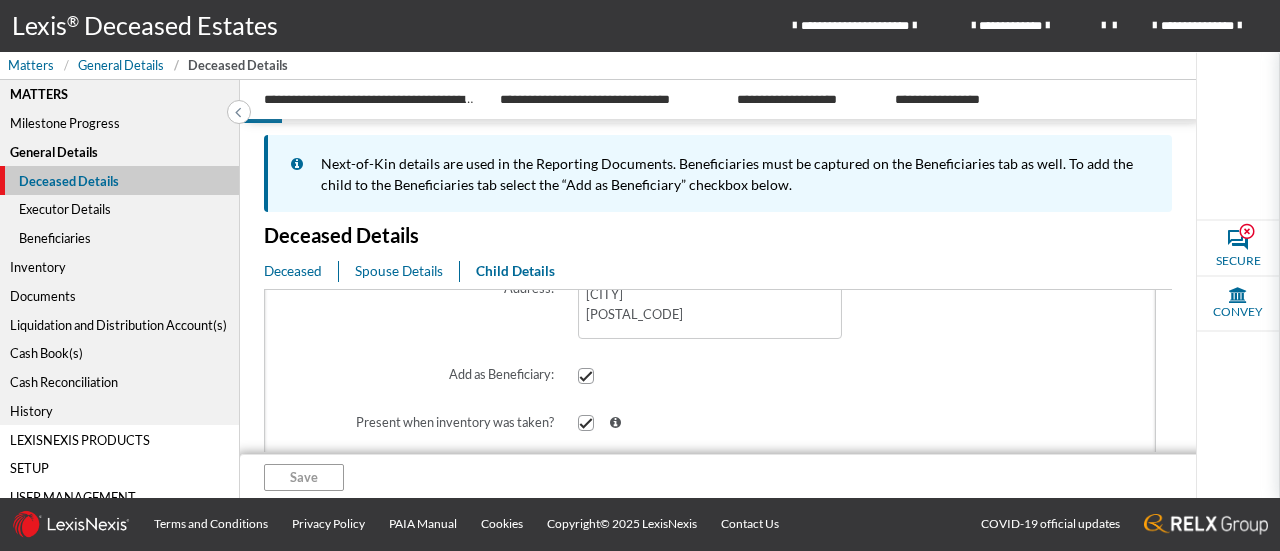 scroll, scrollTop: 427, scrollLeft: 0, axis: vertical 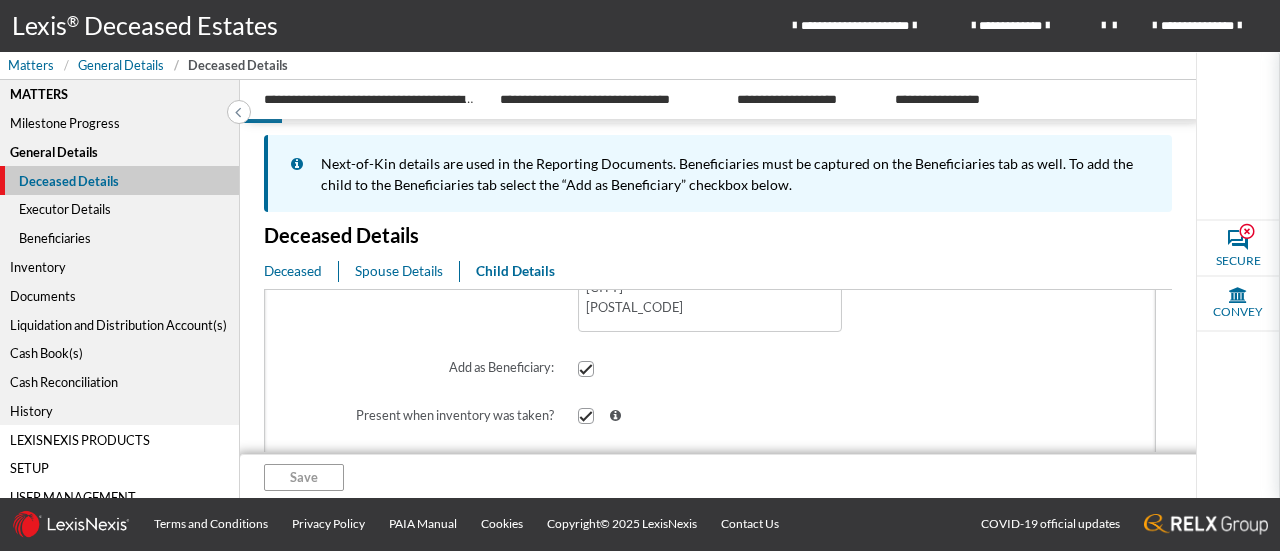 click at bounding box center [710, 368] 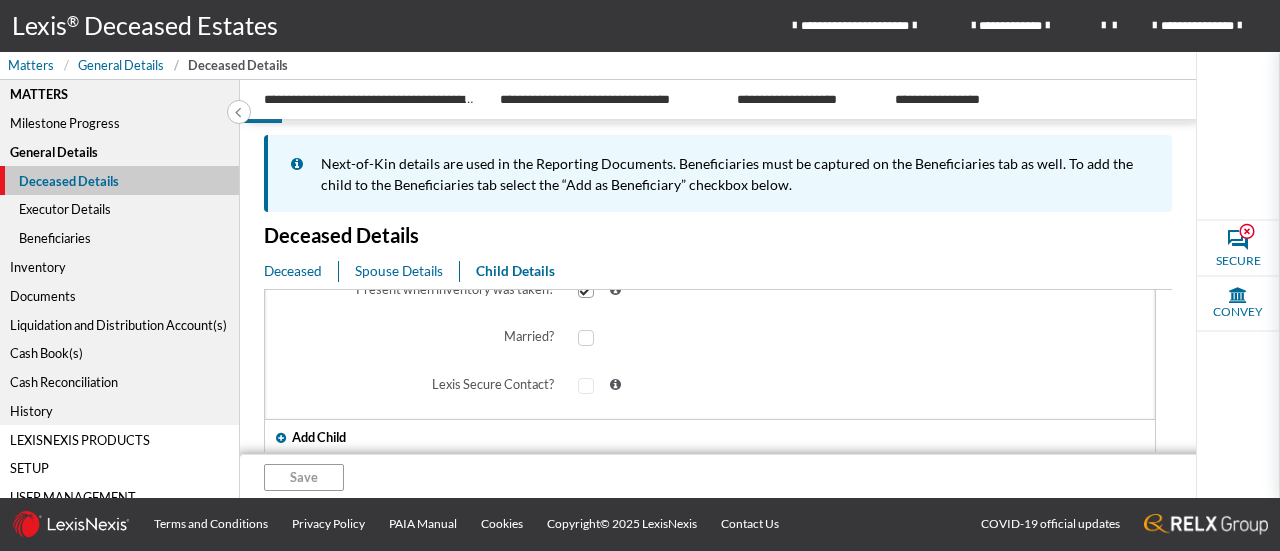 scroll, scrollTop: 534, scrollLeft: 0, axis: vertical 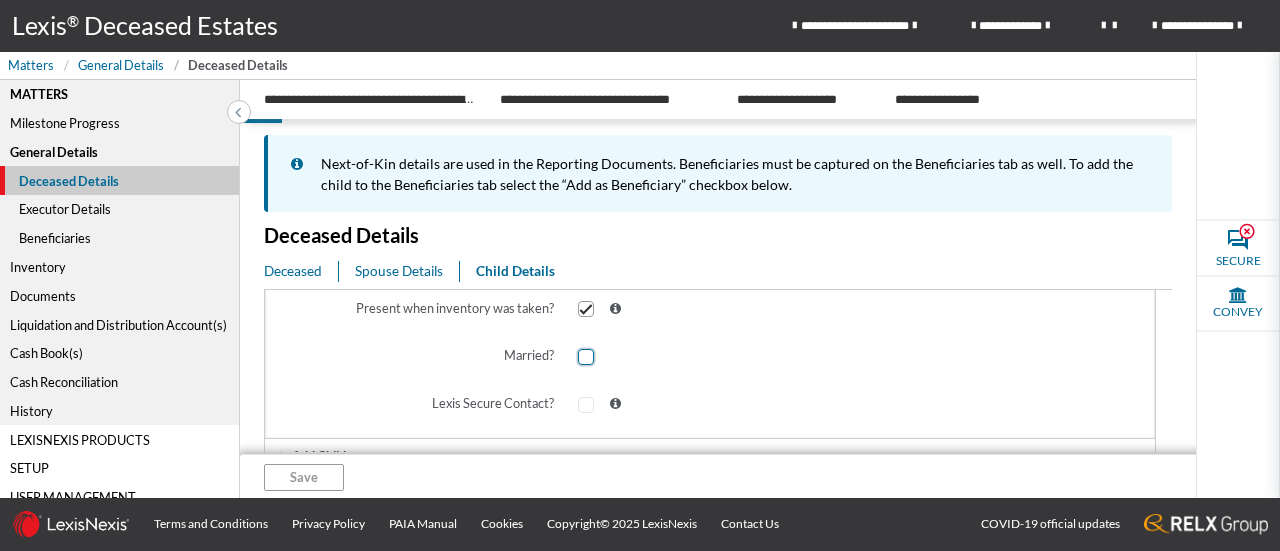 click at bounding box center [586, 357] 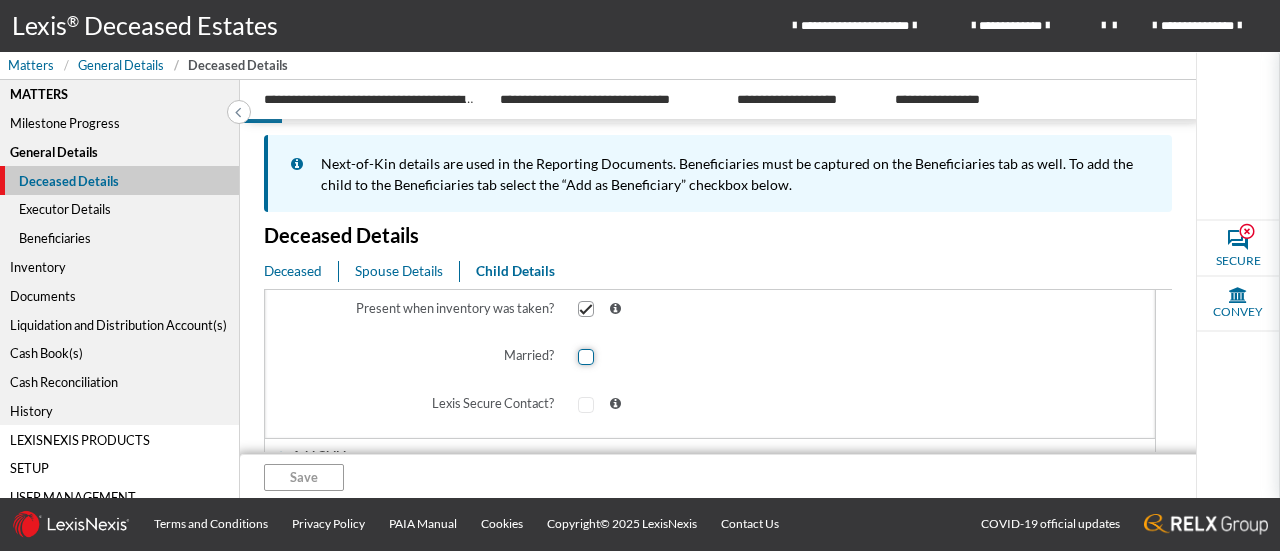 click at bounding box center [584, 357] 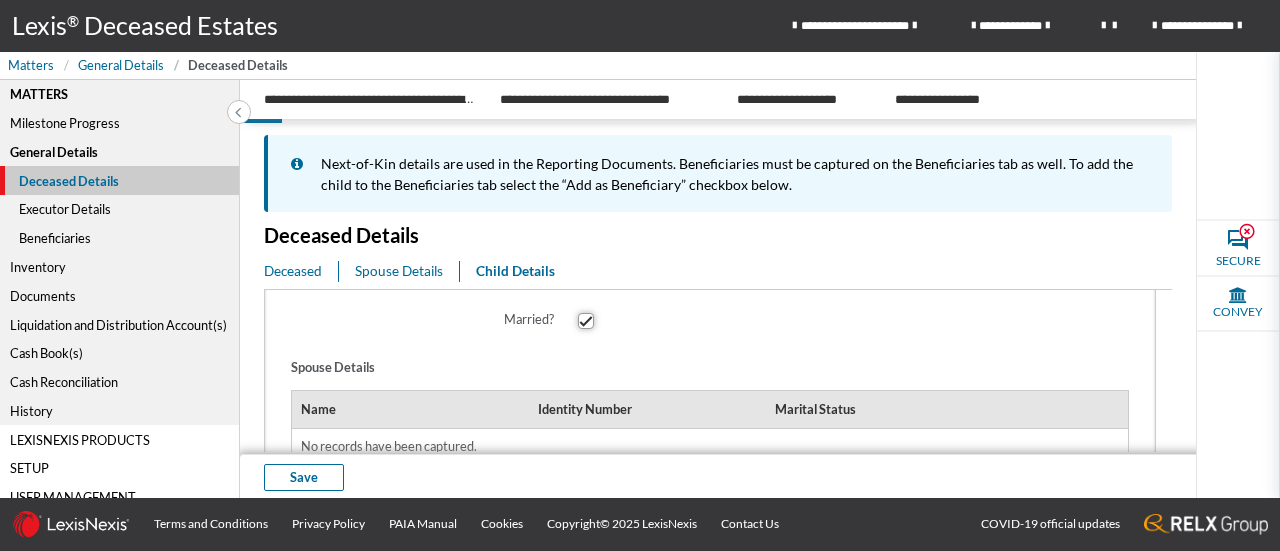 scroll, scrollTop: 546, scrollLeft: 0, axis: vertical 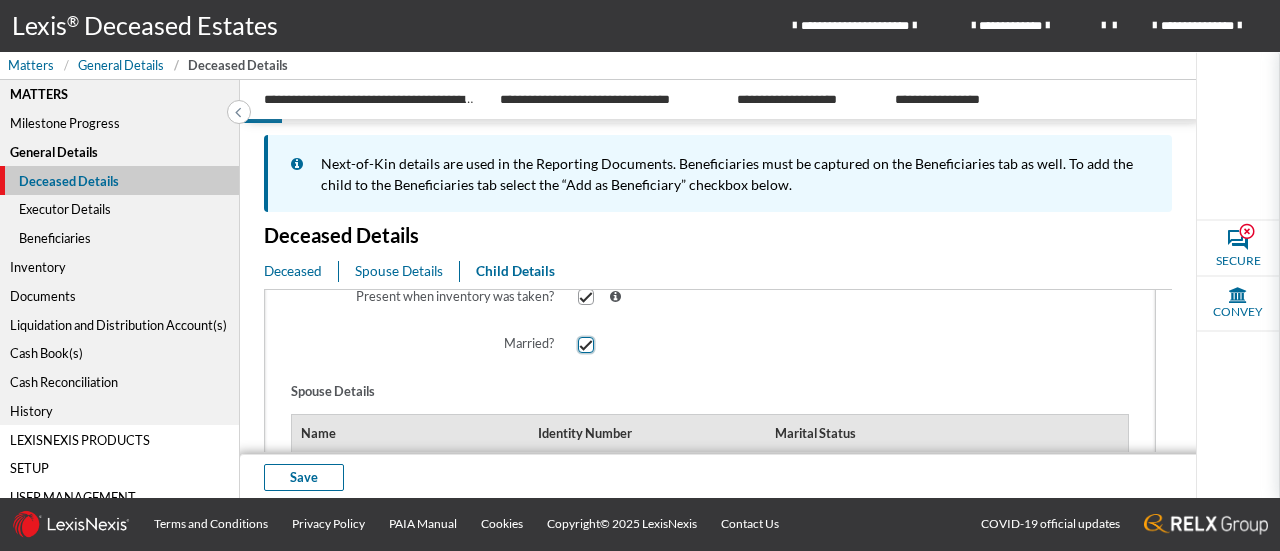 click at bounding box center (586, 345) 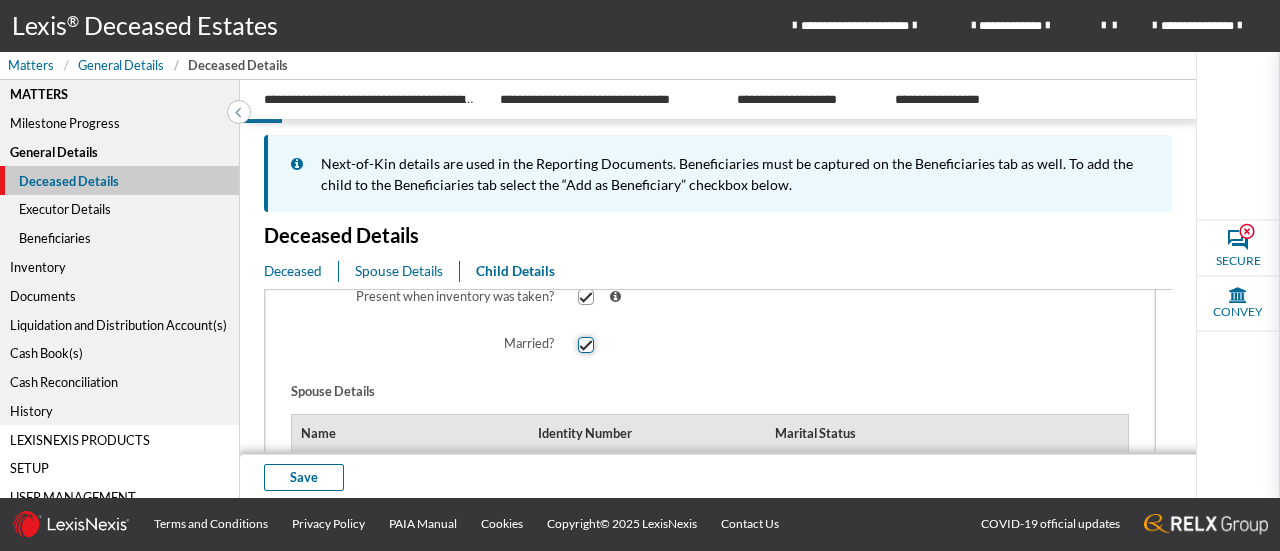 click at bounding box center (584, 345) 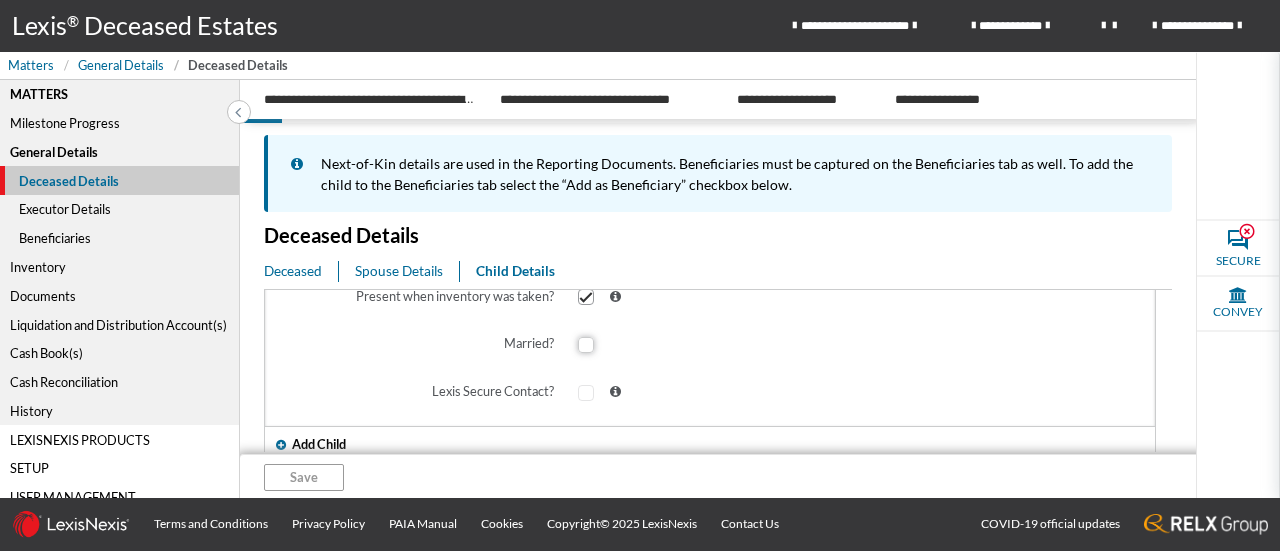 scroll, scrollTop: 572, scrollLeft: 0, axis: vertical 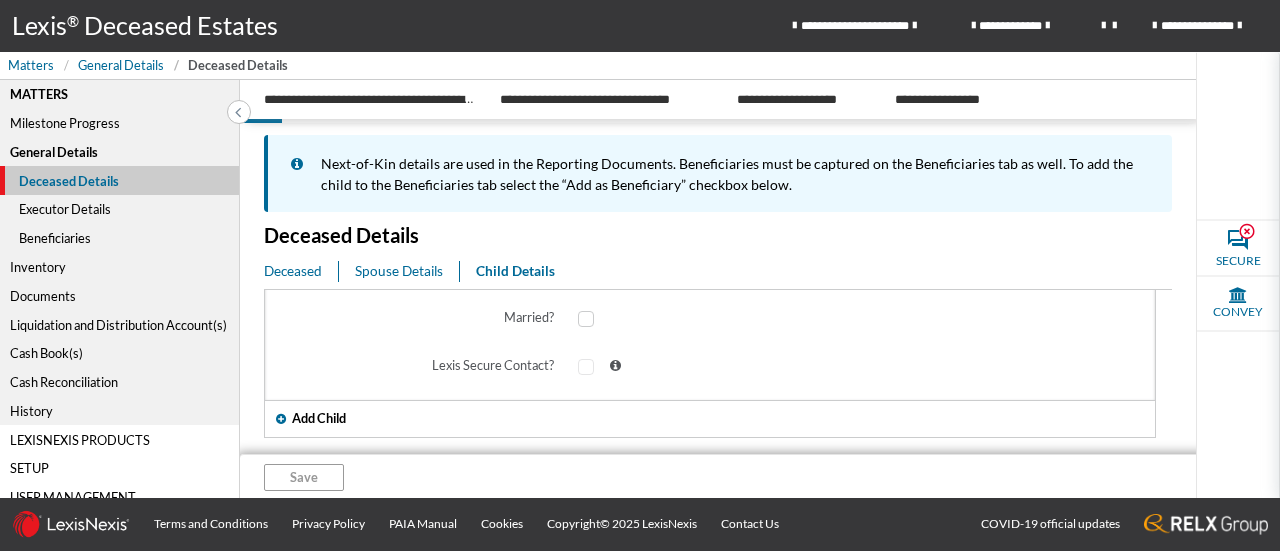 click on "Executor Details" at bounding box center (119, 209) 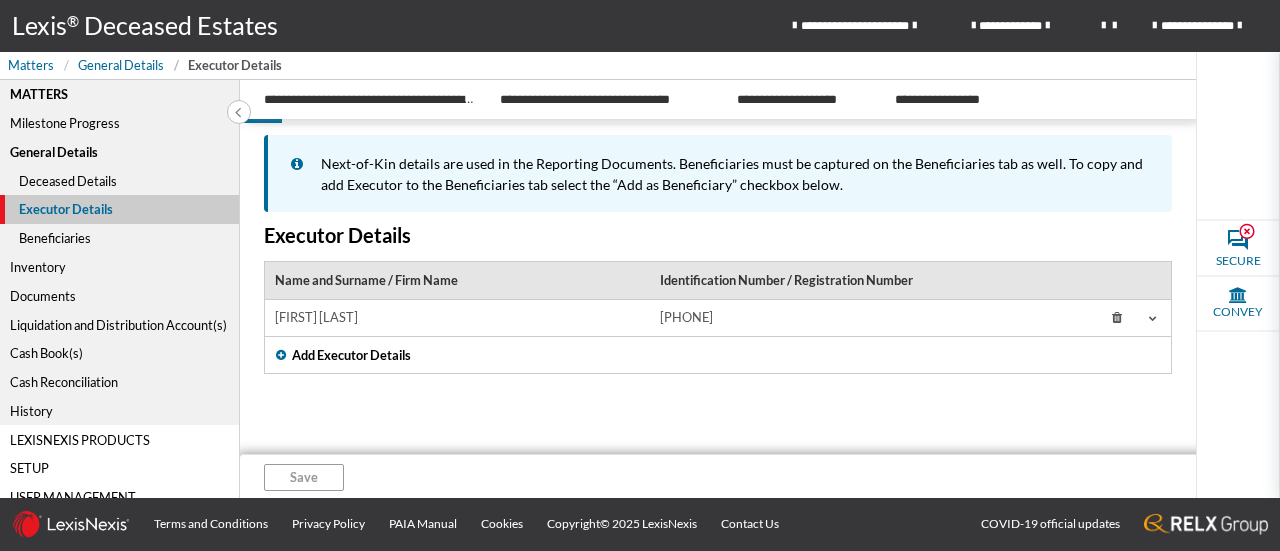 click on "[FIRST] [LAST]" at bounding box center (457, 318) 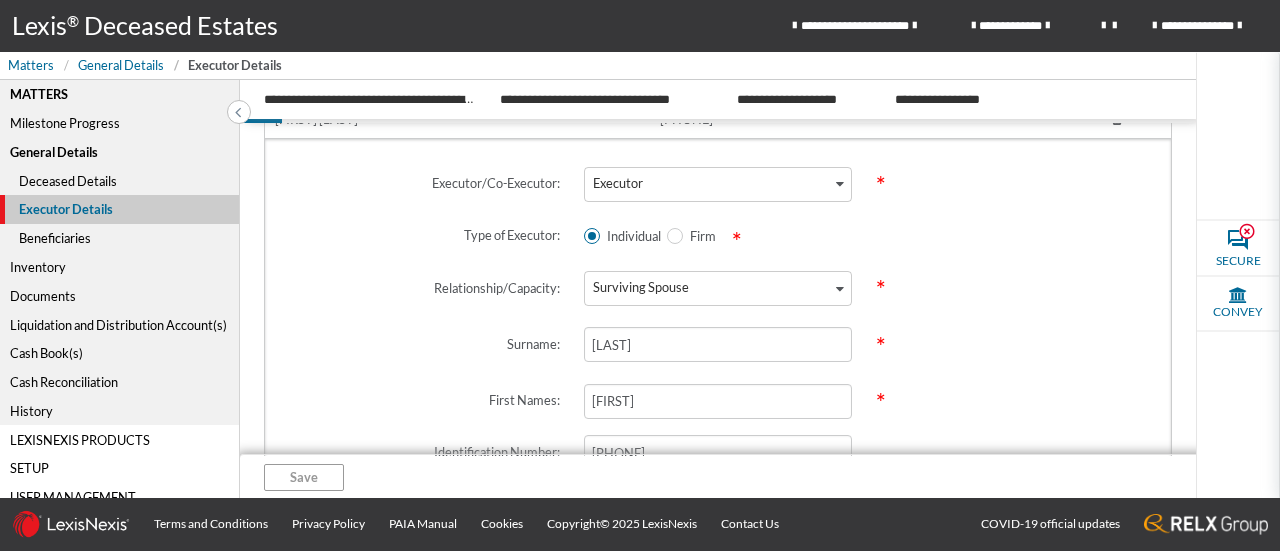 scroll, scrollTop: 202, scrollLeft: 0, axis: vertical 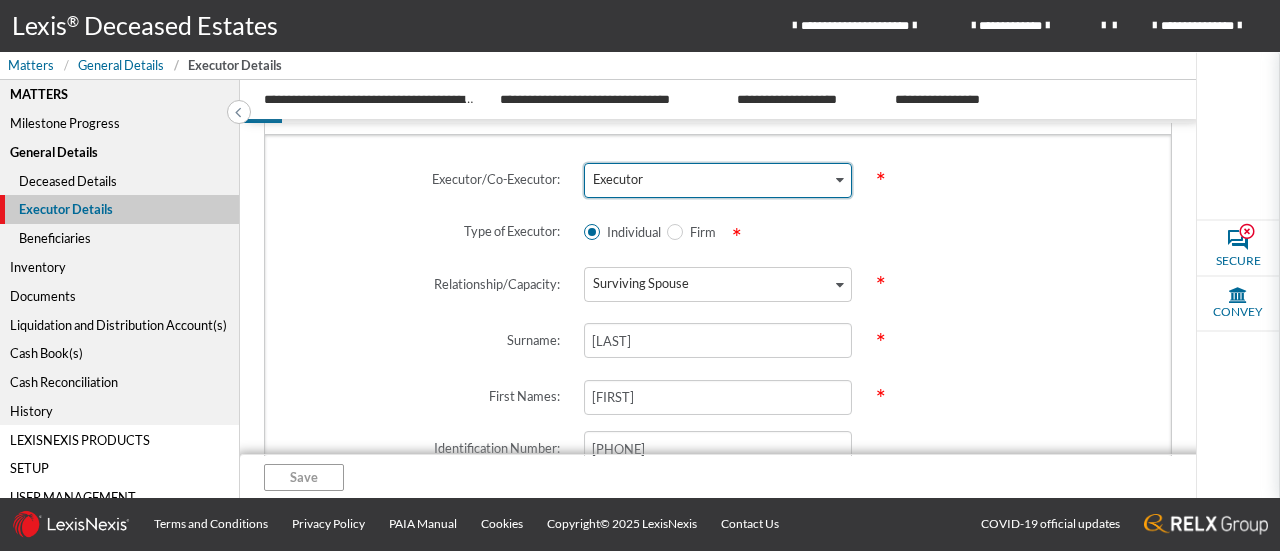 click on "Loading..." at bounding box center (841, 178) 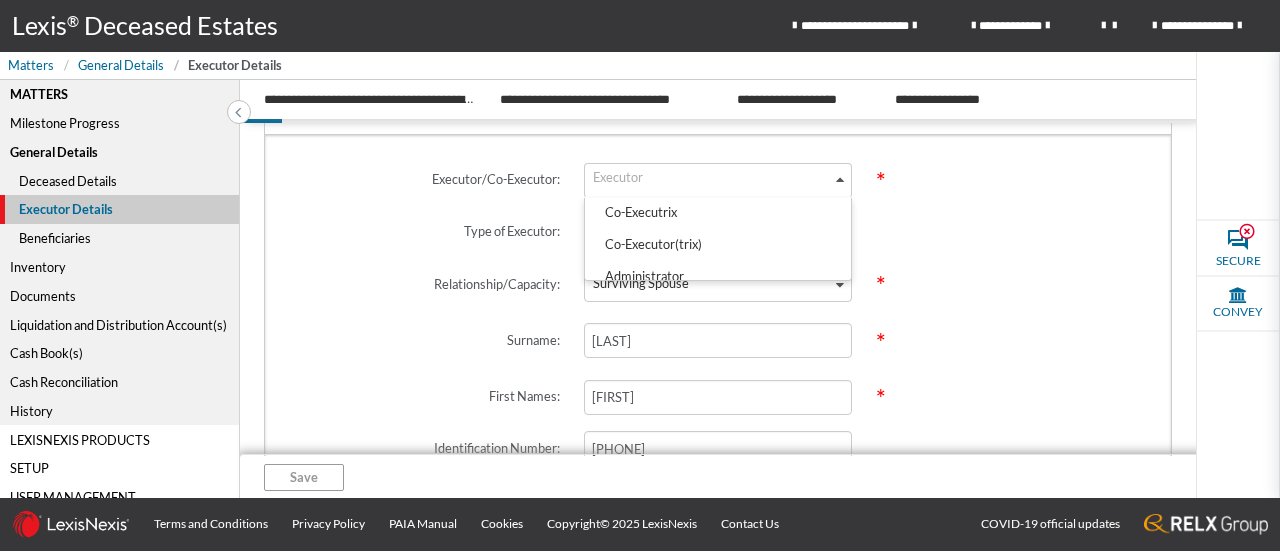 scroll, scrollTop: 0, scrollLeft: 0, axis: both 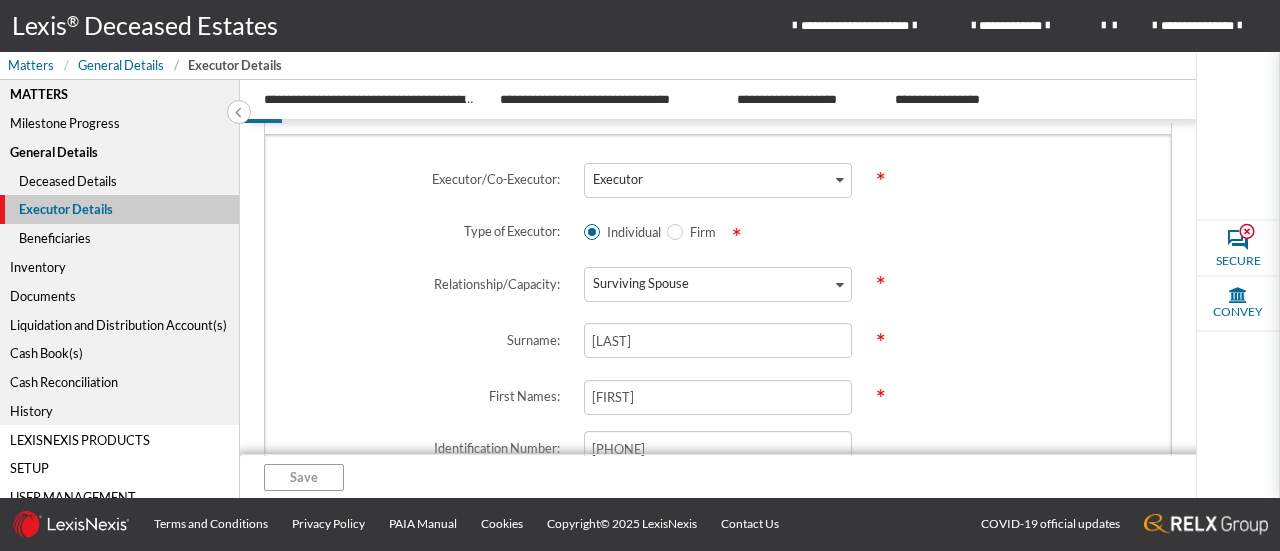 click on "*" at bounding box center (1010, 180) 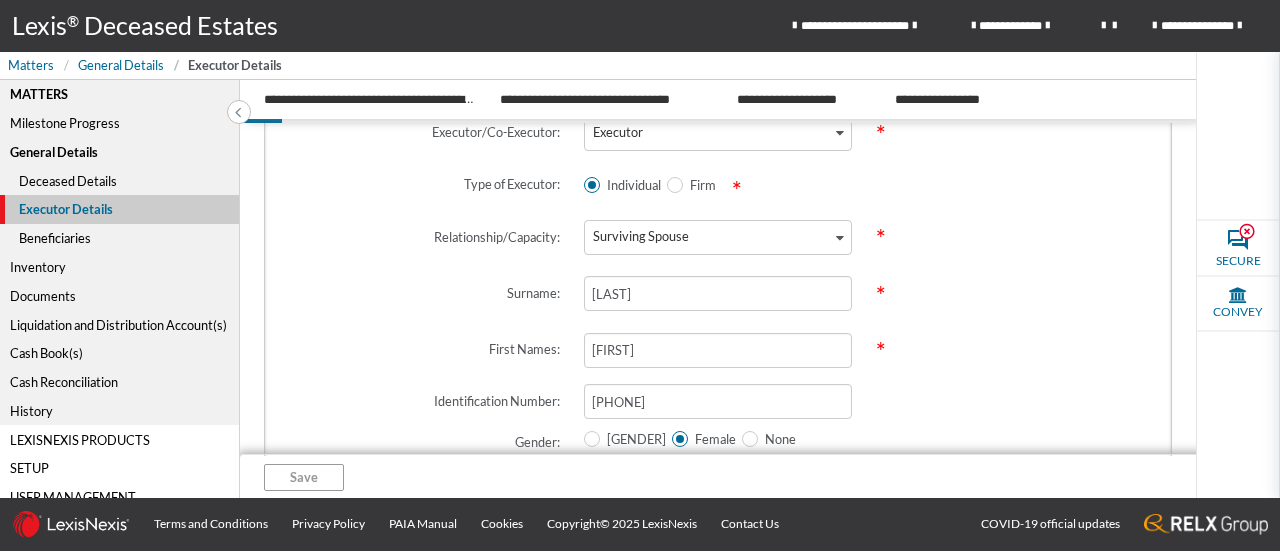 scroll, scrollTop: 260, scrollLeft: 0, axis: vertical 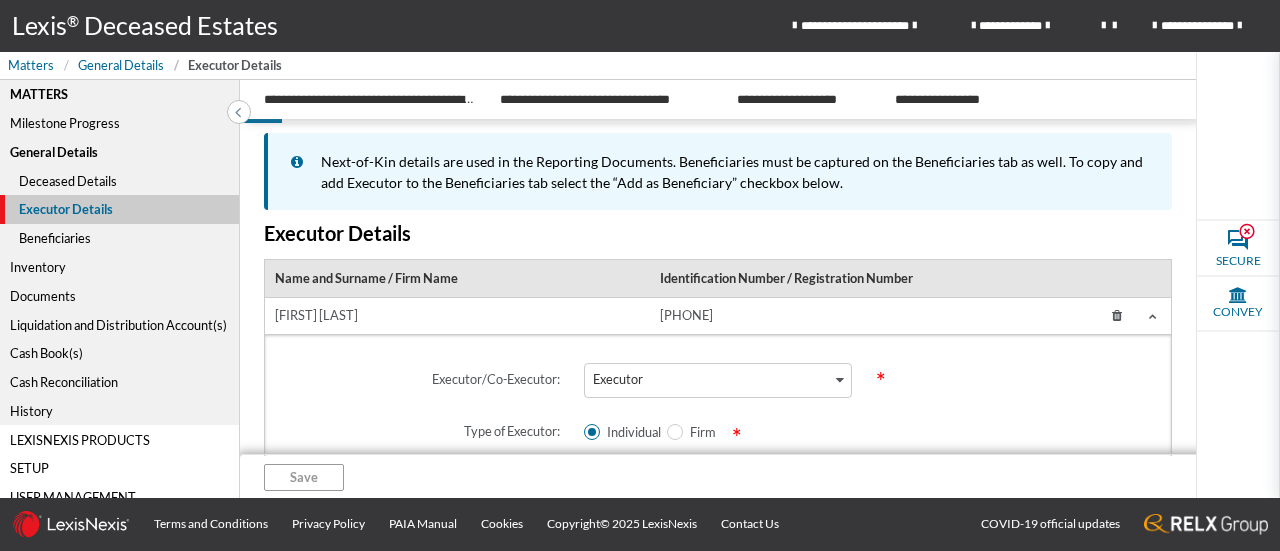 click on "Beneficiaries" at bounding box center (119, 238) 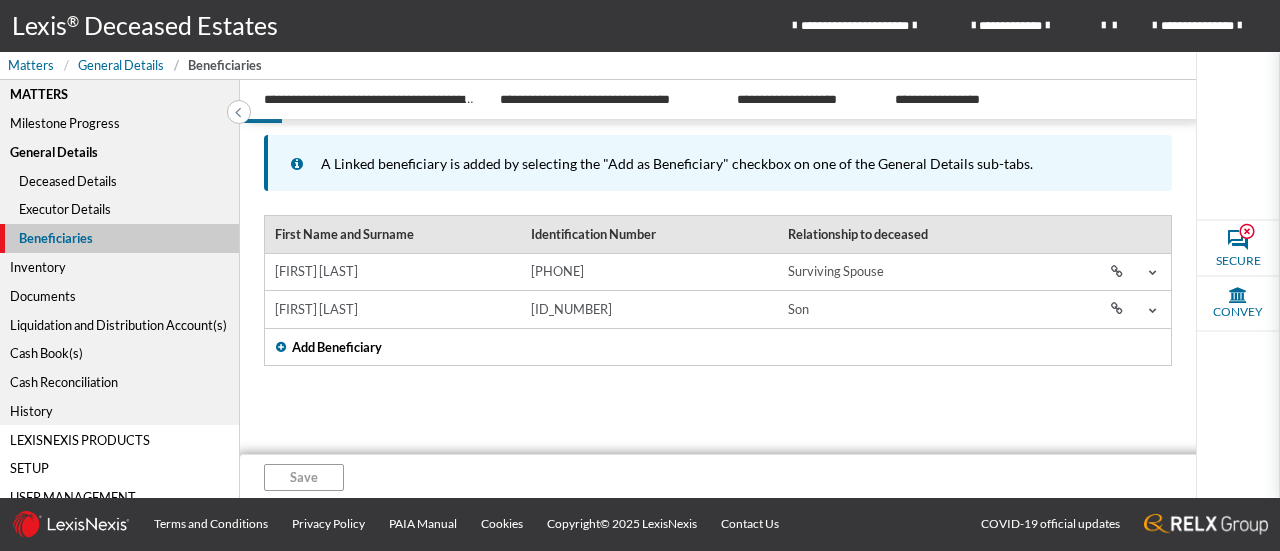 click on "[FIRST] [LAST]" at bounding box center [393, 273] 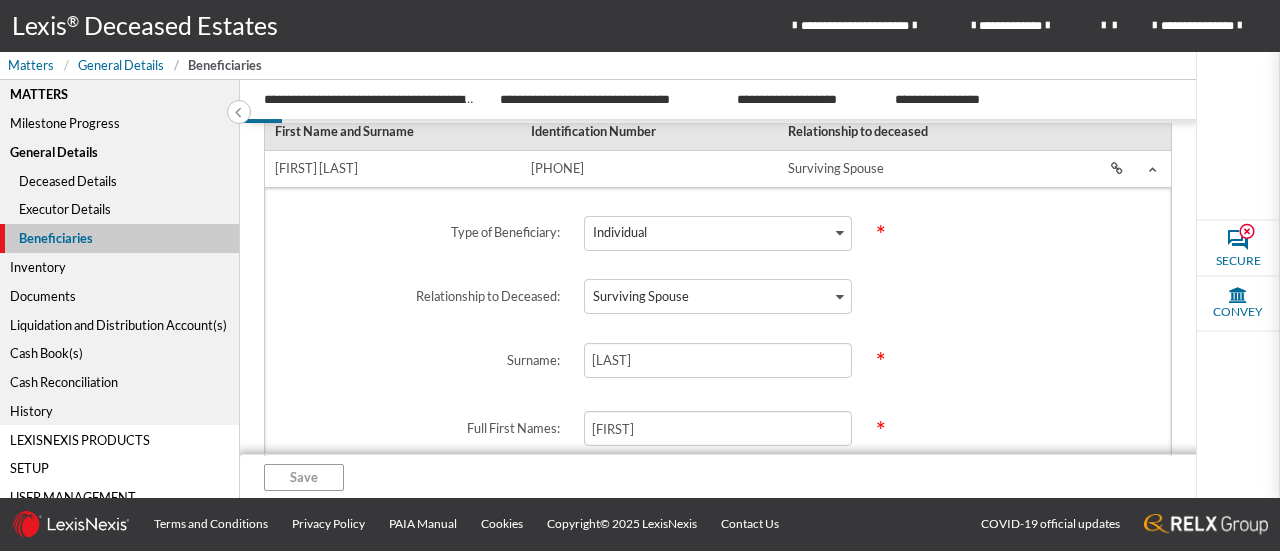 scroll, scrollTop: 106, scrollLeft: 0, axis: vertical 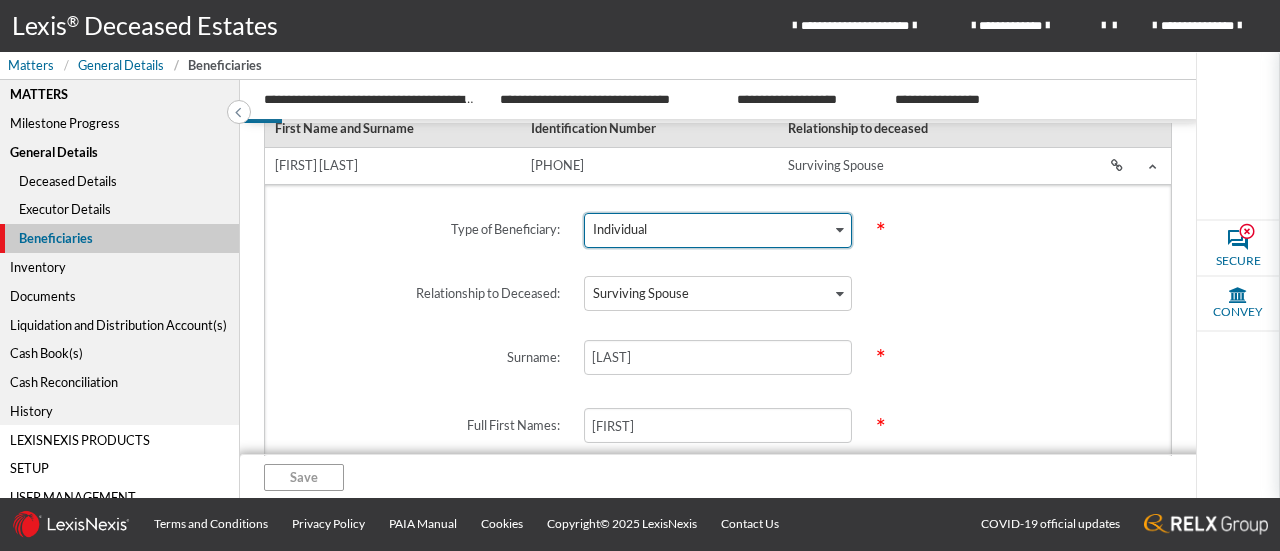 click at bounding box center [840, 230] 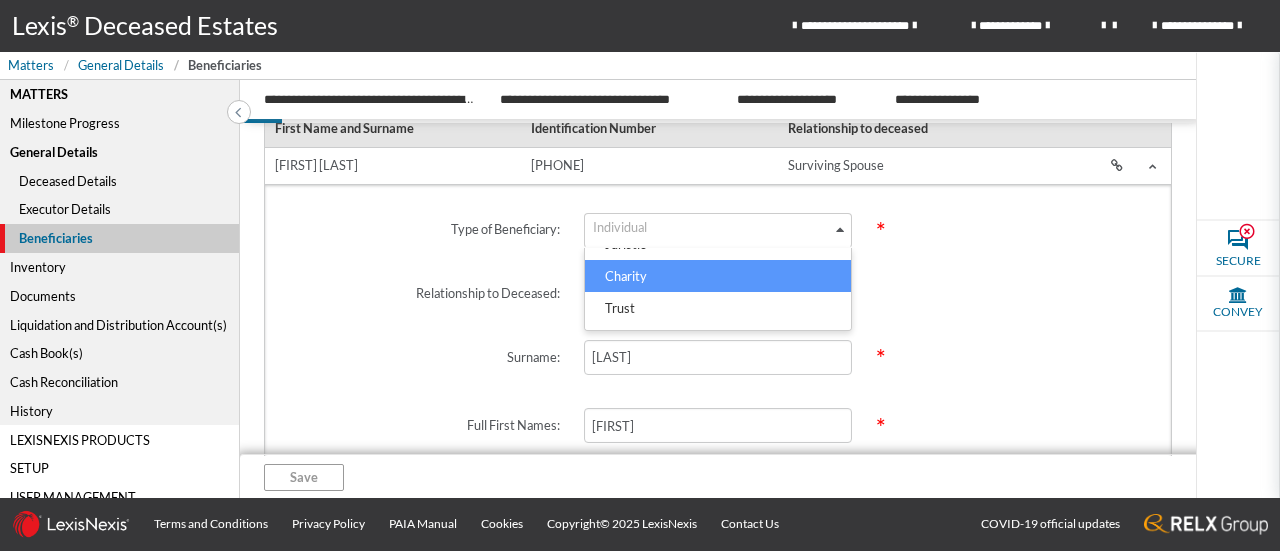 scroll, scrollTop: 87, scrollLeft: 0, axis: vertical 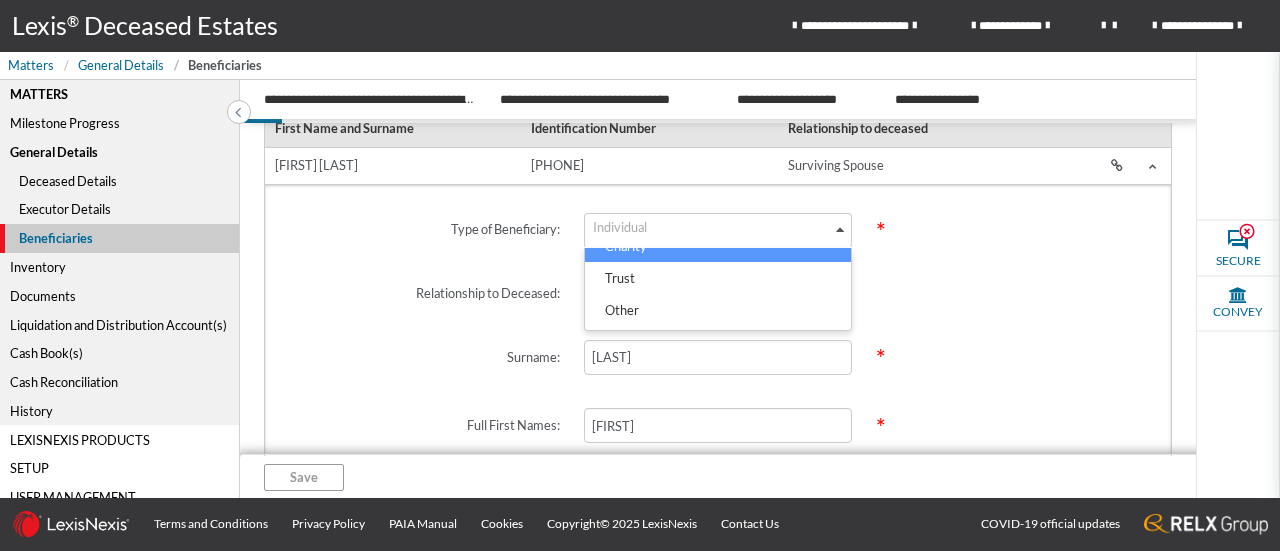 click on "*" at bounding box center (1010, 230) 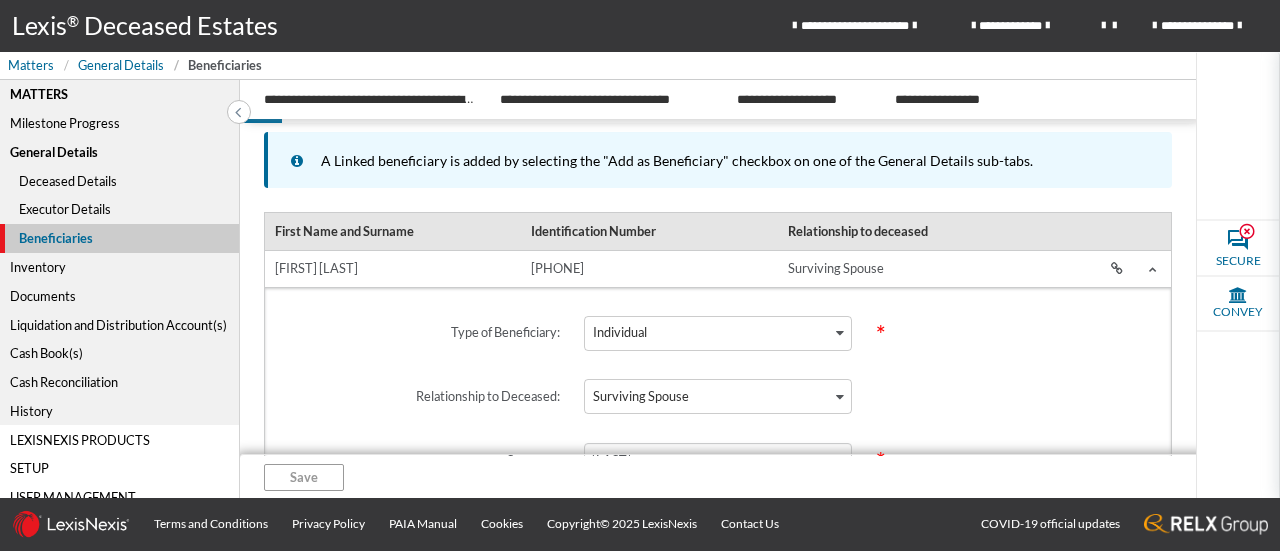 scroll, scrollTop: 0, scrollLeft: 0, axis: both 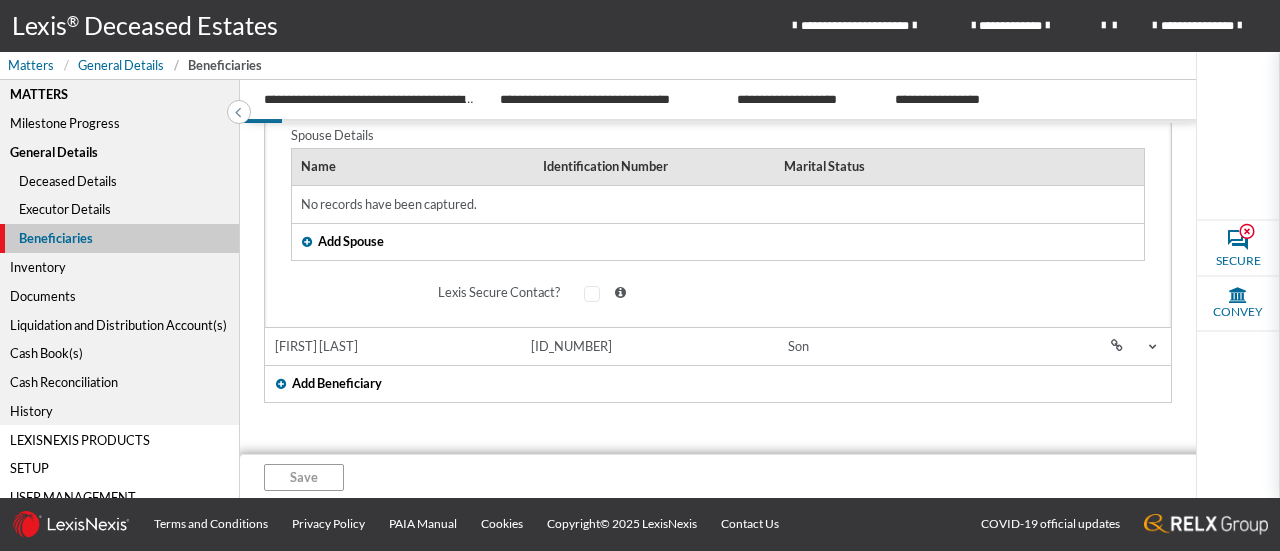 click on "Inventory" at bounding box center [119, 267] 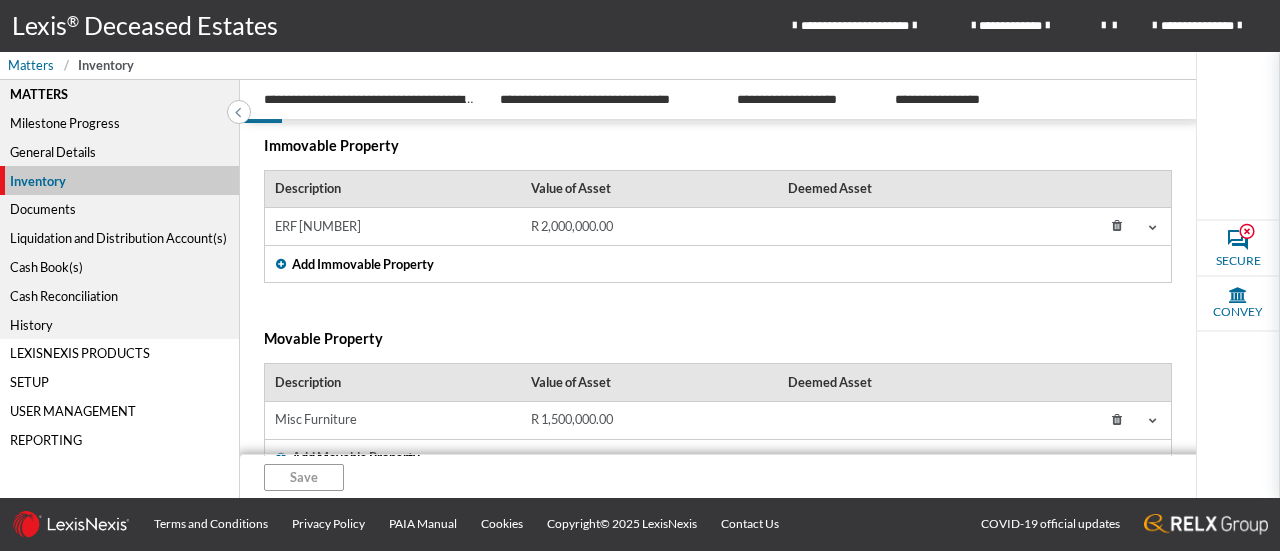 scroll, scrollTop: 71, scrollLeft: 0, axis: vertical 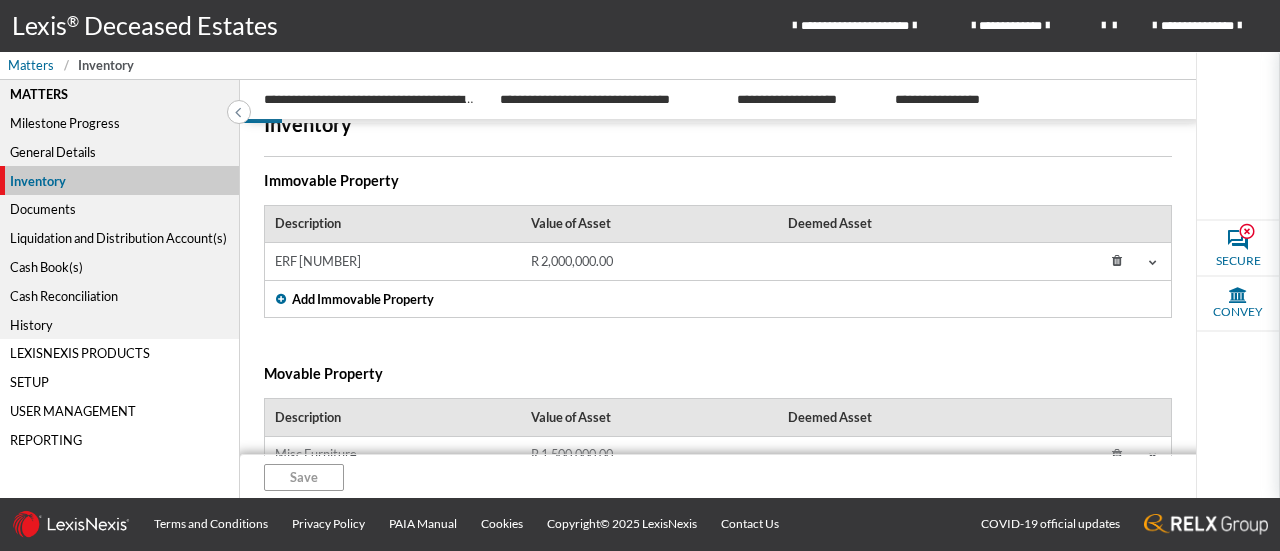 click on "ERF [NUMBER]" at bounding box center (393, 261) 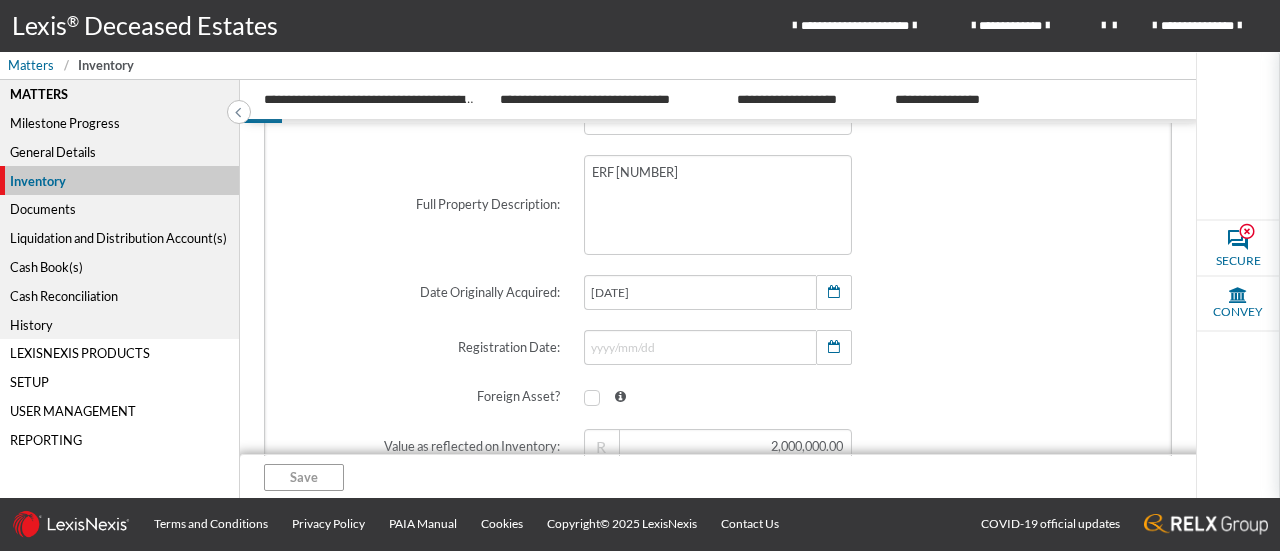 scroll, scrollTop: 602, scrollLeft: 0, axis: vertical 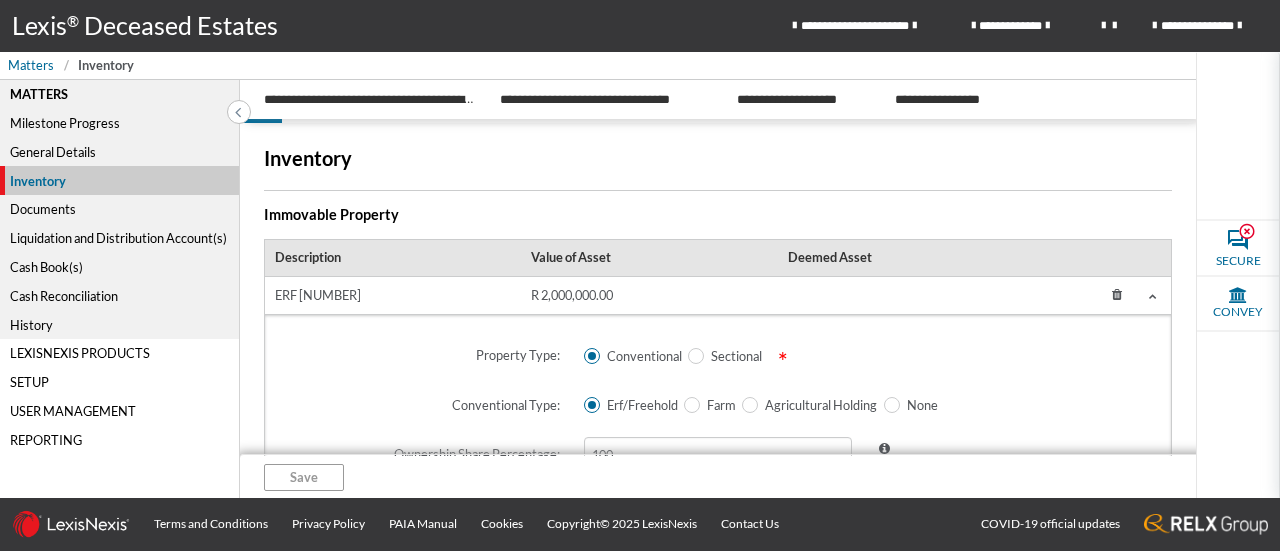 click at bounding box center (1153, 296) 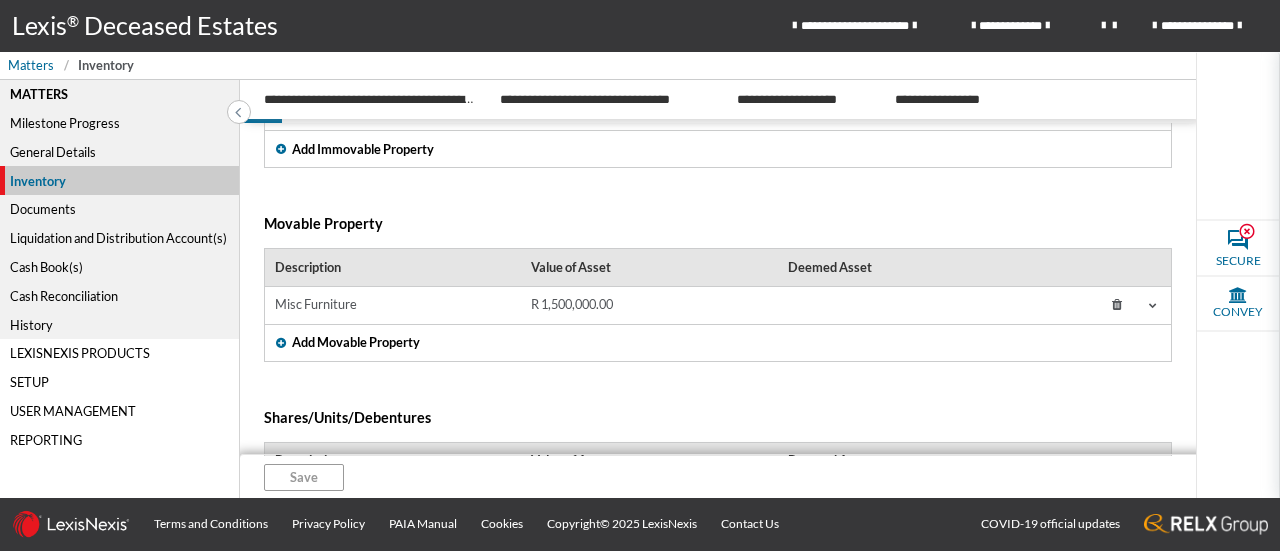 scroll, scrollTop: 199, scrollLeft: 0, axis: vertical 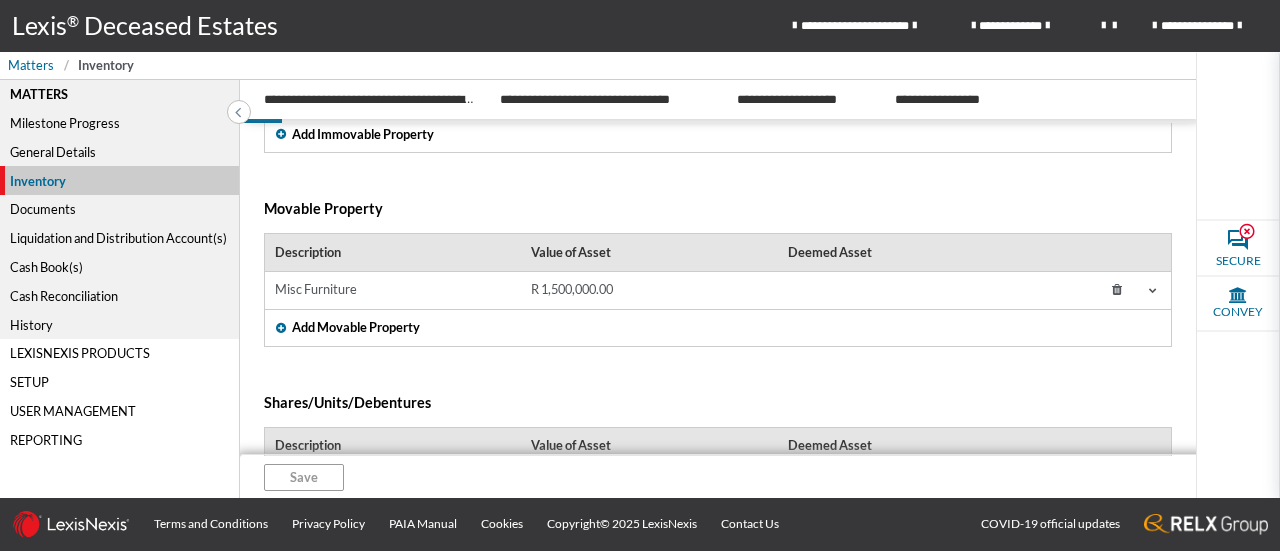 click at bounding box center (1153, 290) 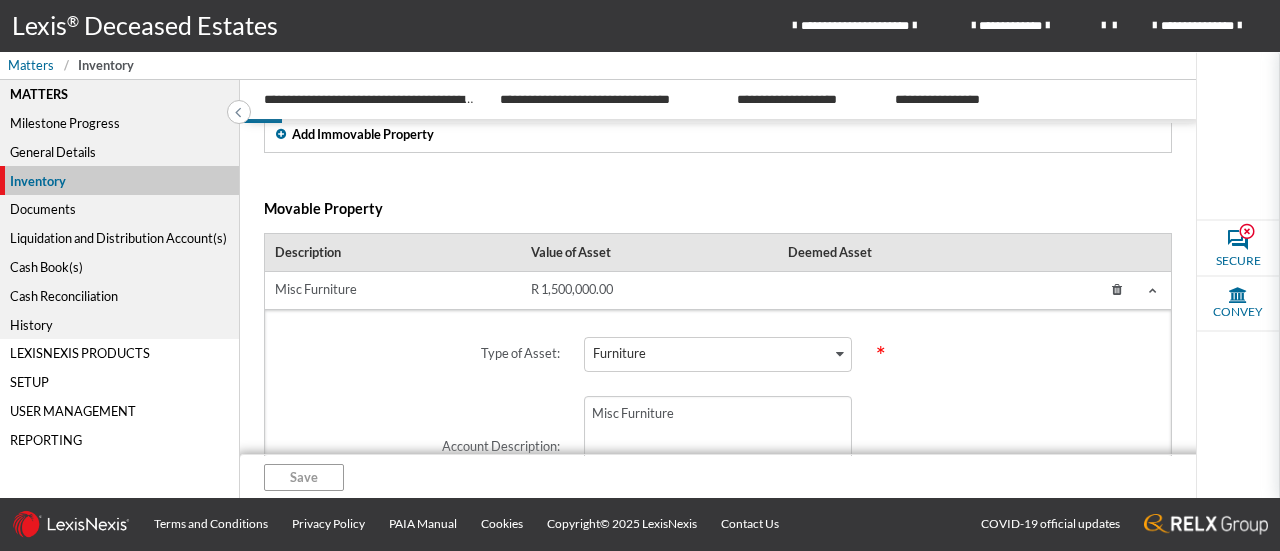 drag, startPoint x: 1185, startPoint y: 207, endPoint x: 1189, endPoint y: 235, distance: 28.284271 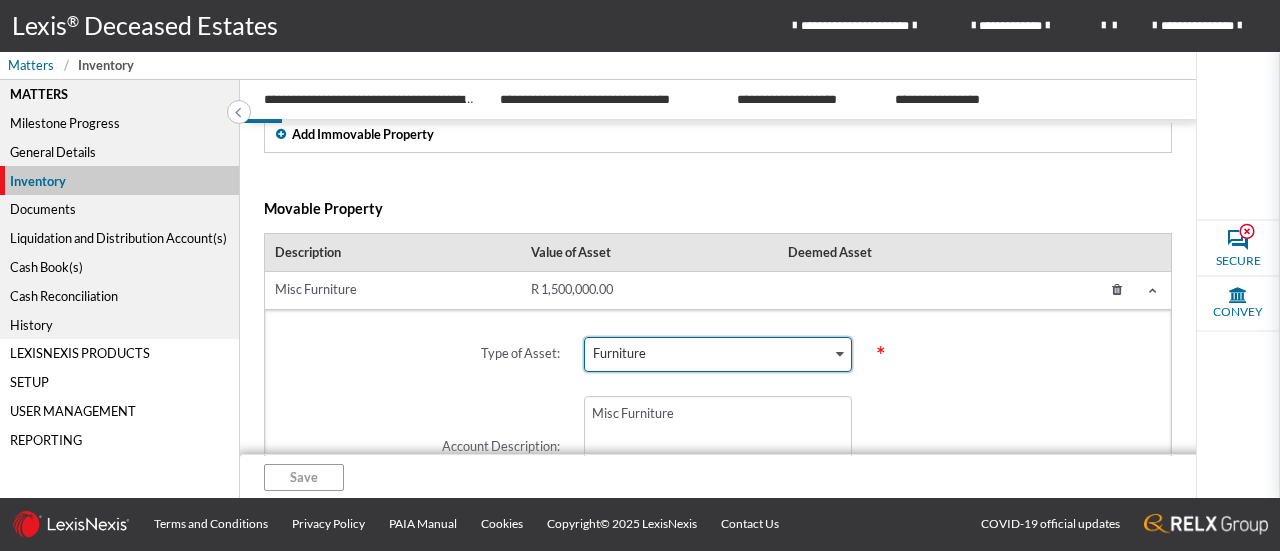 click at bounding box center (840, 354) 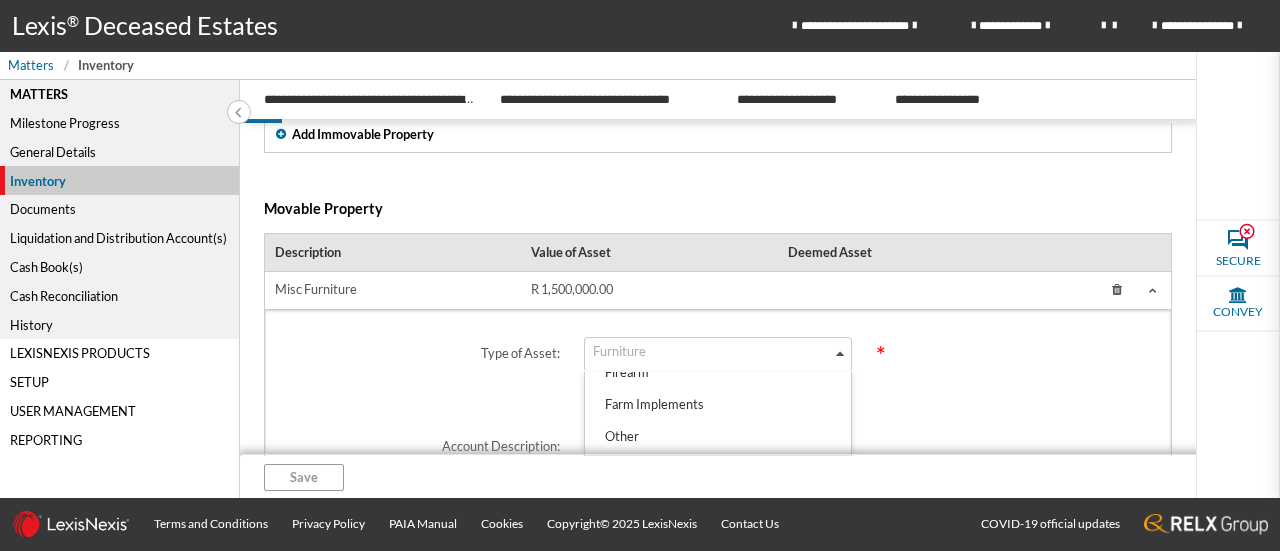 scroll, scrollTop: 118, scrollLeft: 0, axis: vertical 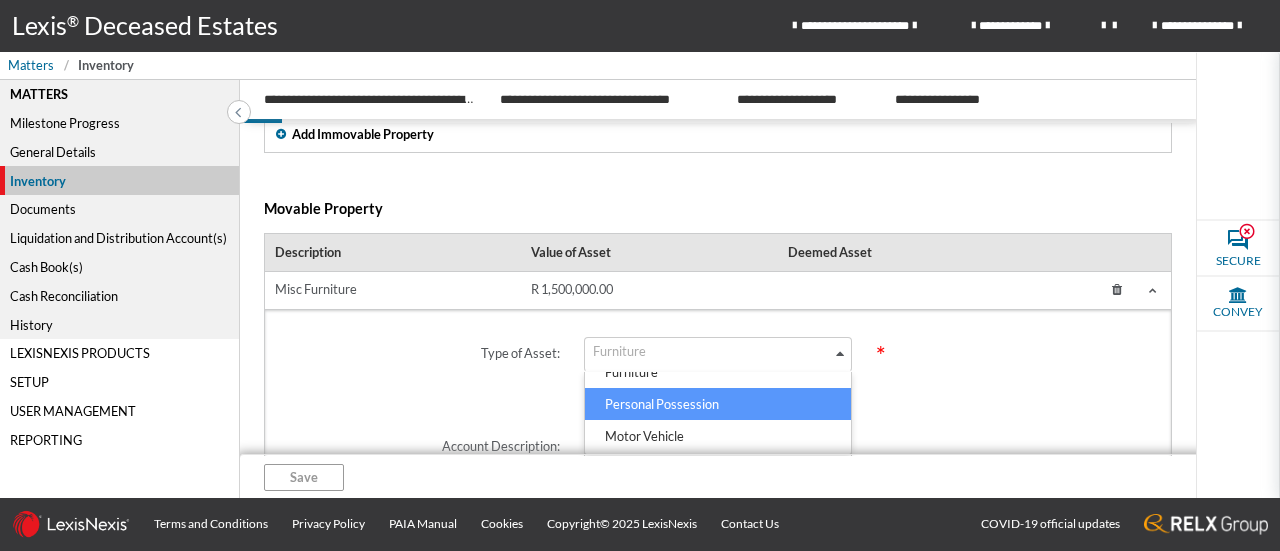 click at bounding box center [1010, 446] 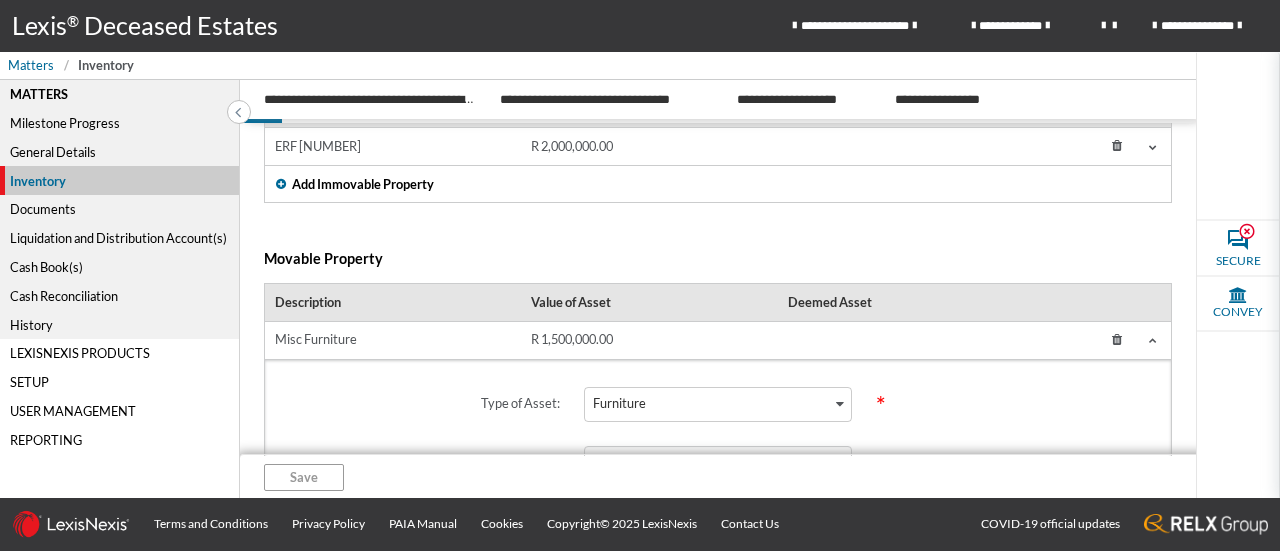 scroll, scrollTop: 177, scrollLeft: 0, axis: vertical 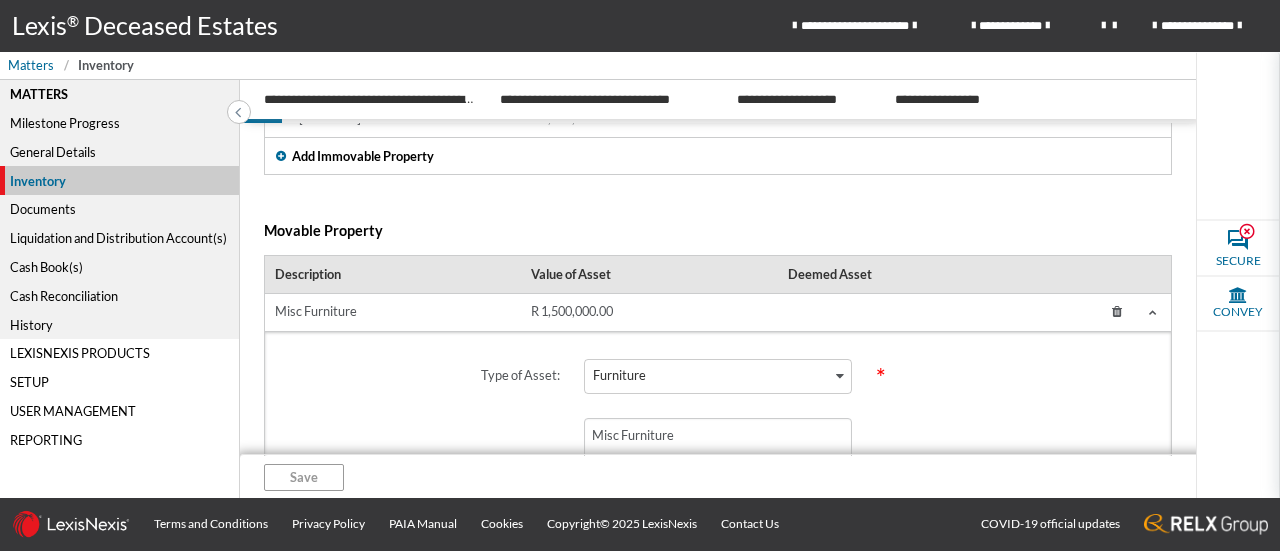 click at bounding box center [1153, 312] 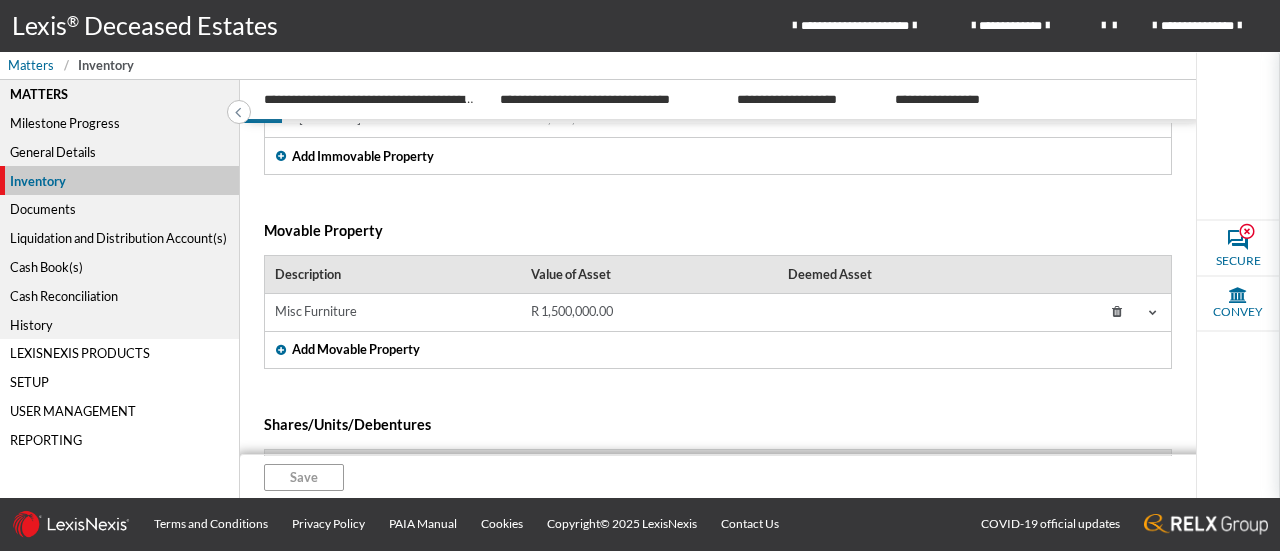 click at bounding box center (1153, 312) 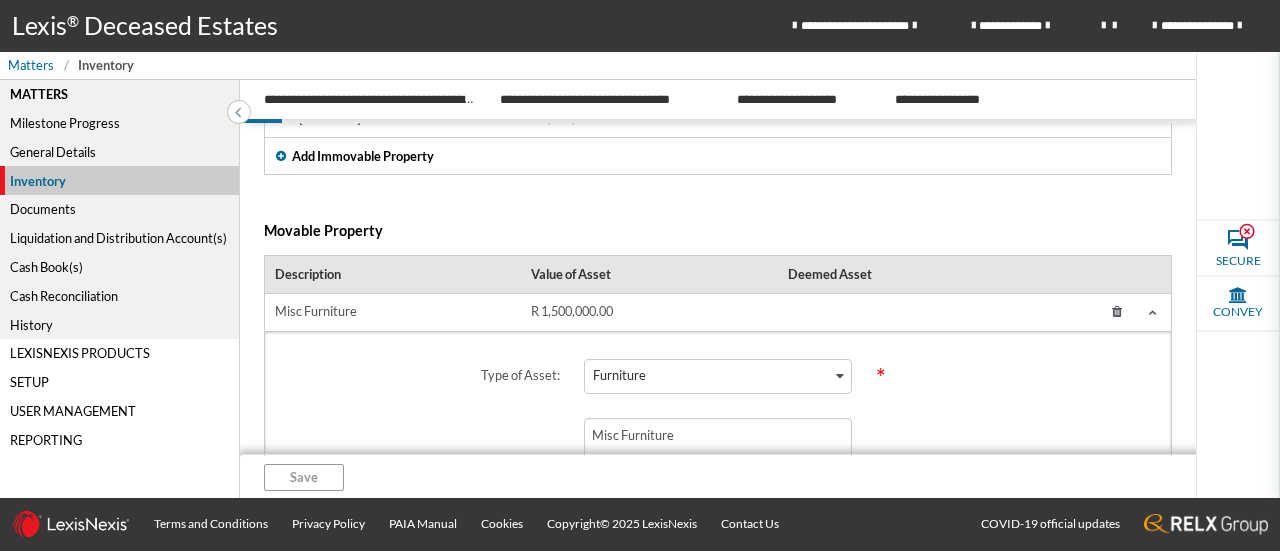 click on "Documents" at bounding box center [119, 209] 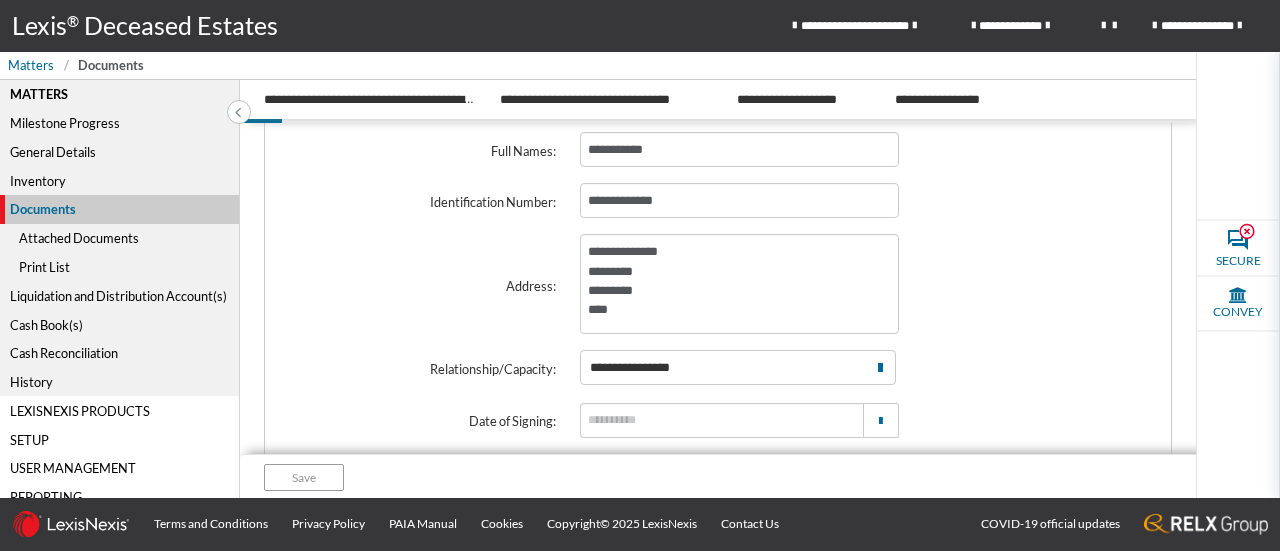 scroll, scrollTop: 101, scrollLeft: 0, axis: vertical 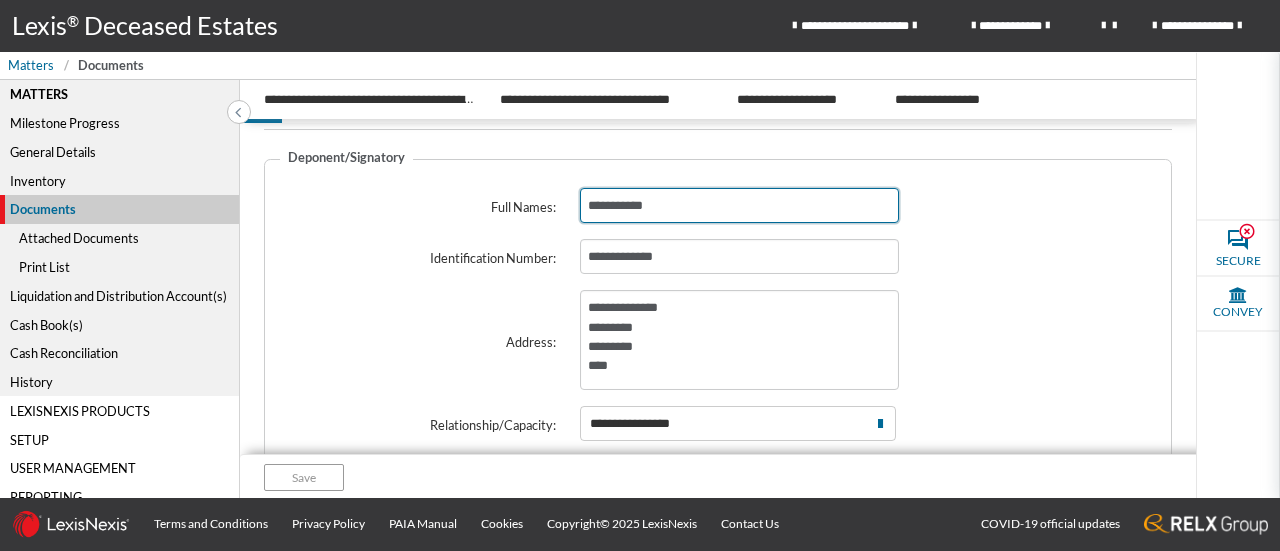click on "**********" at bounding box center [739, 205] 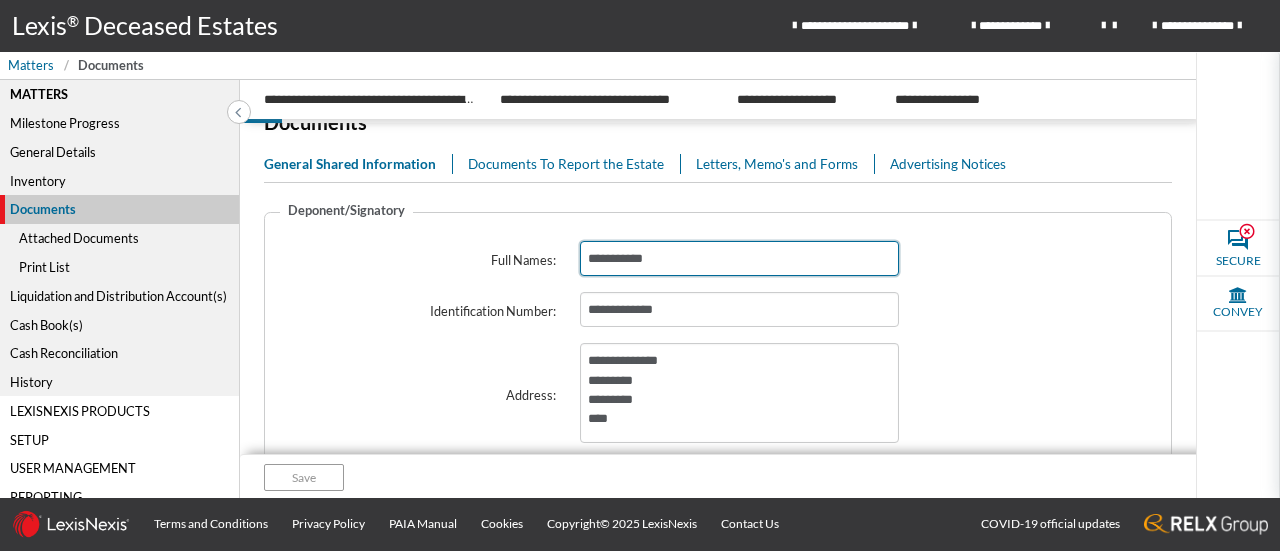 scroll, scrollTop: 0, scrollLeft: 0, axis: both 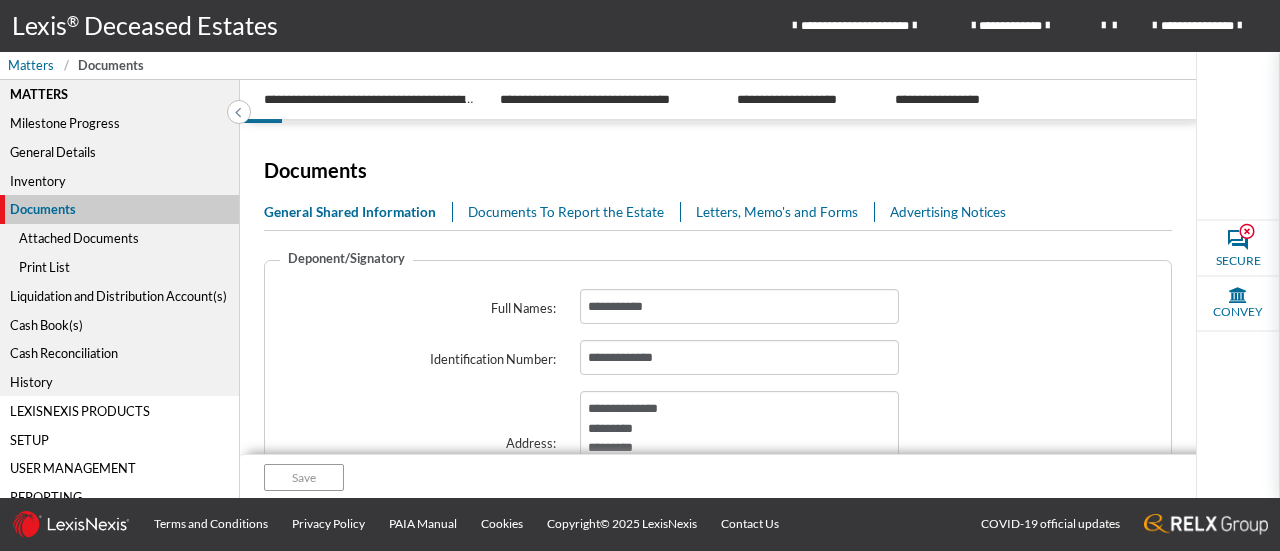 click on "Print List" at bounding box center [119, 267] 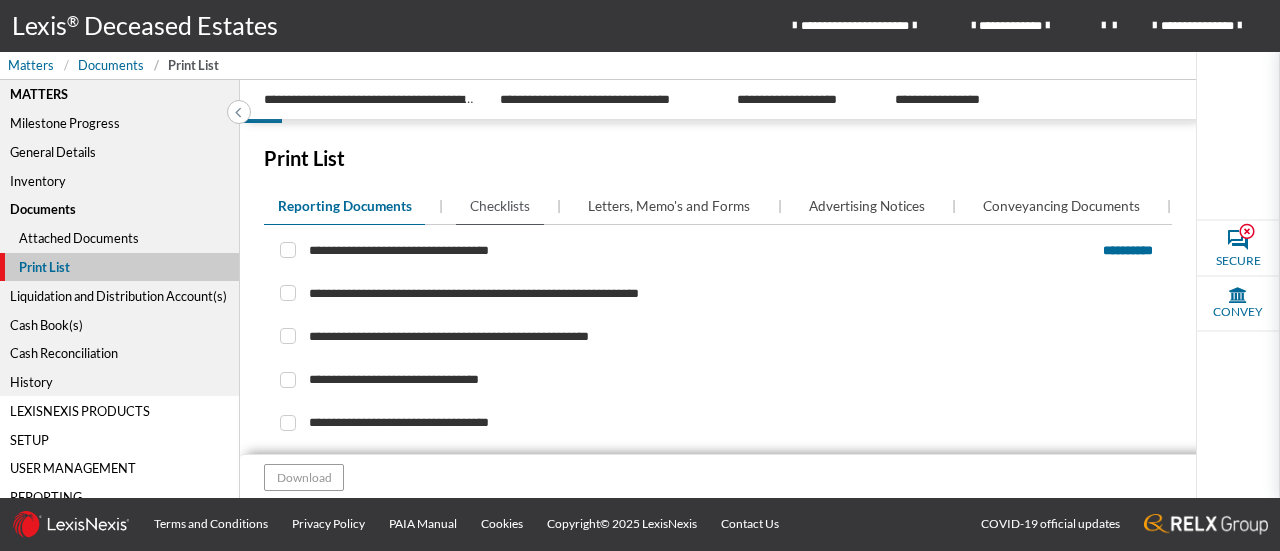 click on "Checklists" at bounding box center [500, 206] 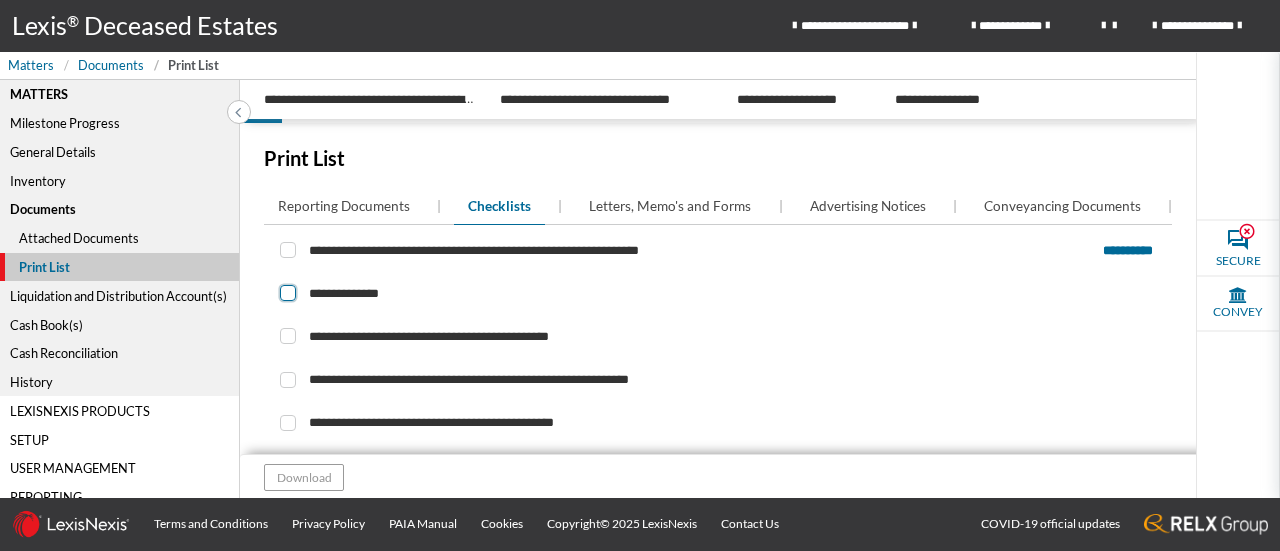 click at bounding box center [288, 293] 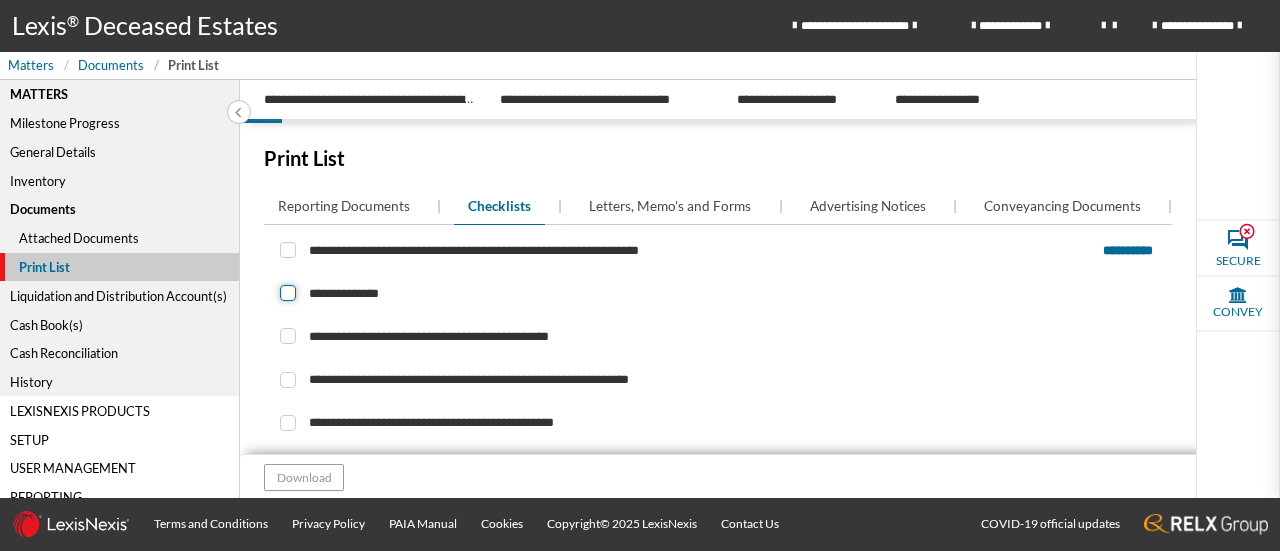 click at bounding box center (286, 293) 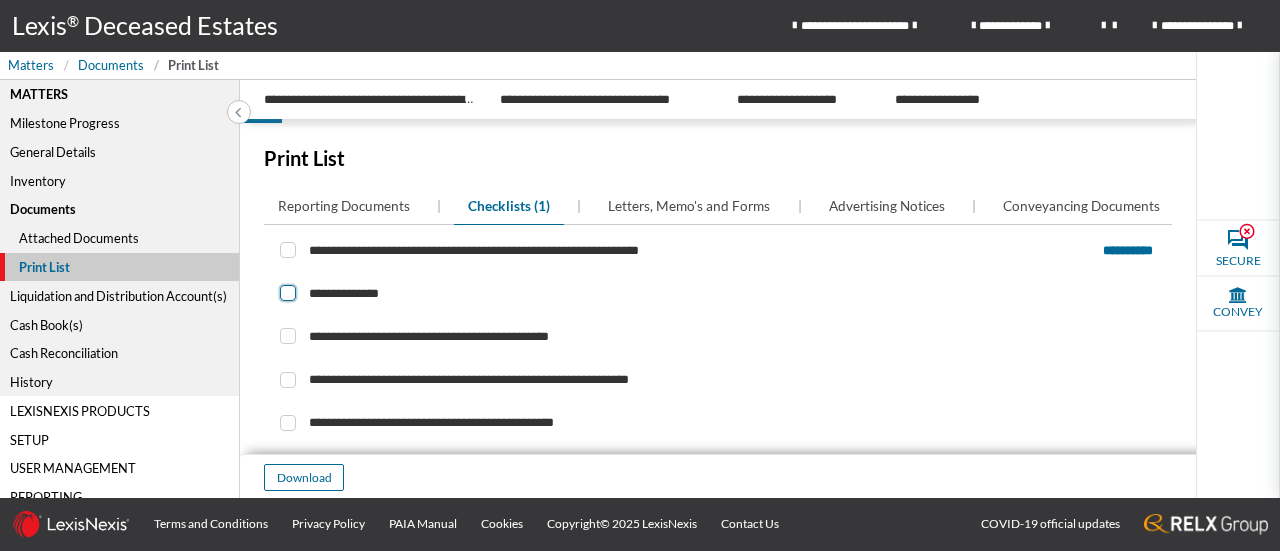 click at bounding box center (288, 293) 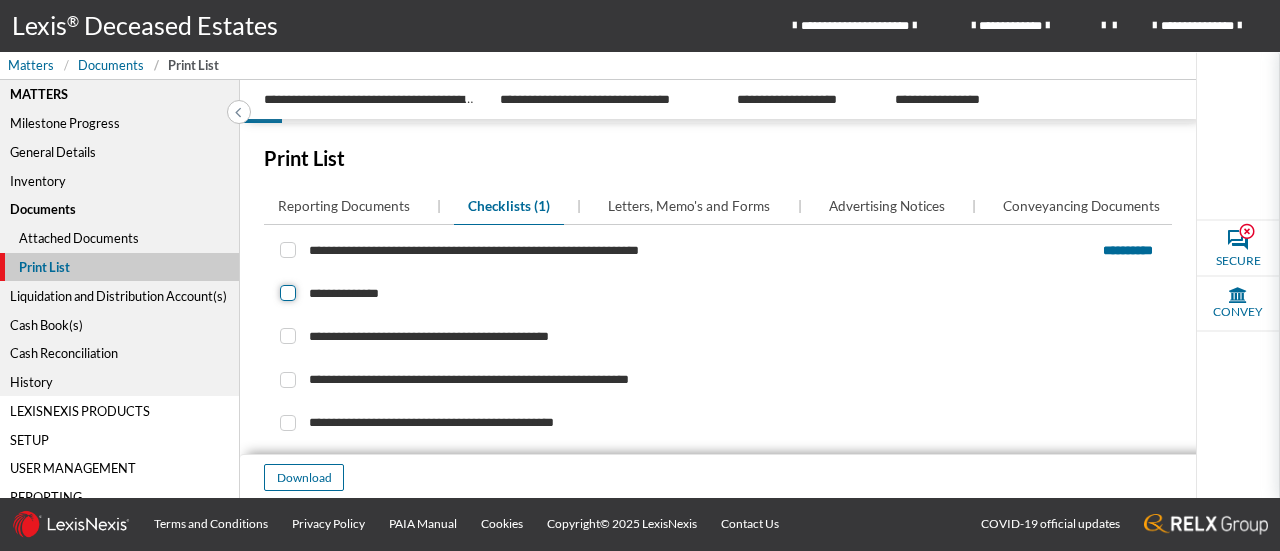 click at bounding box center [286, 293] 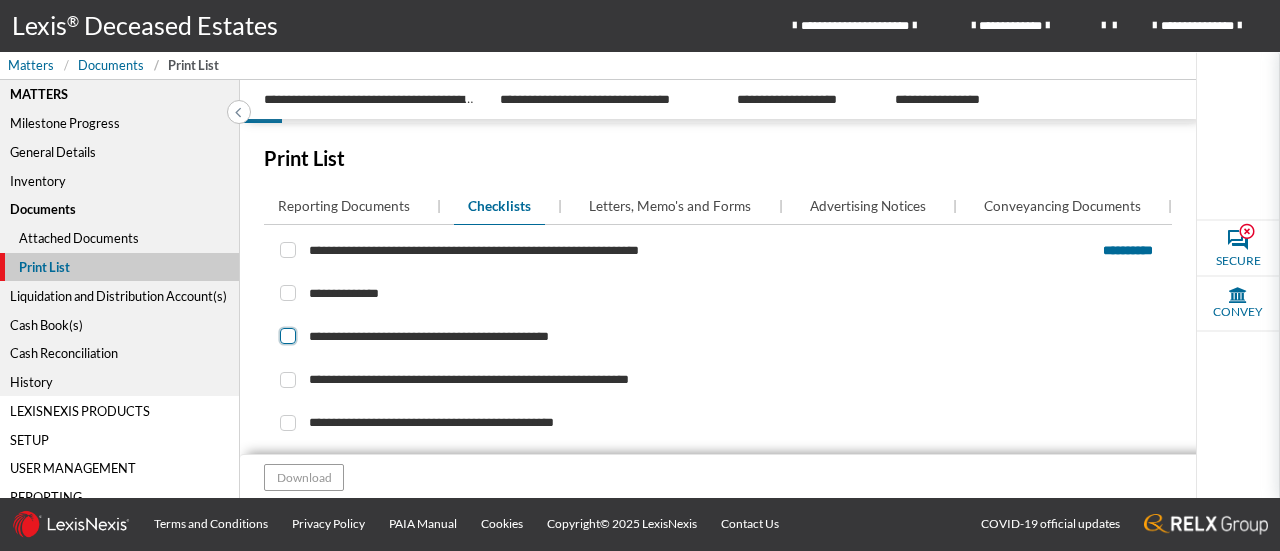 click at bounding box center (288, 336) 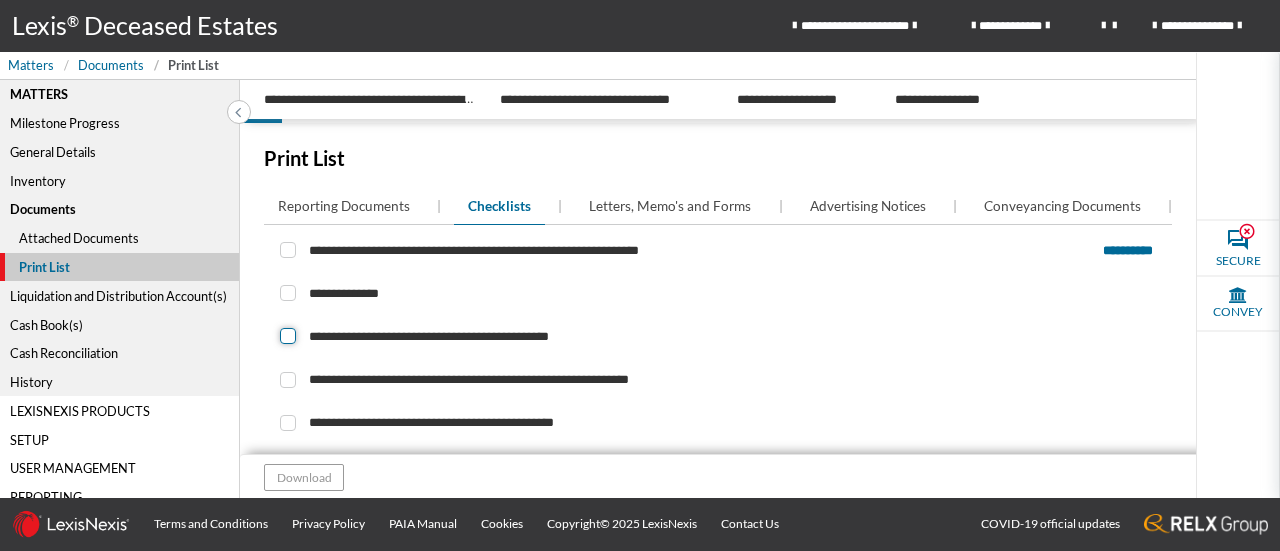 click at bounding box center [286, 336] 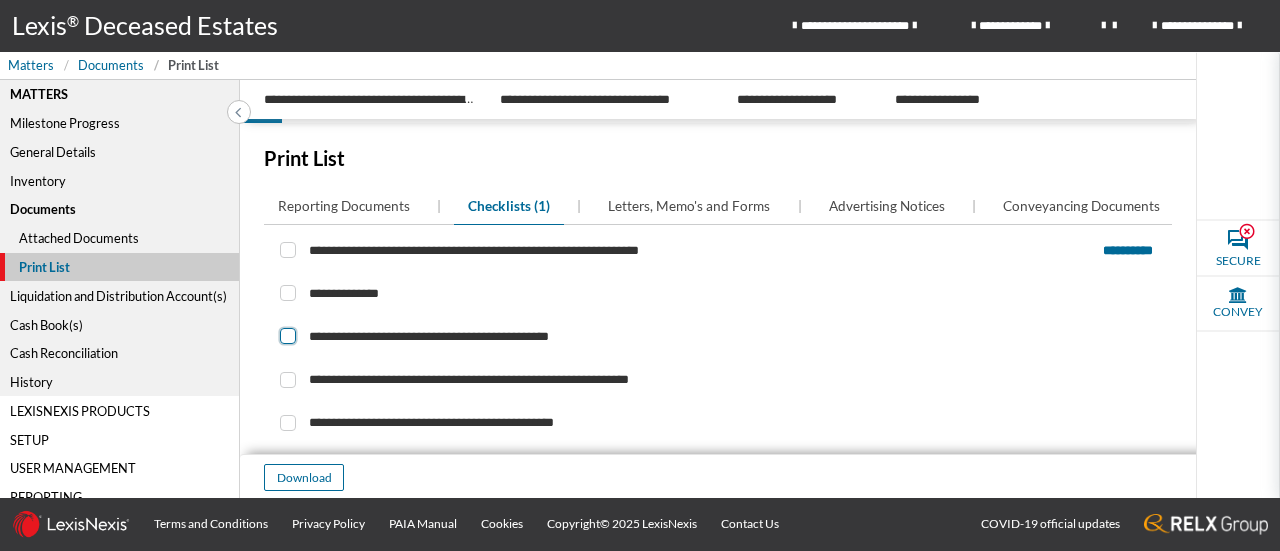 click at bounding box center [288, 336] 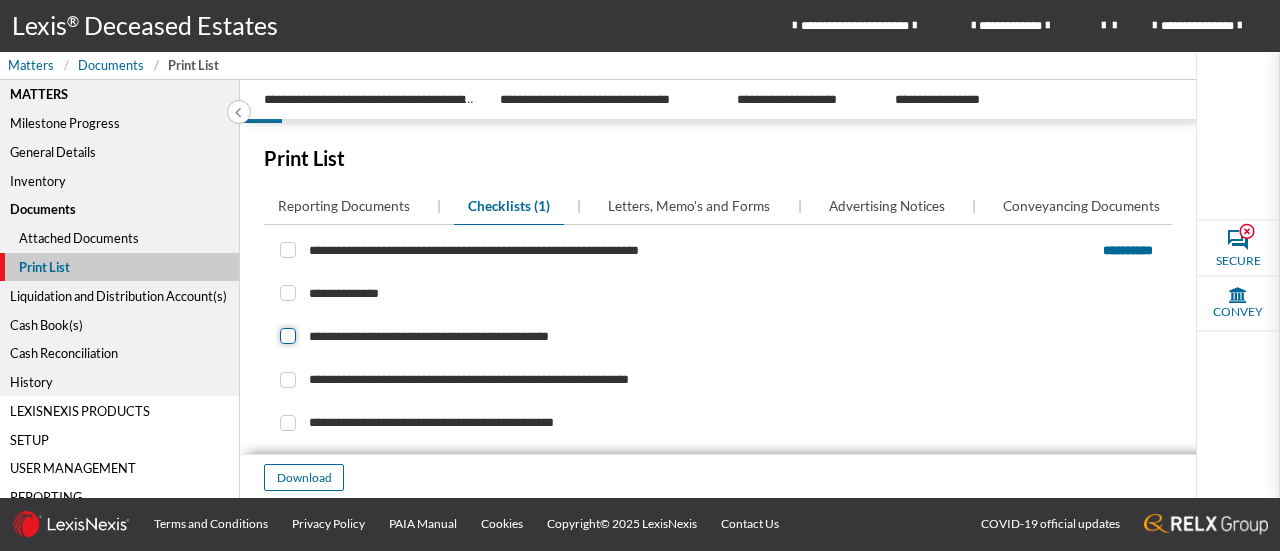 click at bounding box center (286, 336) 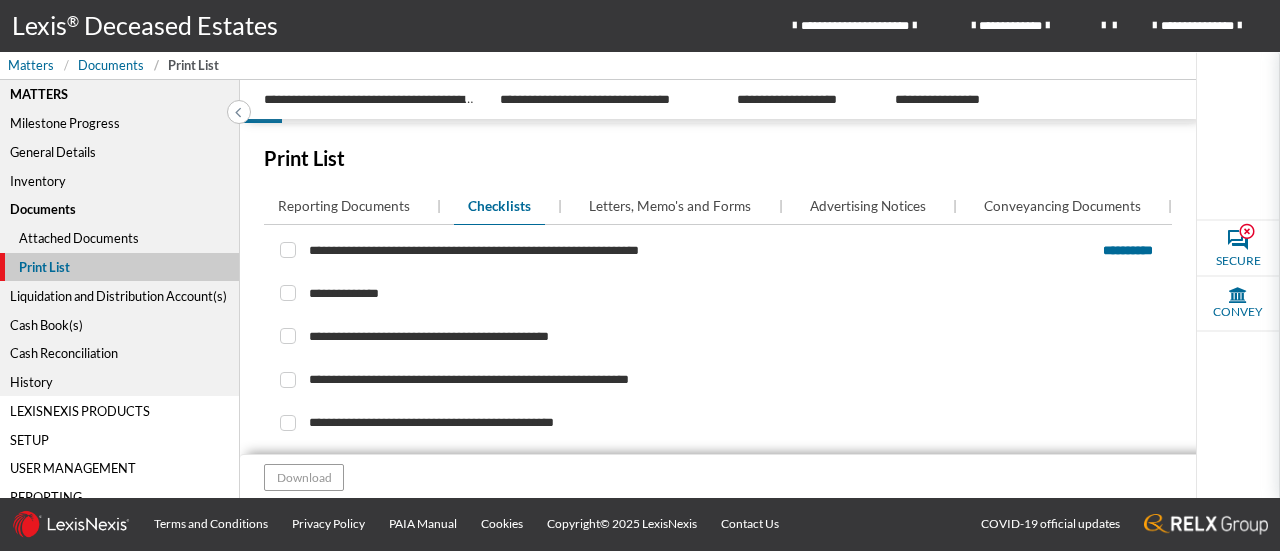 click on "**********" at bounding box center (1128, 250) 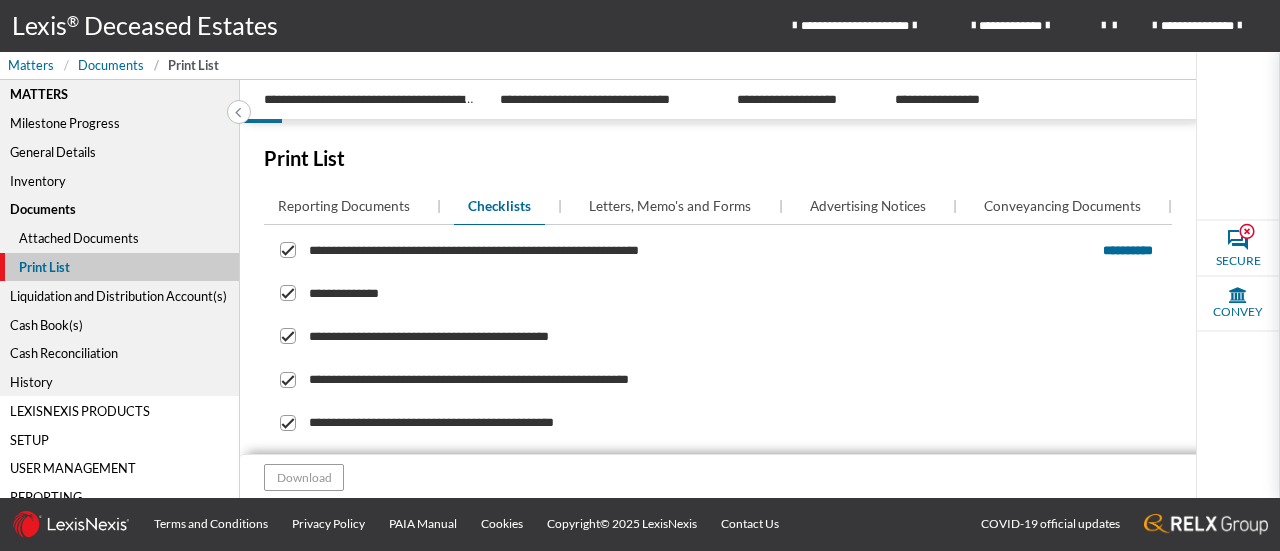 checkbox on "****" 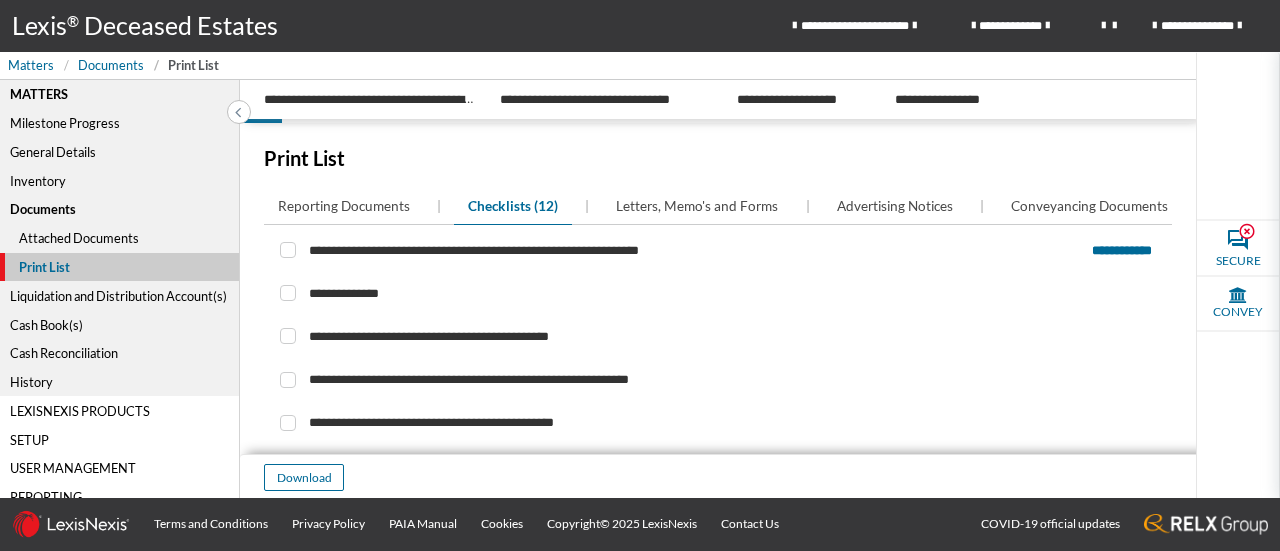 click on "**********" at bounding box center (1121, 250) 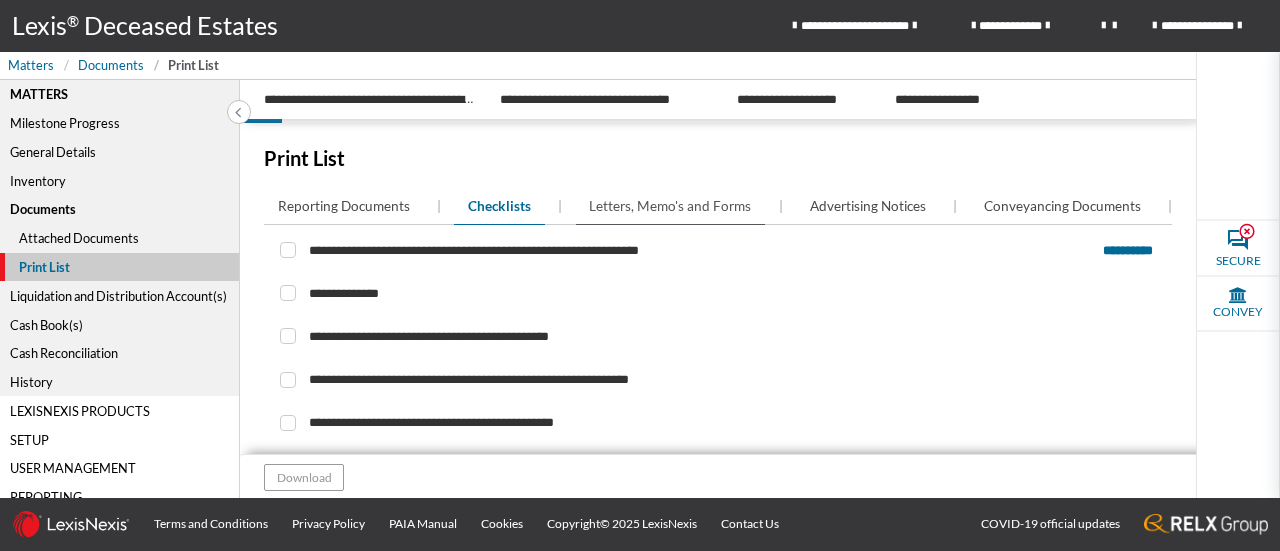 click on "Letters, Memo's and Forms" at bounding box center [670, 206] 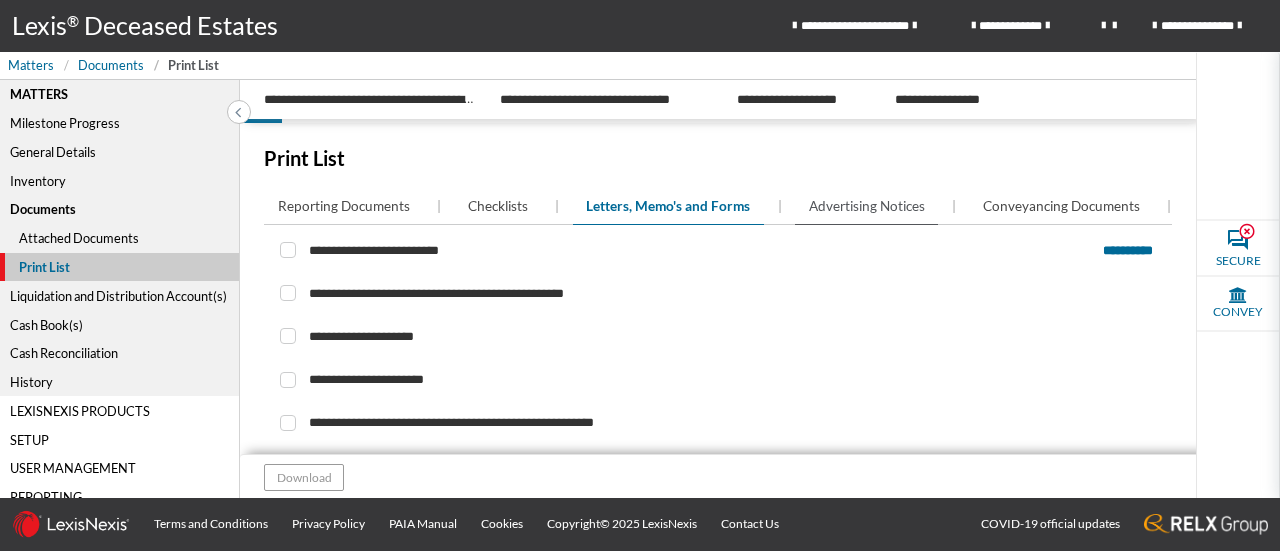 click on "Advertising Notices" at bounding box center [867, 206] 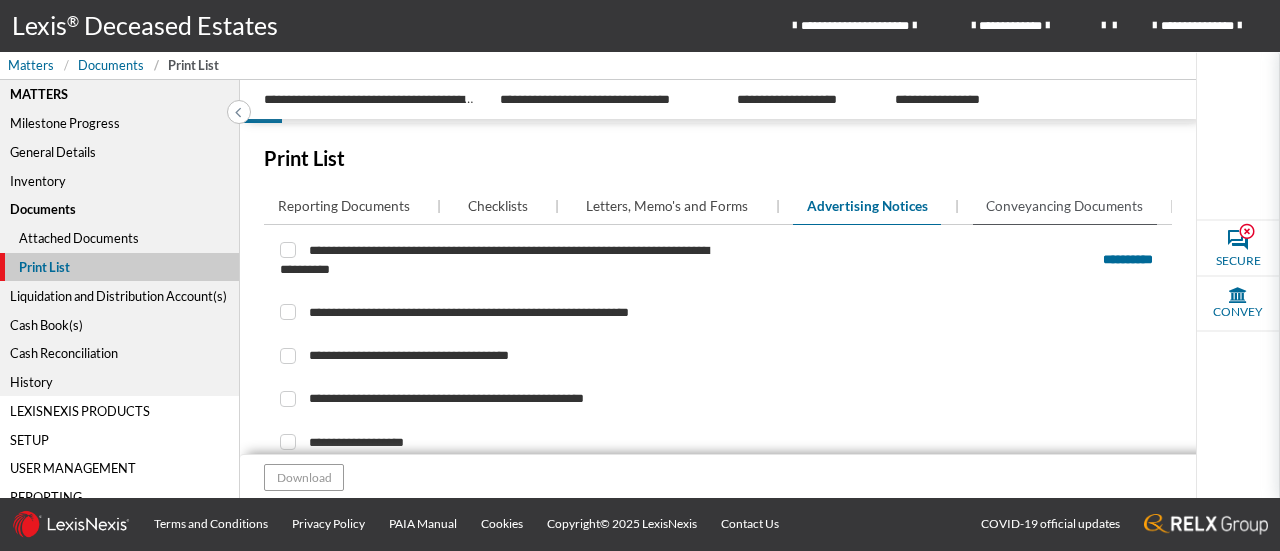 click on "Conveyancing Documents" at bounding box center [1064, 206] 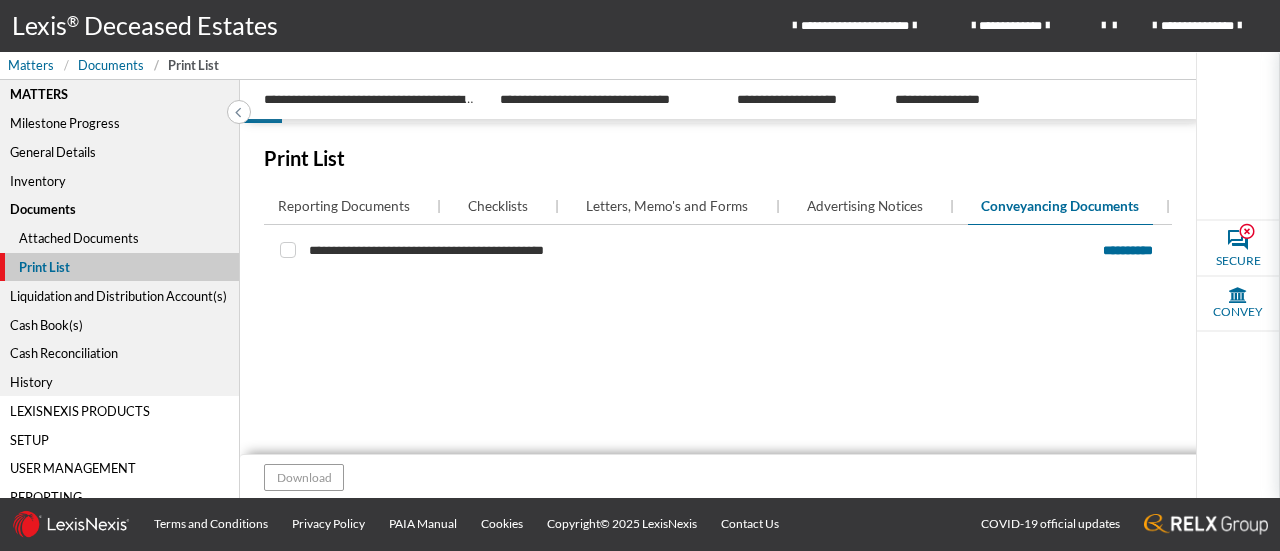 click on "Attached Documents" at bounding box center [119, 238] 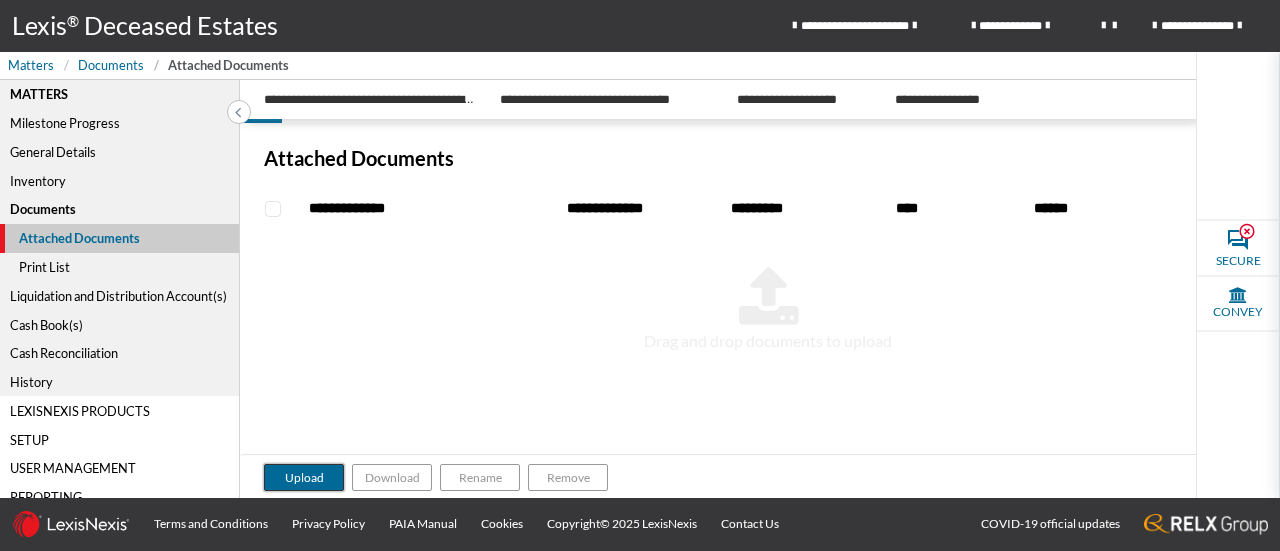 click on "Upload" at bounding box center [304, 477] 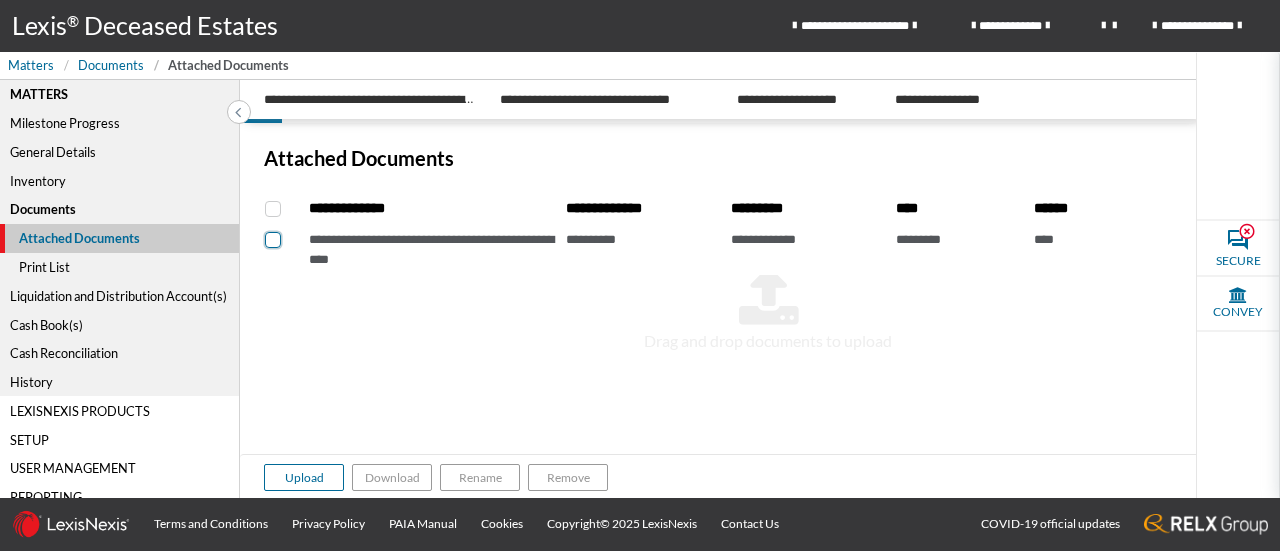 click at bounding box center [273, 240] 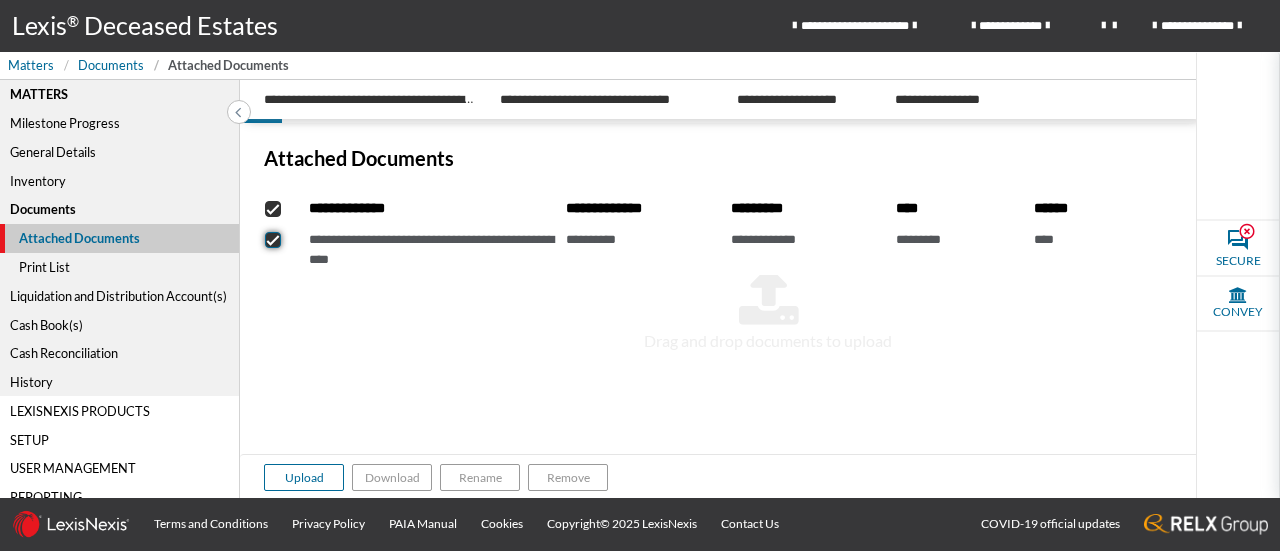 checkbox on "****" 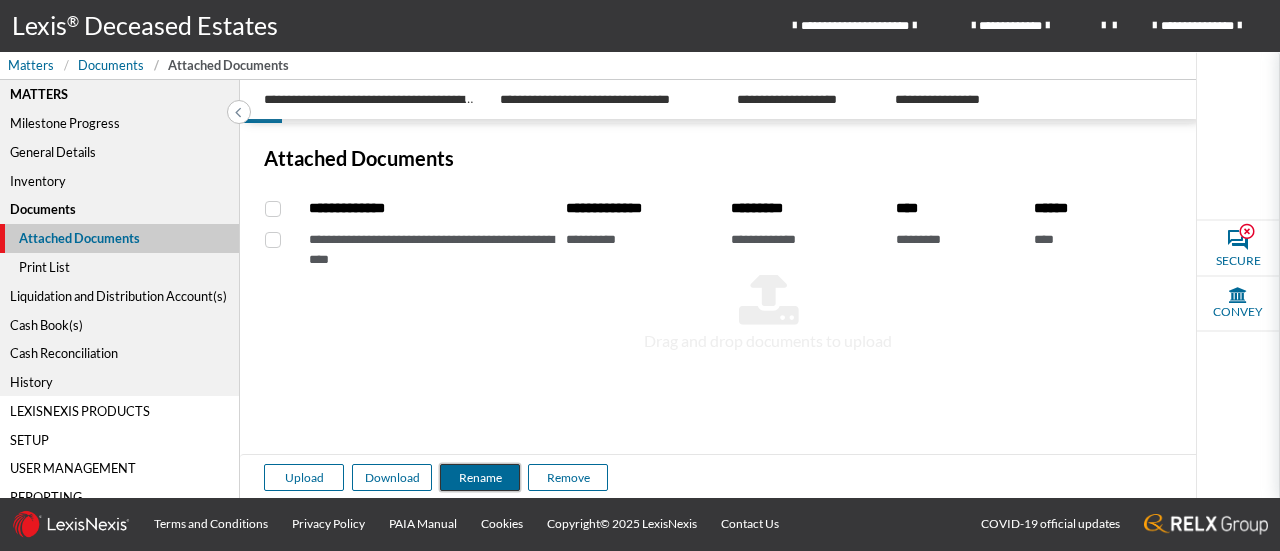 click on "Rename" at bounding box center (480, 477) 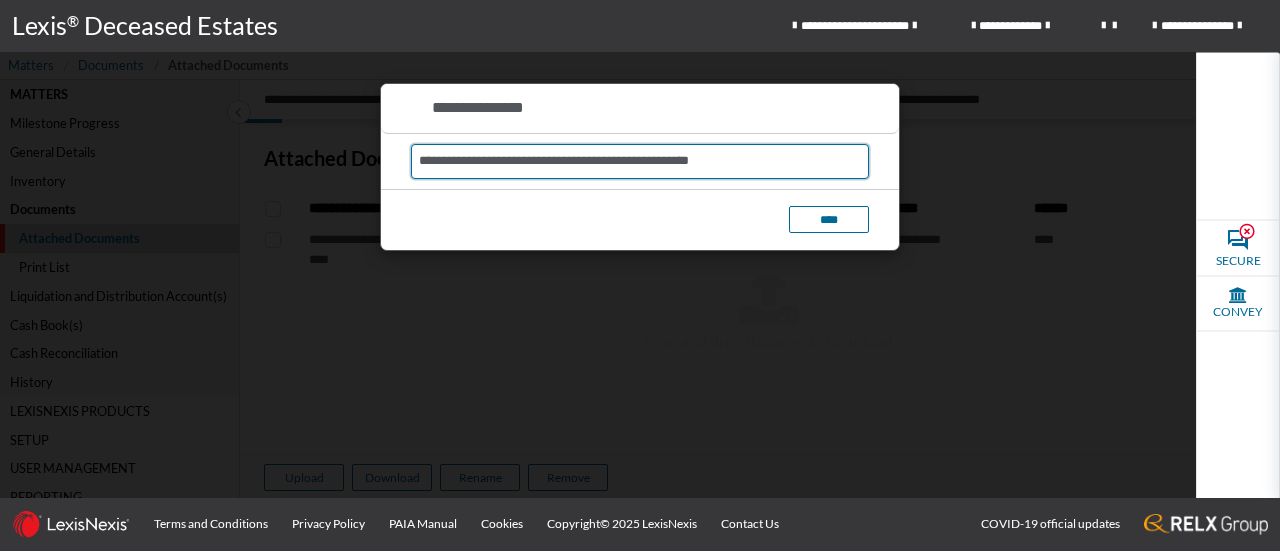 drag, startPoint x: 763, startPoint y: 160, endPoint x: 164, endPoint y: 95, distance: 602.5164 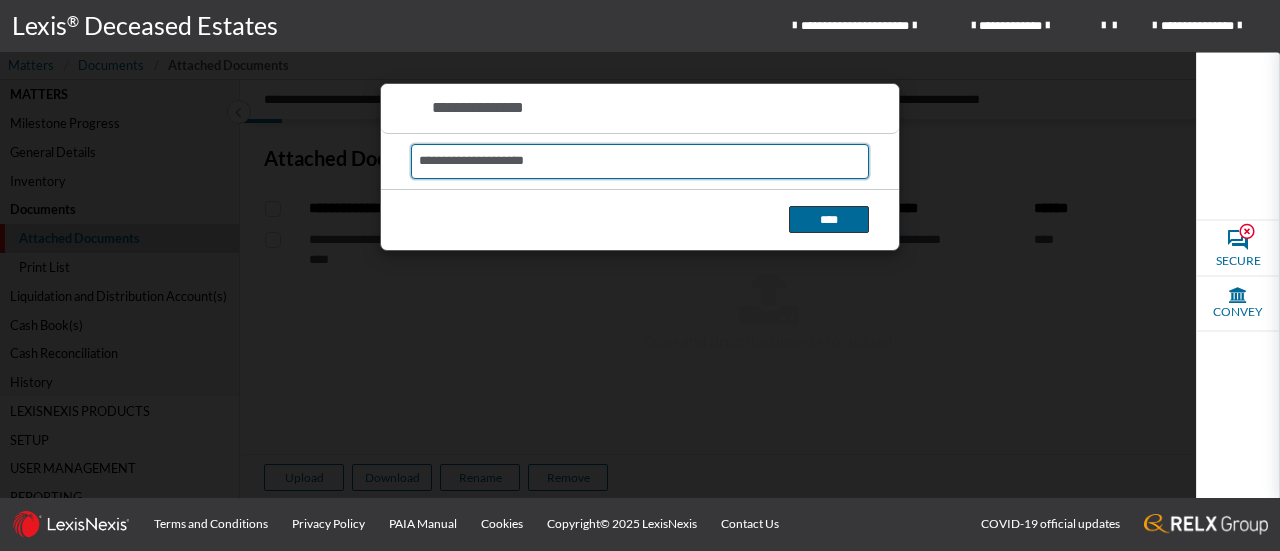 type on "**********" 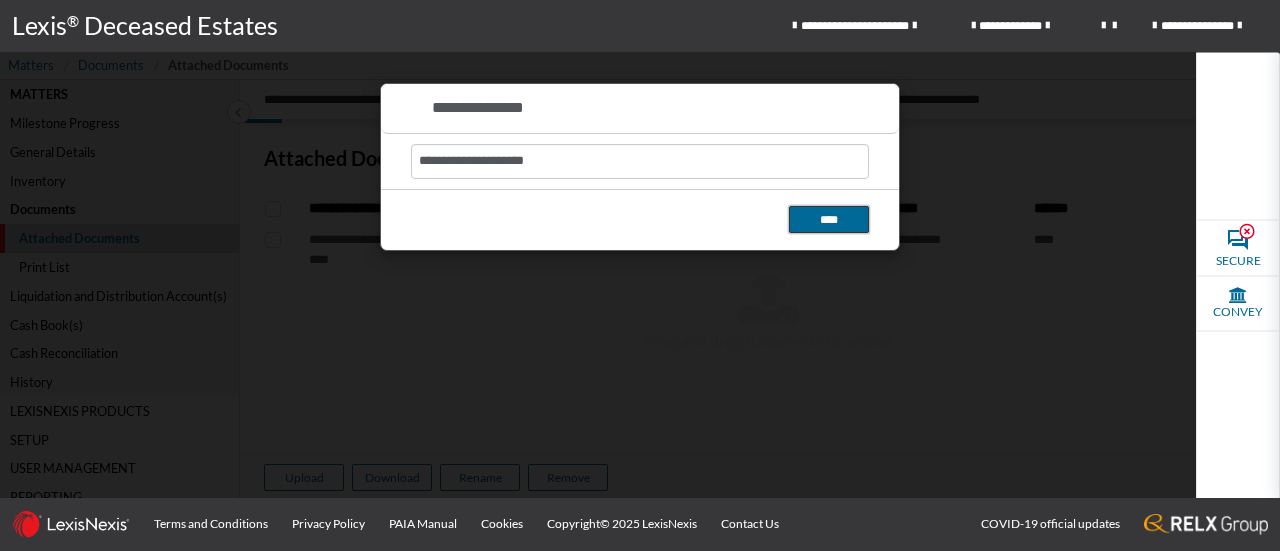 click on "****" at bounding box center (829, 219) 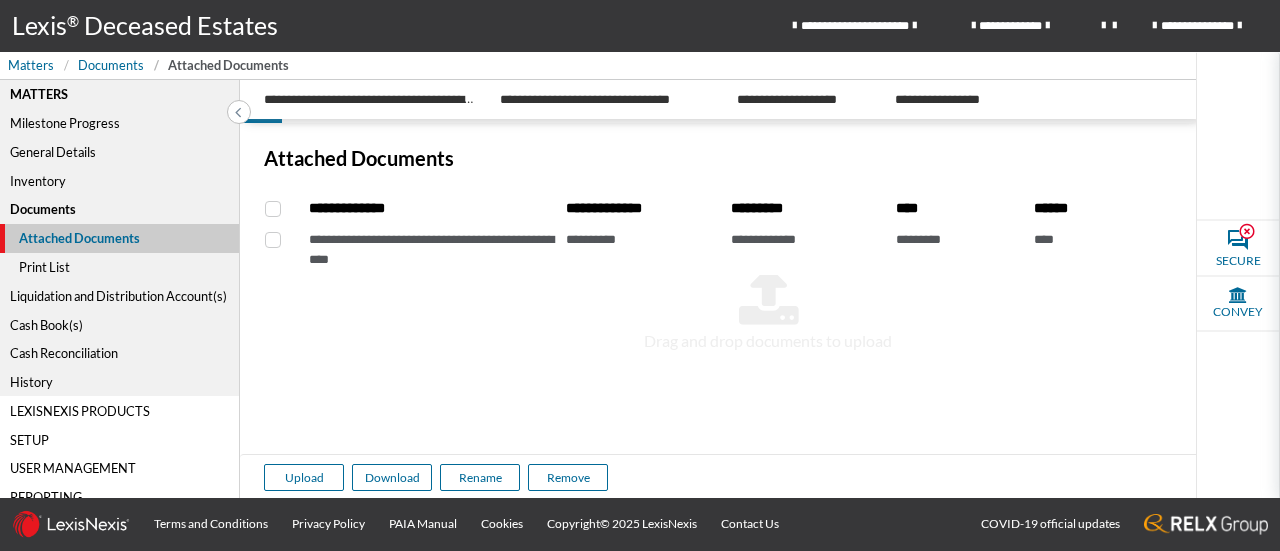 checkbox on "*****" 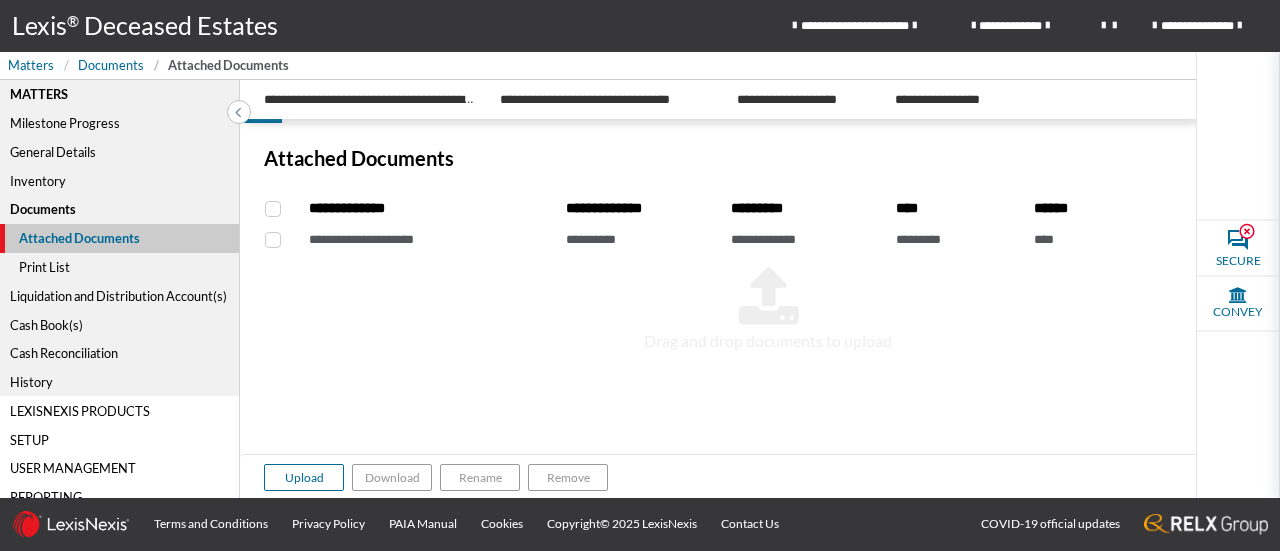 click on "Documents" at bounding box center (119, 209) 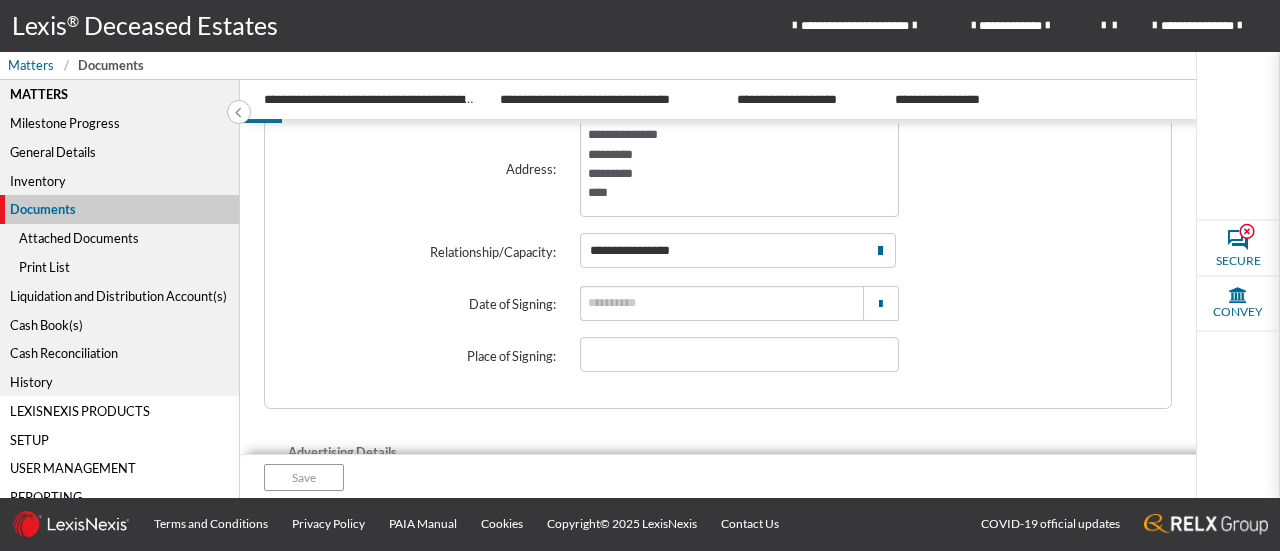 scroll, scrollTop: 0, scrollLeft: 0, axis: both 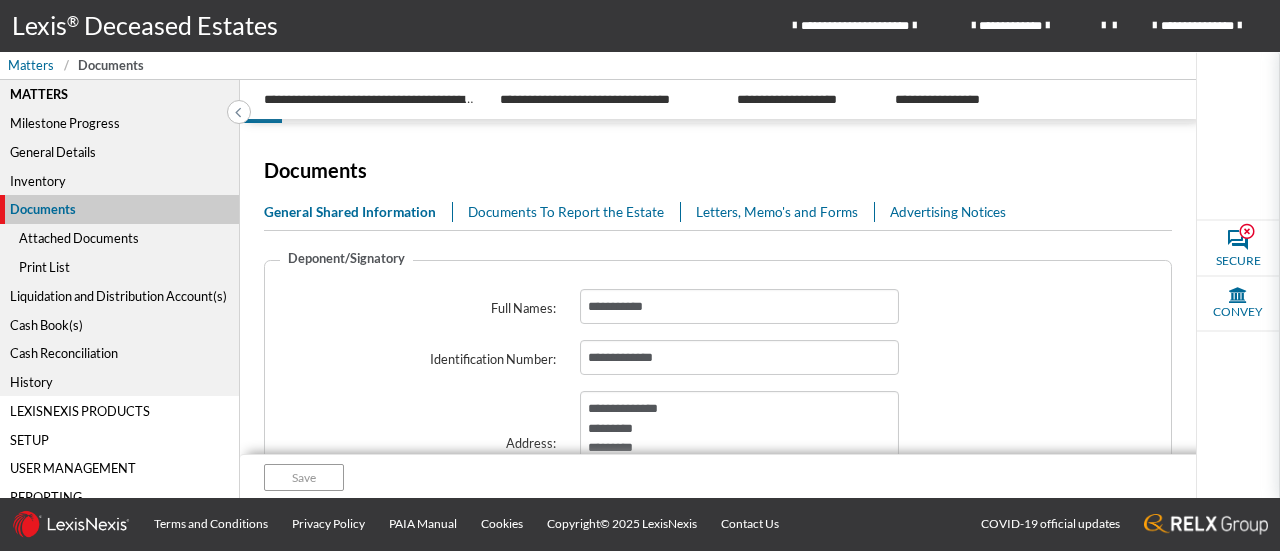 click on "Documents To Report the Estate" at bounding box center [574, 212] 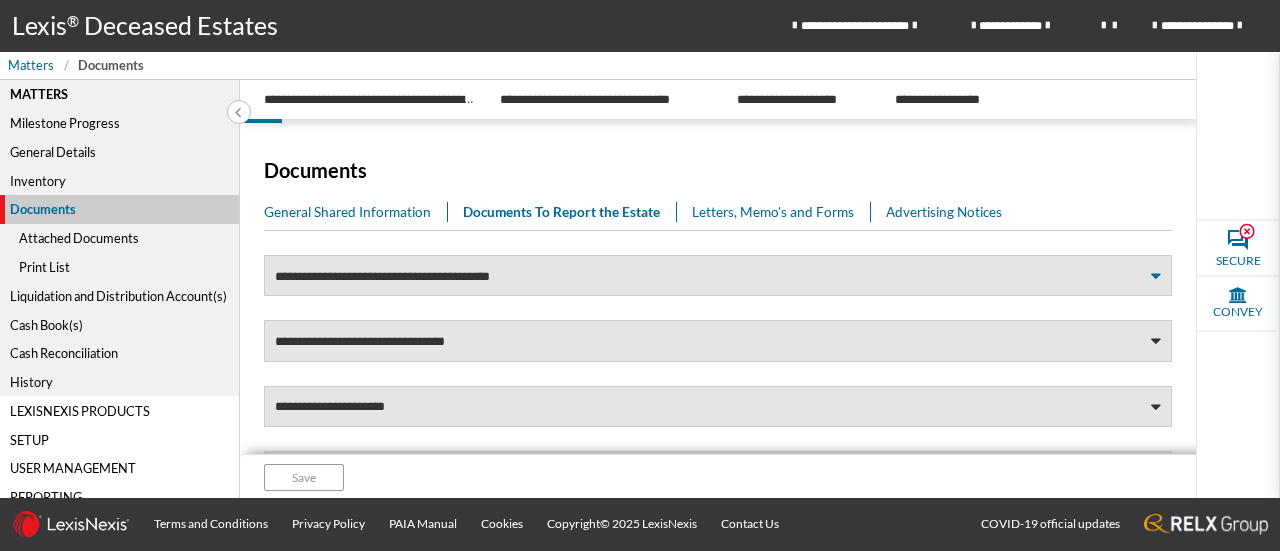 click at bounding box center [1156, 276] 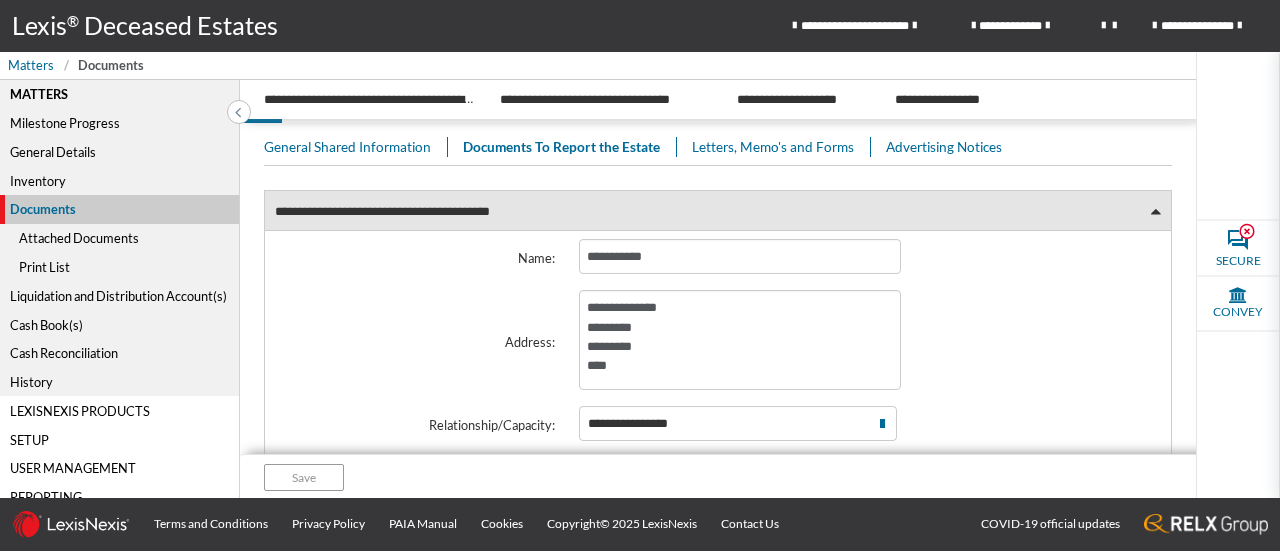 scroll, scrollTop: 72, scrollLeft: 0, axis: vertical 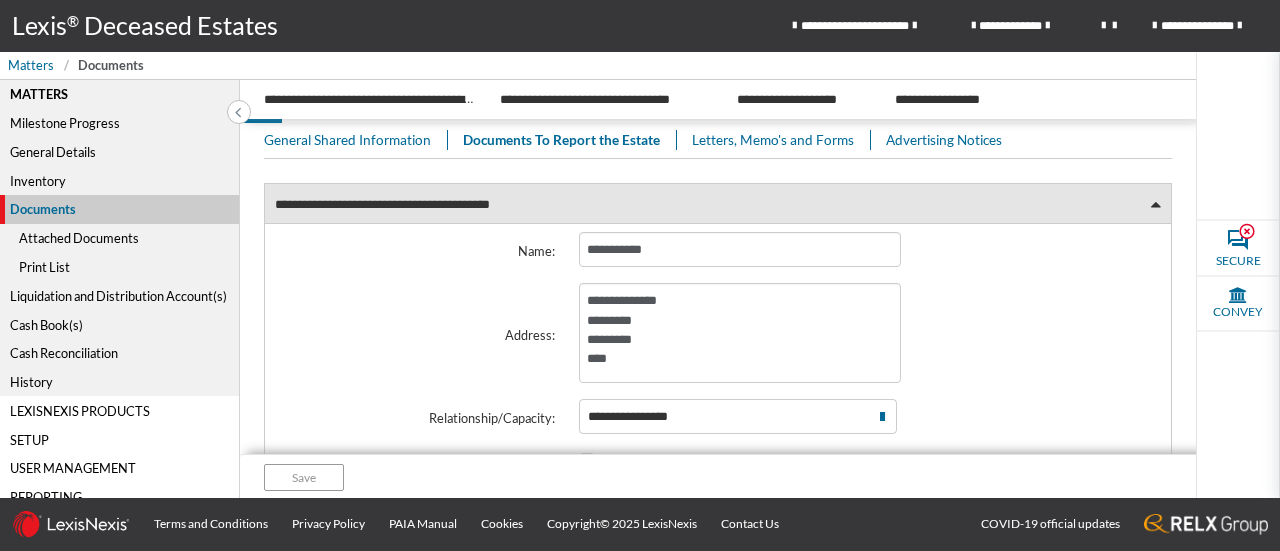 click on "Print List" at bounding box center [119, 267] 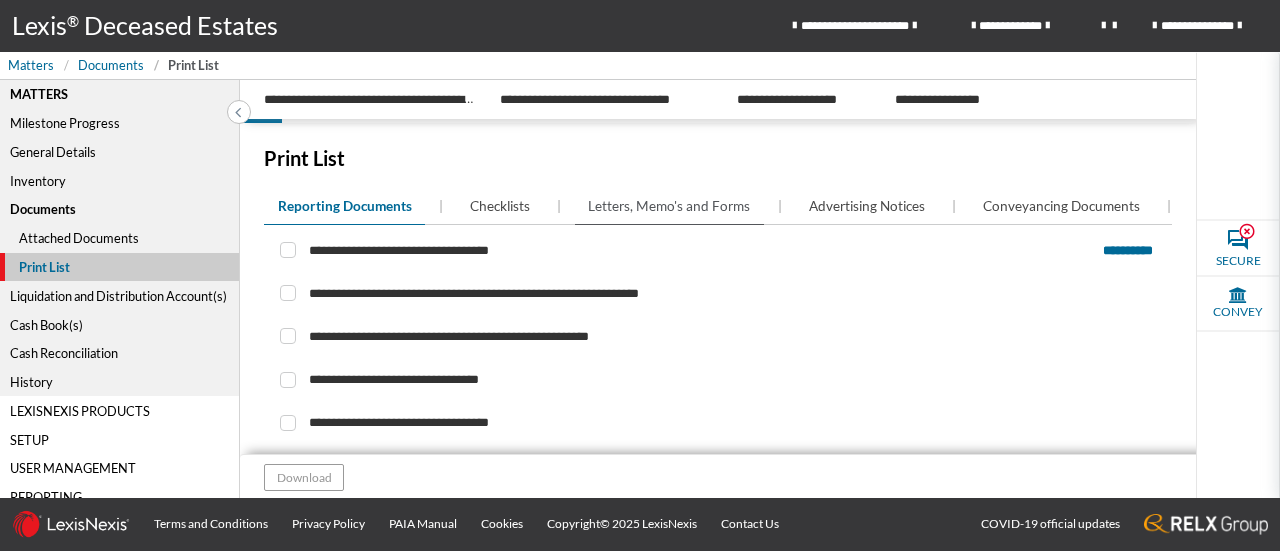 click on "Letters, Memo's and Forms" at bounding box center [669, 206] 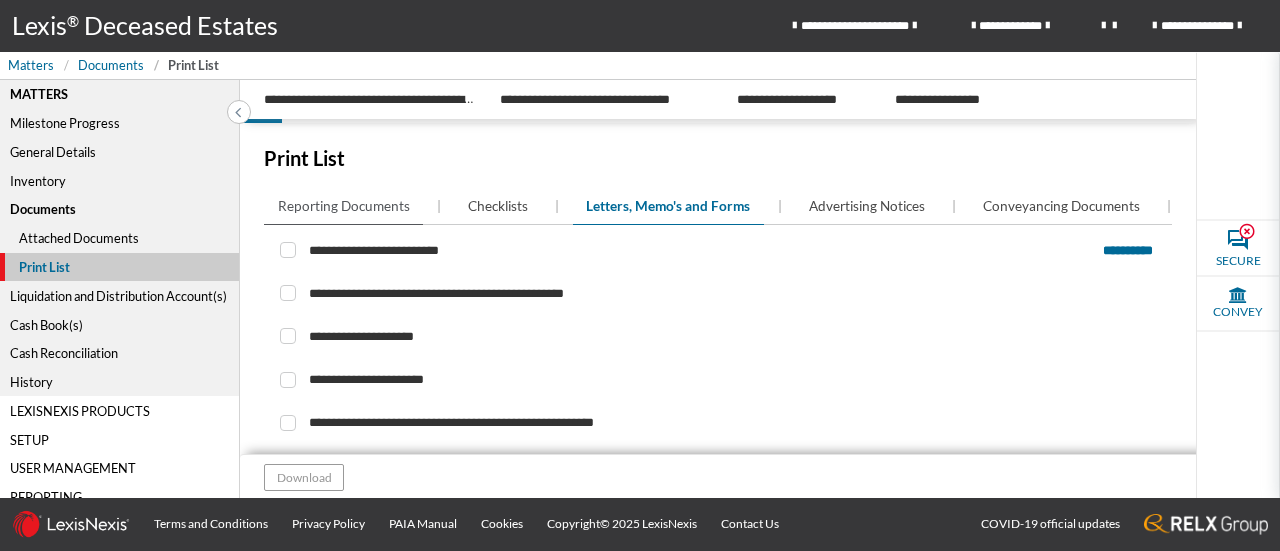 click on "Reporting Documents" at bounding box center (344, 206) 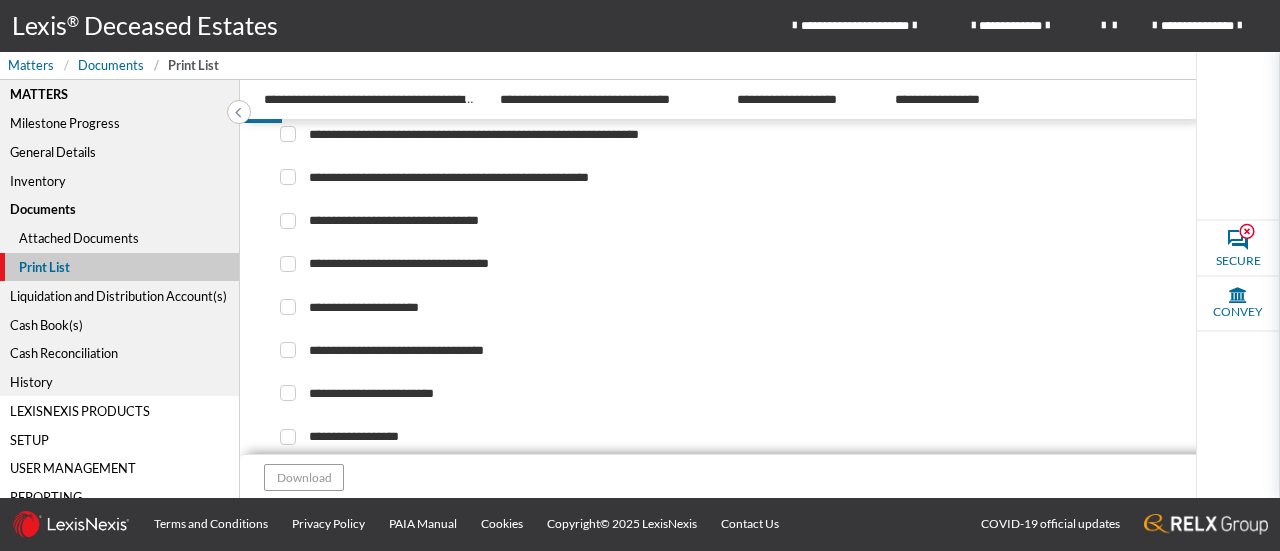 scroll, scrollTop: 166, scrollLeft: 0, axis: vertical 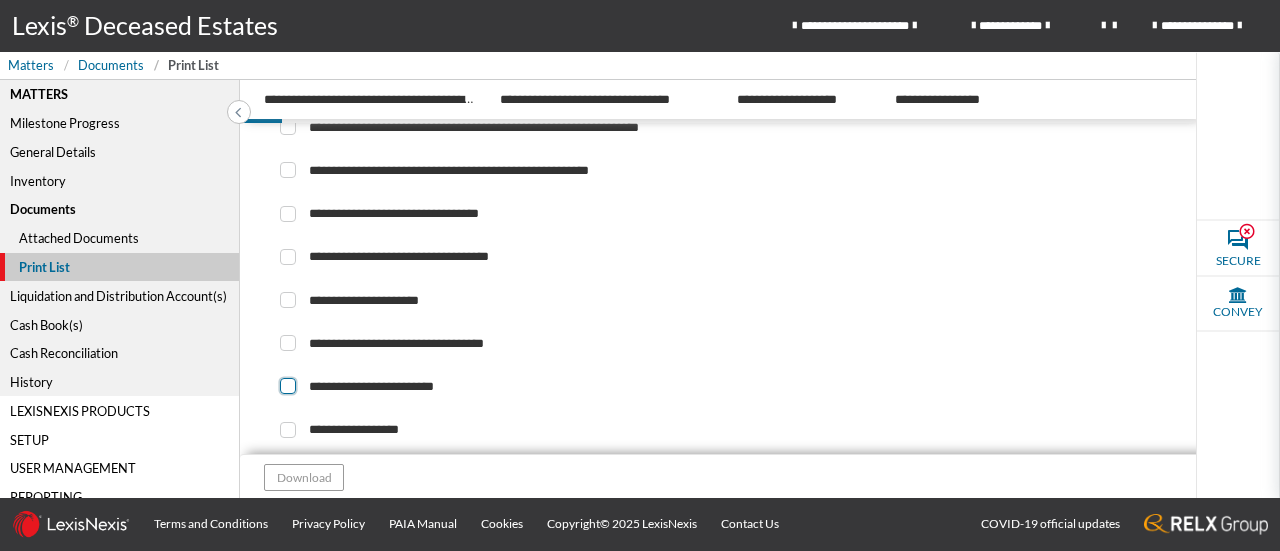 click at bounding box center [288, 386] 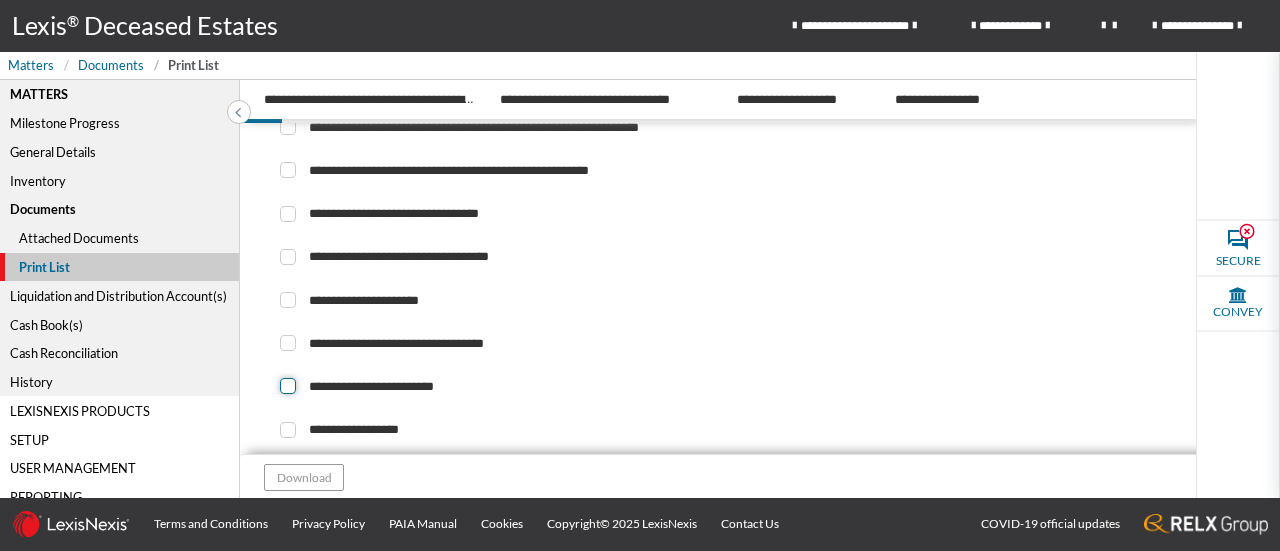 click at bounding box center [286, 386] 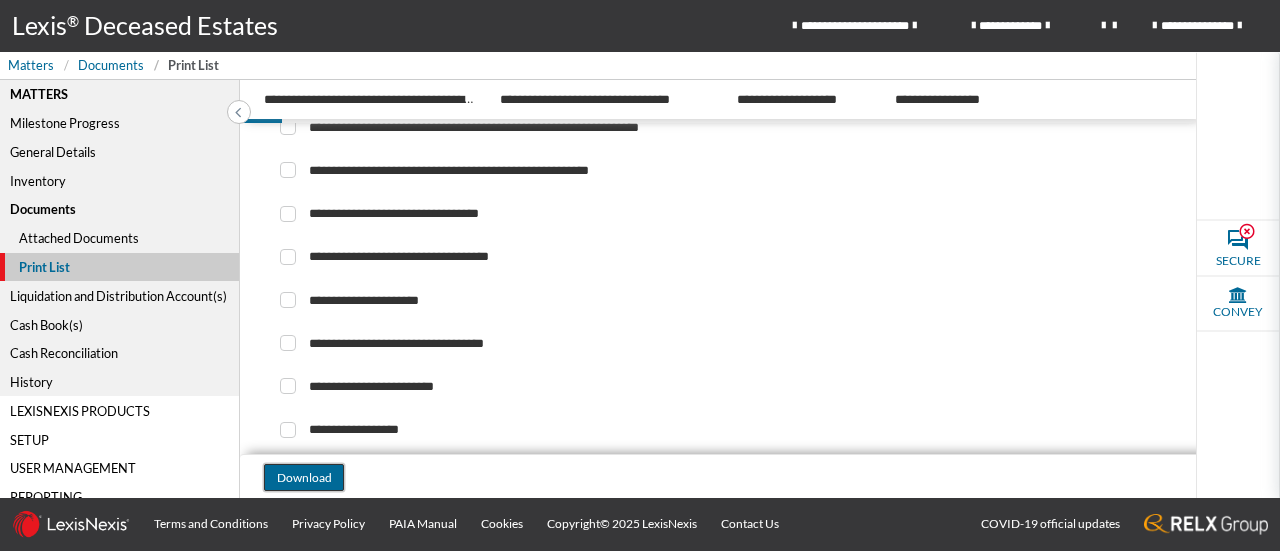 click on "Download" at bounding box center [304, 477] 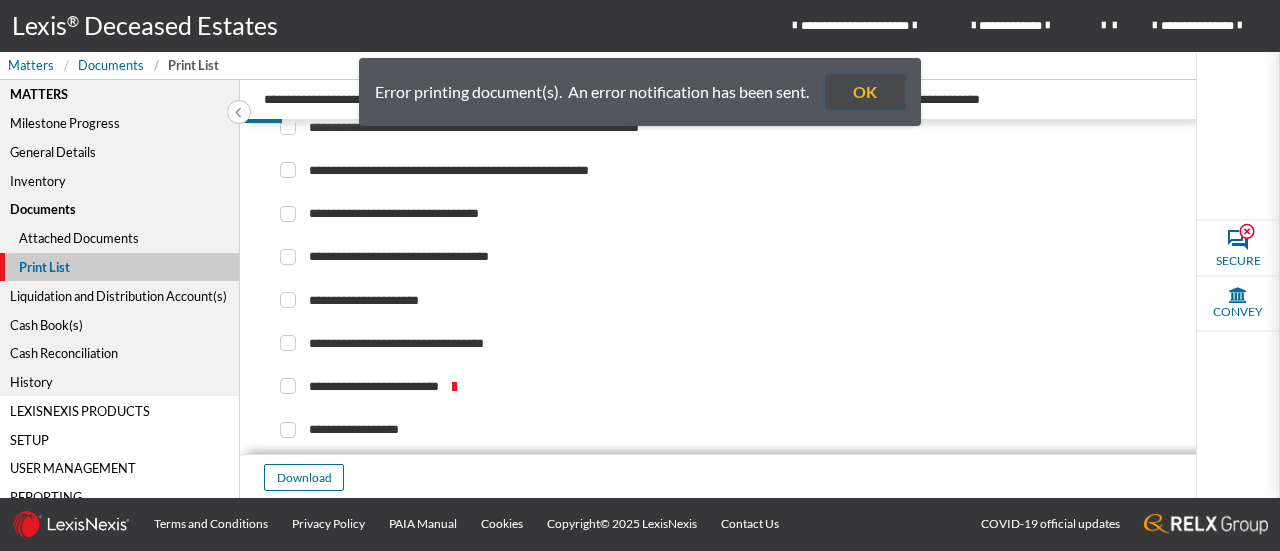 click on "OK" at bounding box center [865, 92] 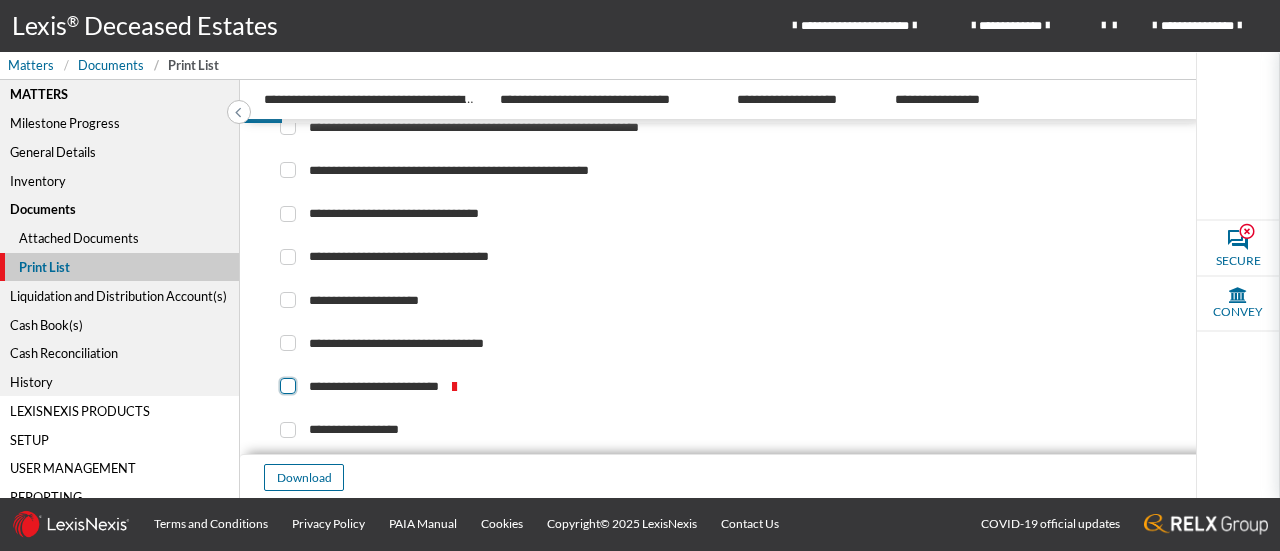 click at bounding box center (288, 386) 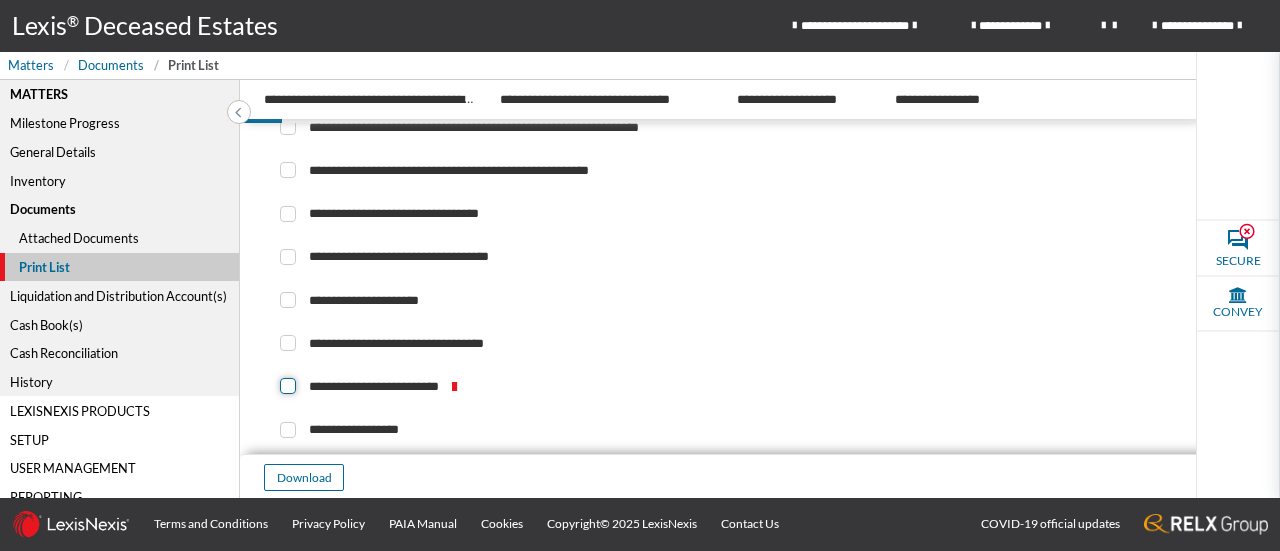 click at bounding box center [286, 386] 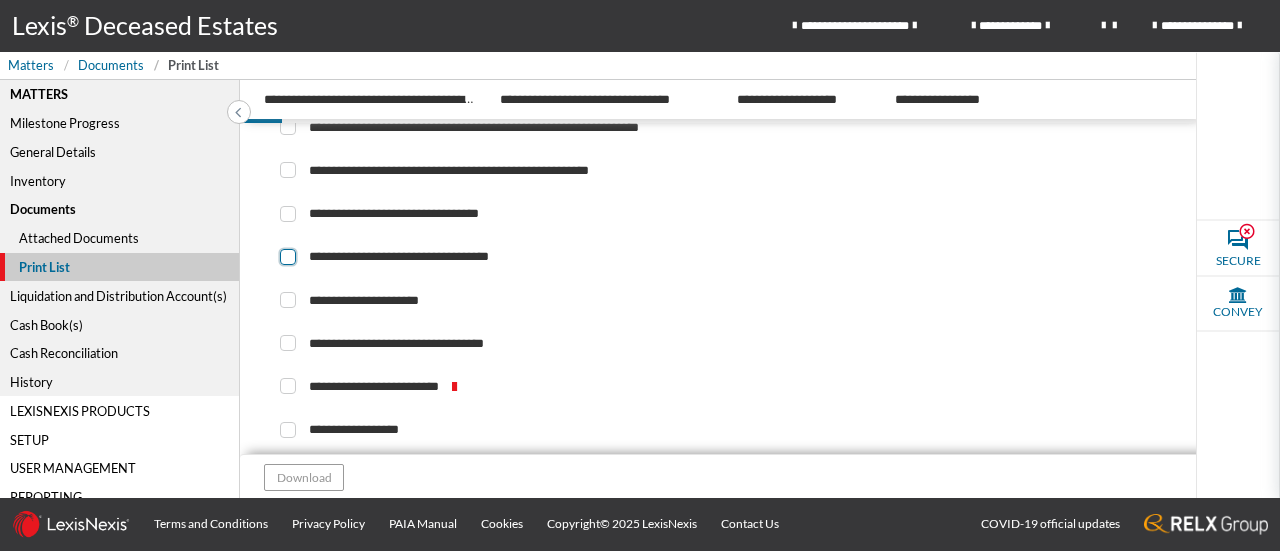 click at bounding box center (288, 257) 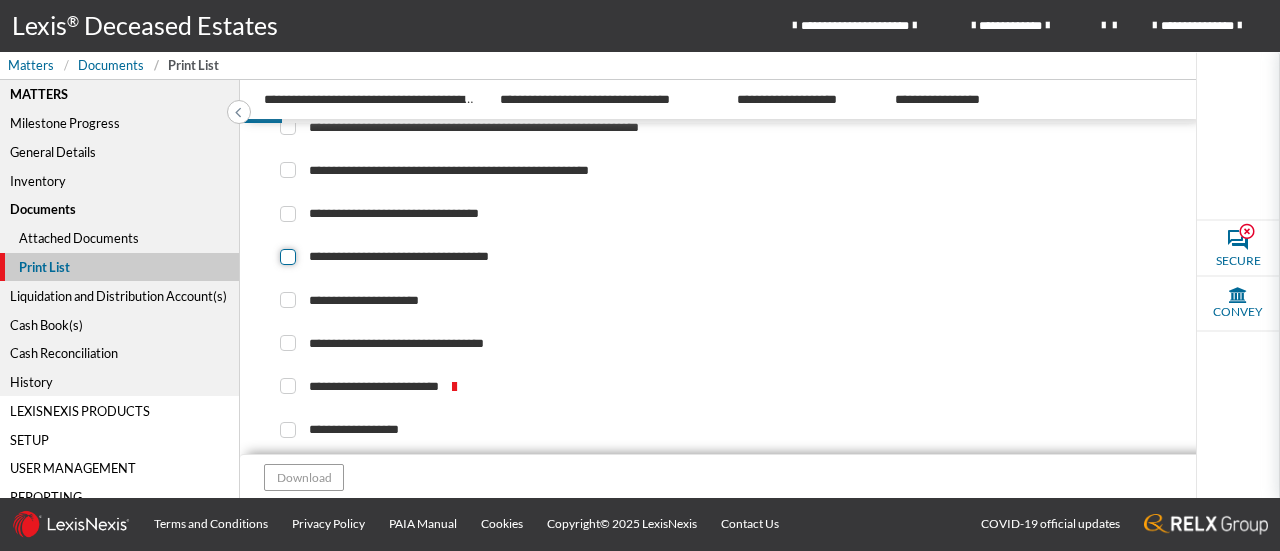 click at bounding box center [286, 256] 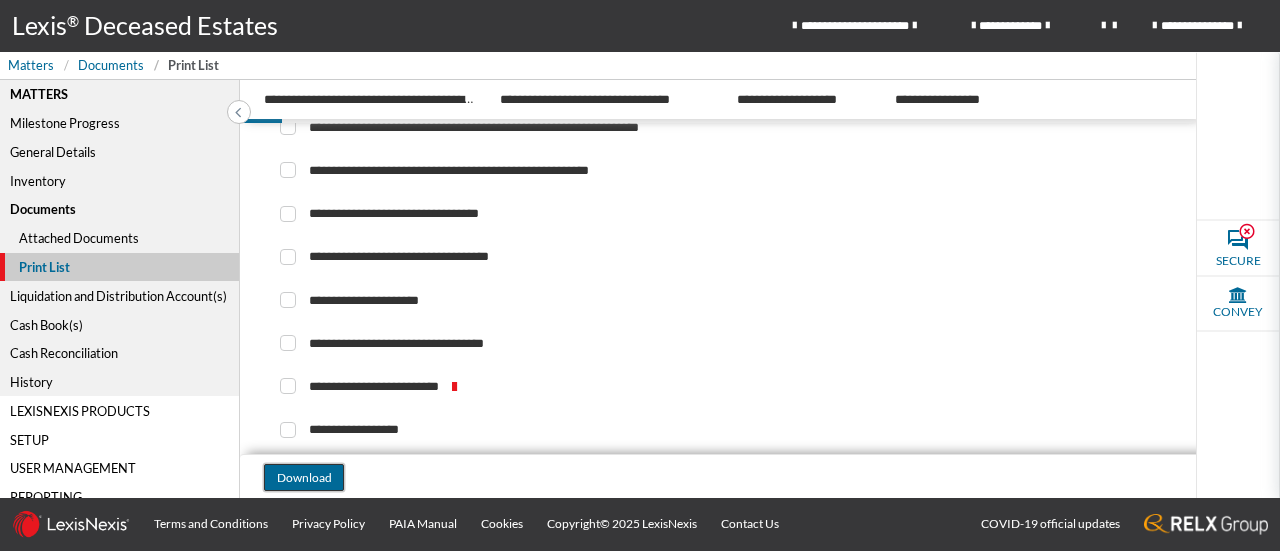 click on "Download" at bounding box center [304, 477] 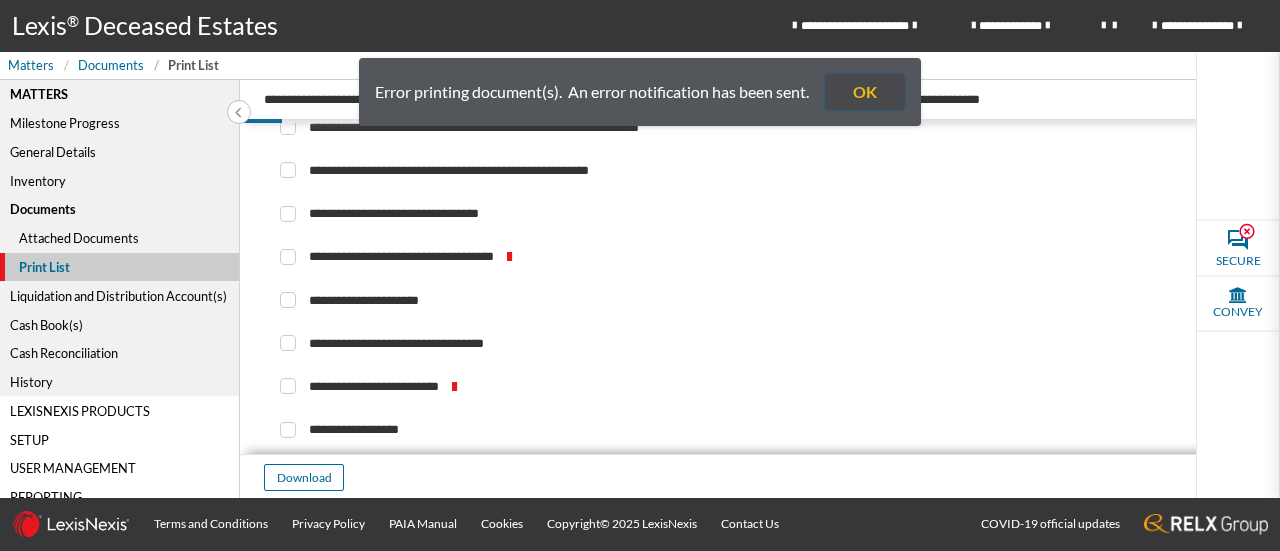 click on "OK" at bounding box center (865, 92) 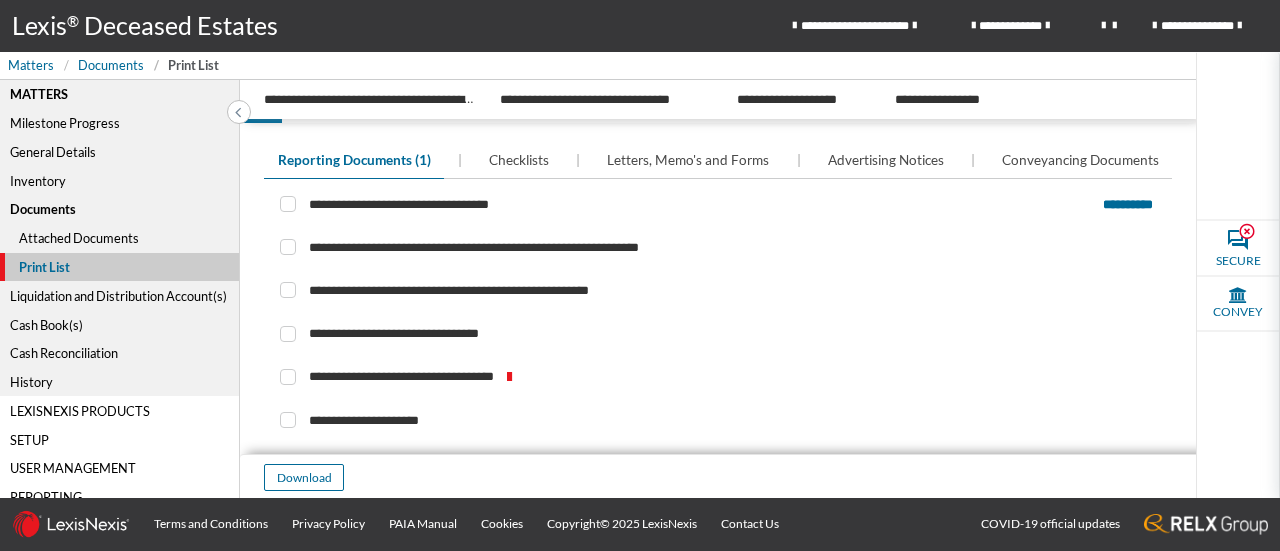 scroll, scrollTop: 43, scrollLeft: 0, axis: vertical 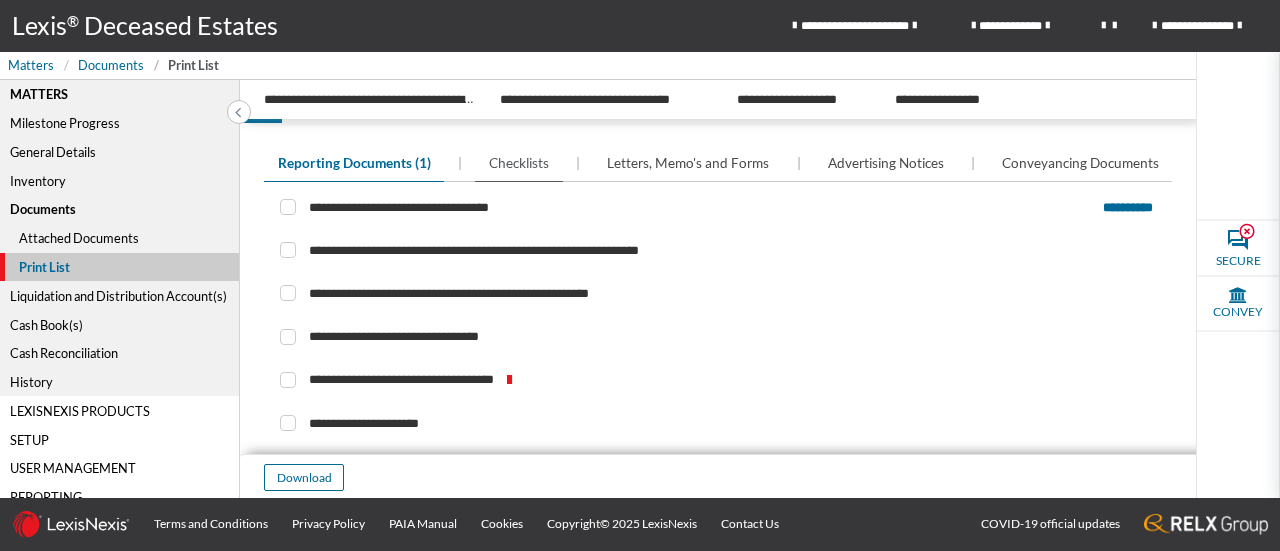 click on "Checklists" at bounding box center [519, 163] 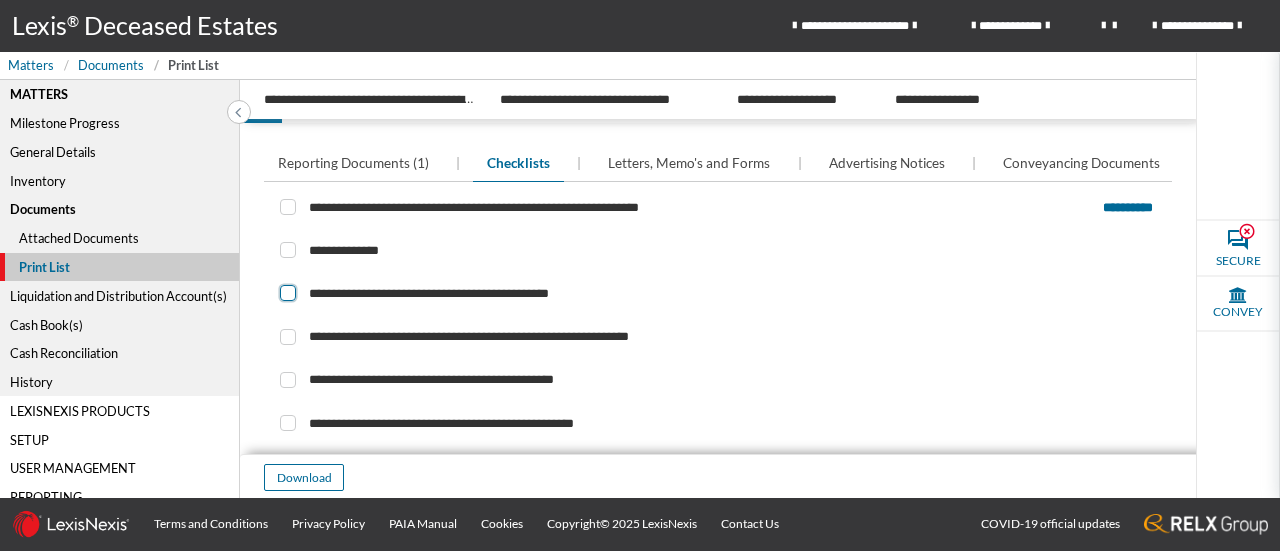 click at bounding box center (288, 293) 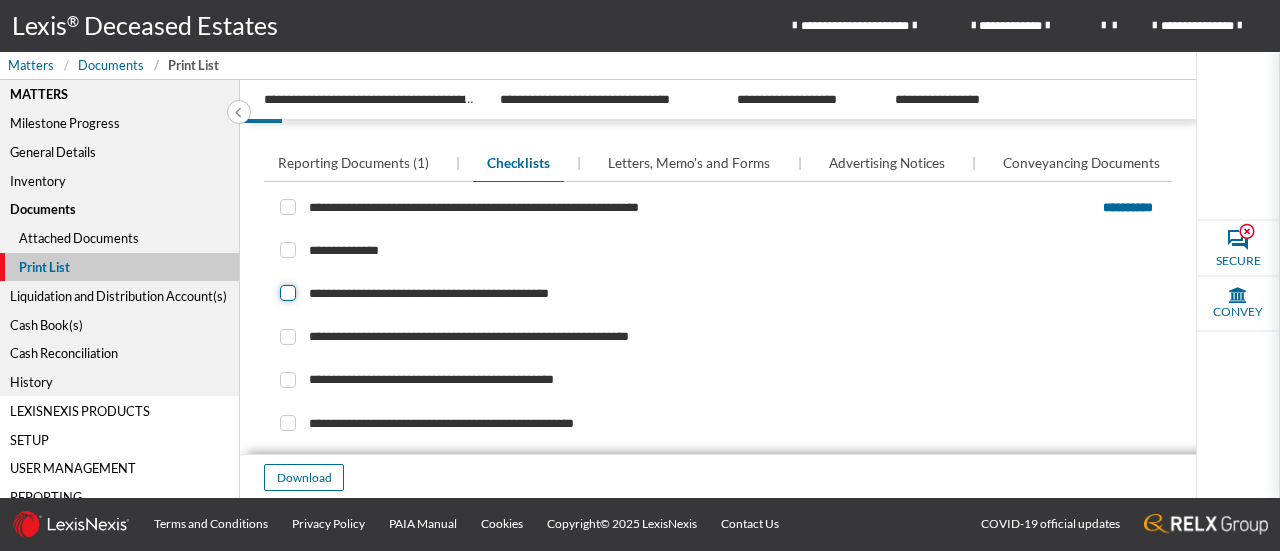 click at bounding box center (286, 293) 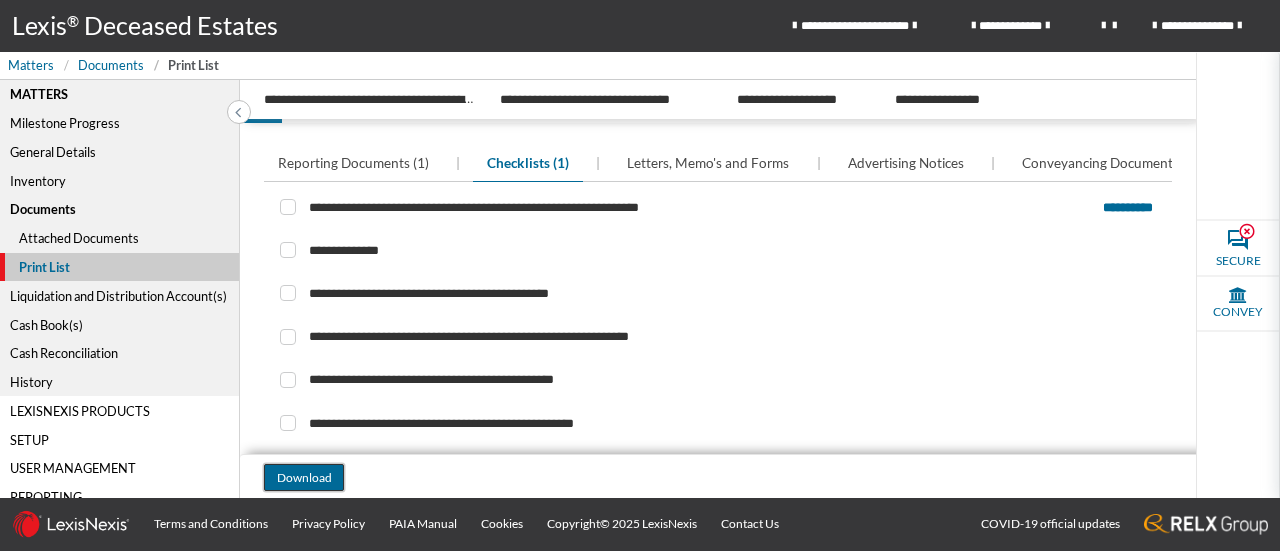 click on "Download" at bounding box center (304, 477) 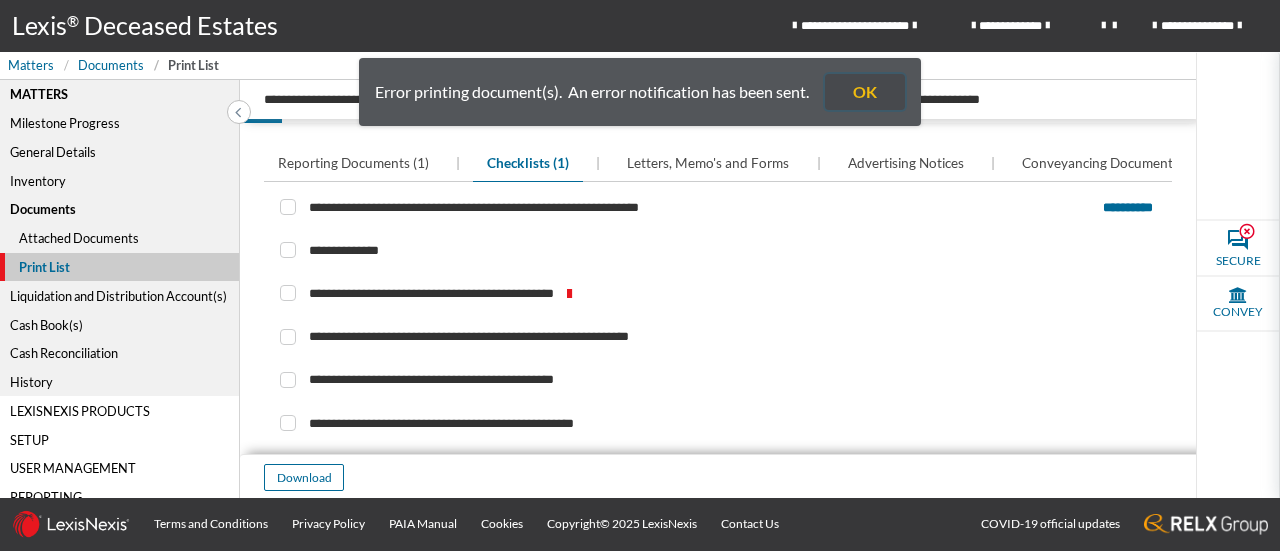 click on "OK" at bounding box center [865, 92] 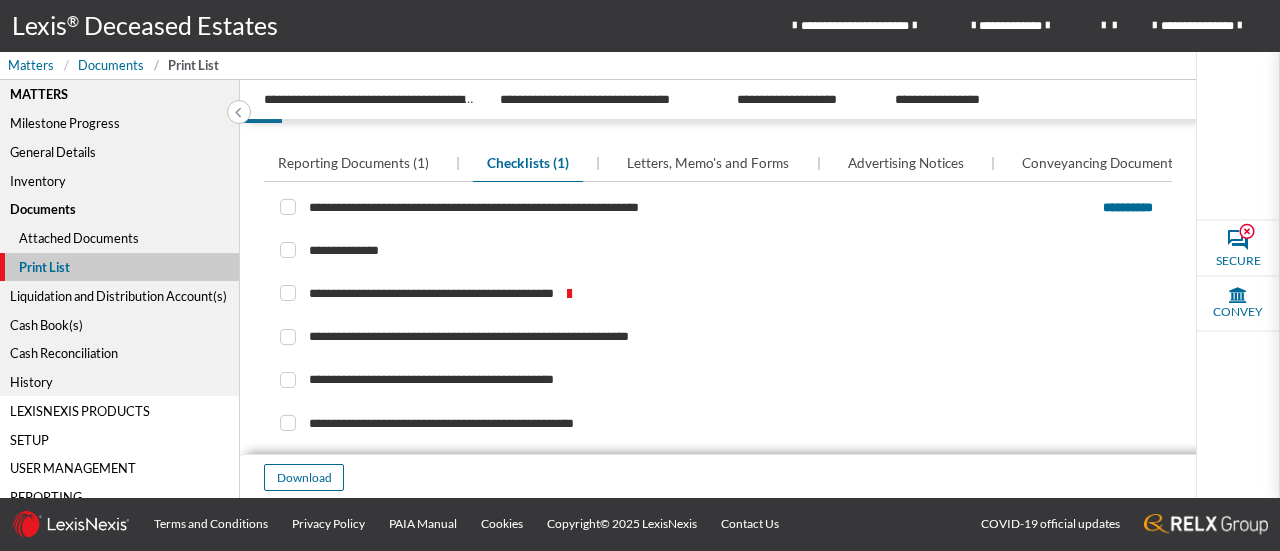 click on "Liquidation and Distribution Account(s)" at bounding box center [119, 295] 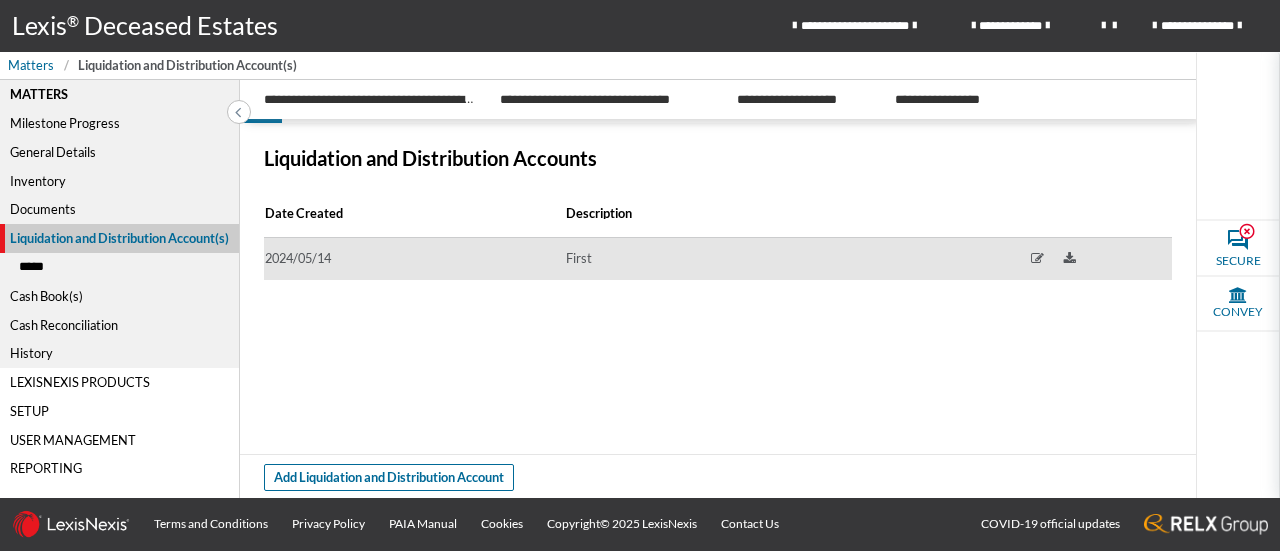 click on "First" at bounding box center (790, 258) 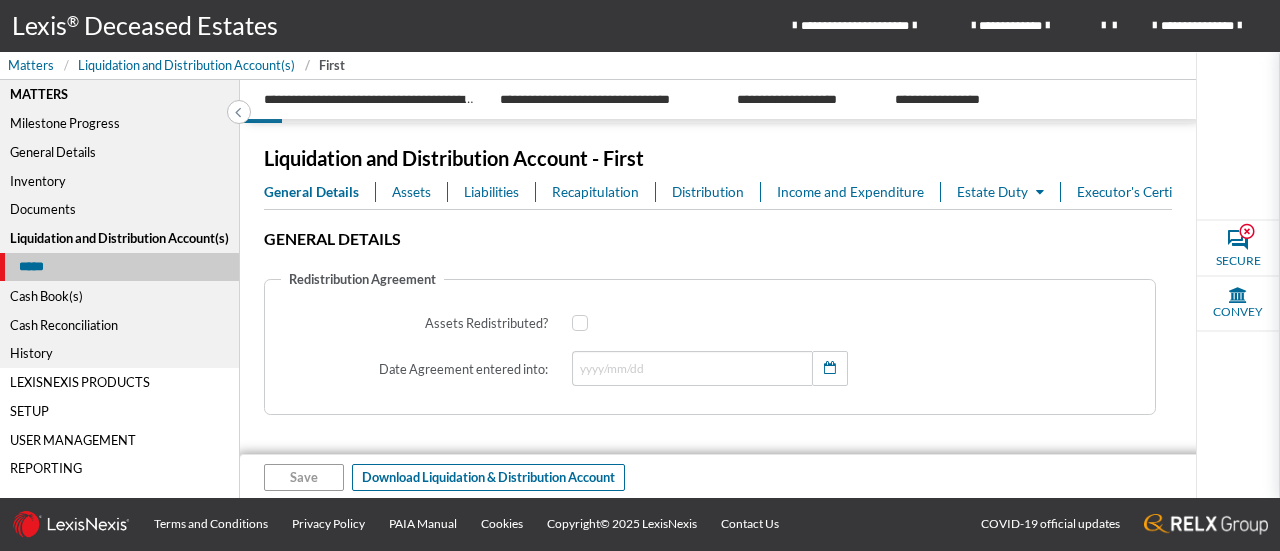 click on "*****" at bounding box center [120, 267] 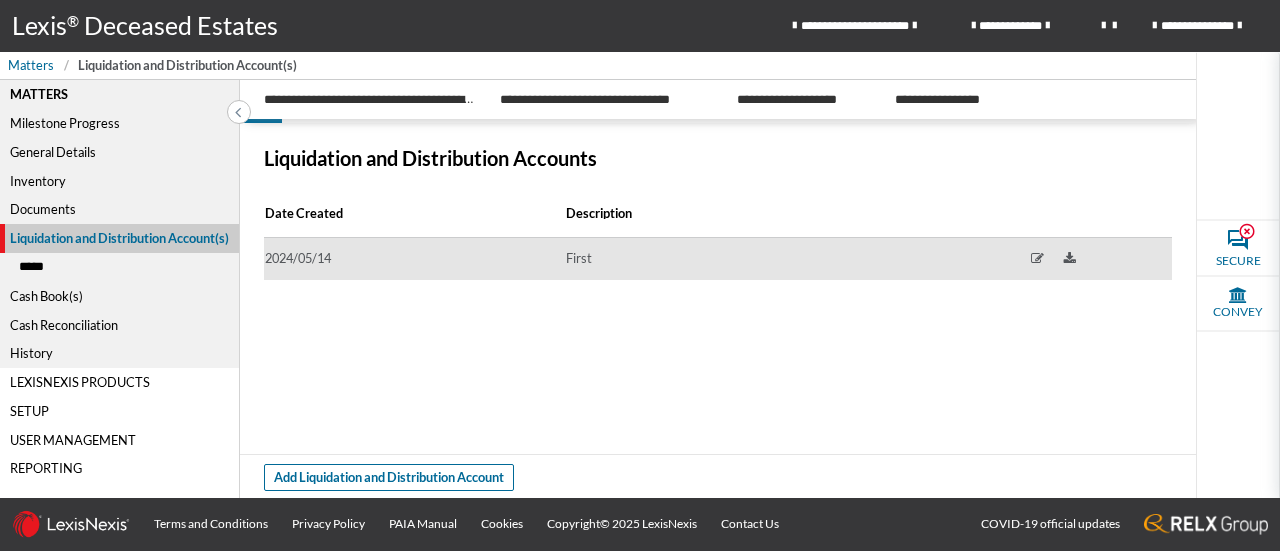 click at bounding box center (1037, 259) 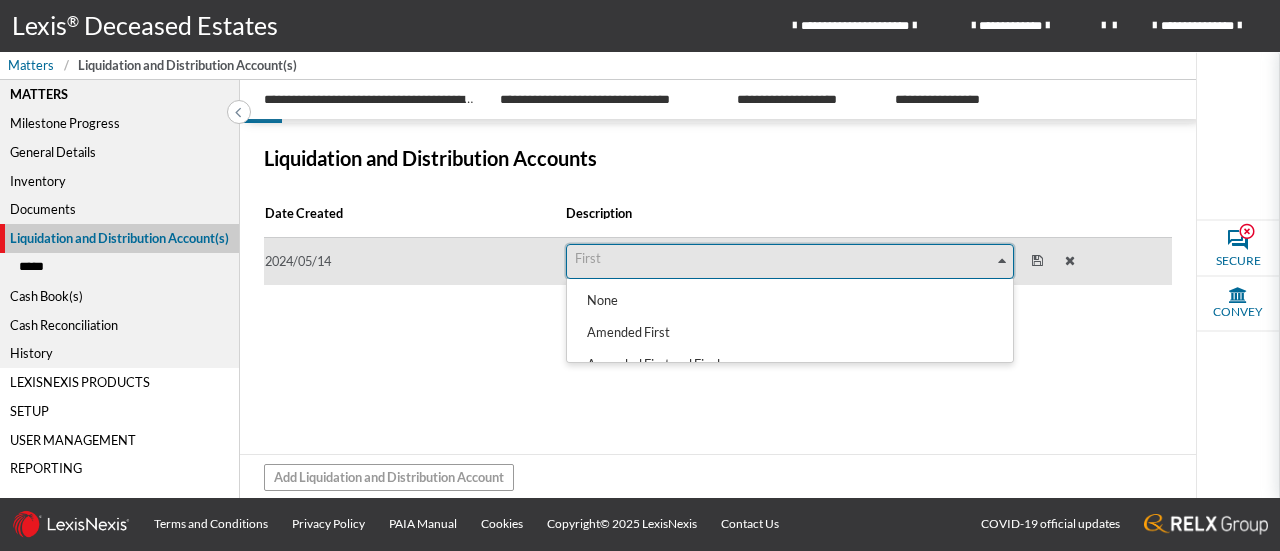click at bounding box center (1002, 261) 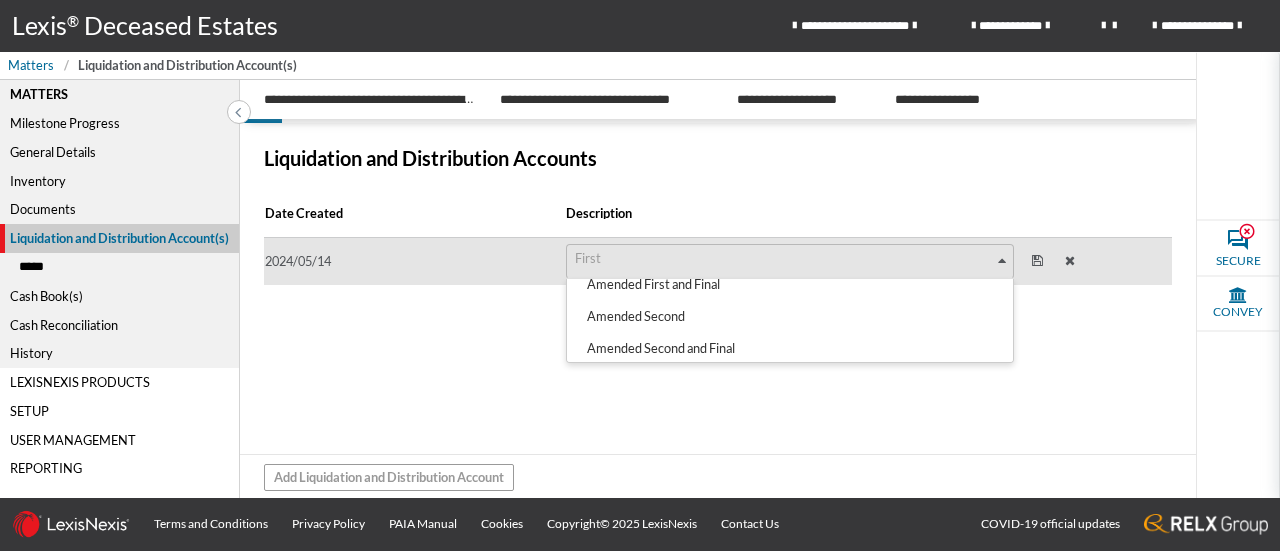 scroll, scrollTop: 81, scrollLeft: 0, axis: vertical 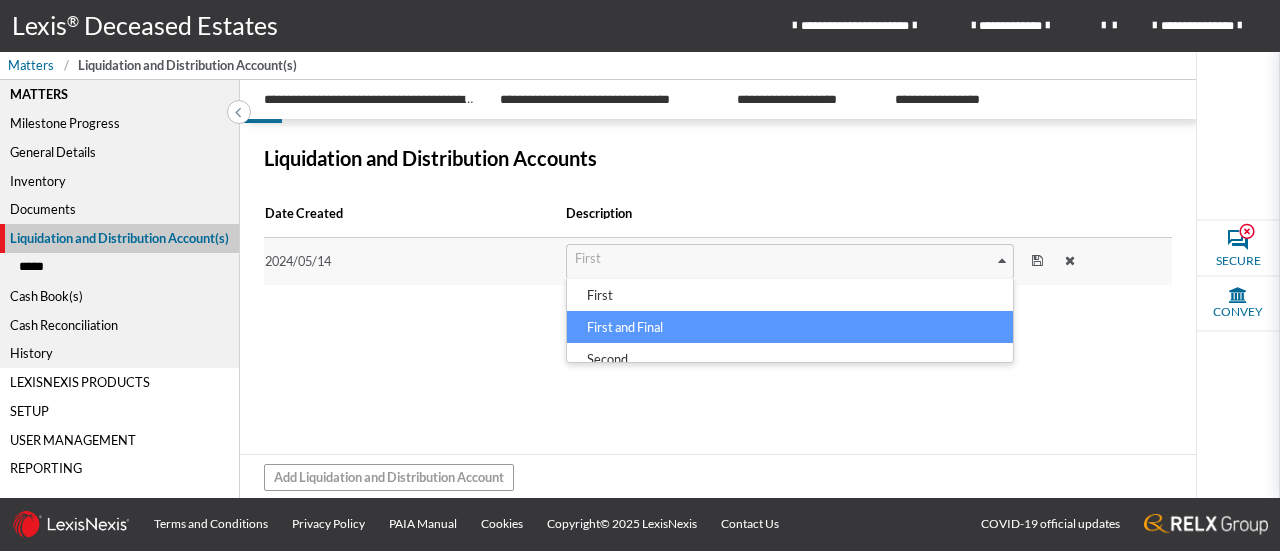 click on "Date Created Description [DATE] First Loading... None Amended First Amended First and Final Amended Second Amended Second and Final First First and Final Second Second and Final Third Third and Final Fourth Fourth and Final Statement of Assets and Liabilities Supplementary First Supplementary First and Final Supplementary Second Supplementary Second and Final Other" at bounding box center [718, 357] 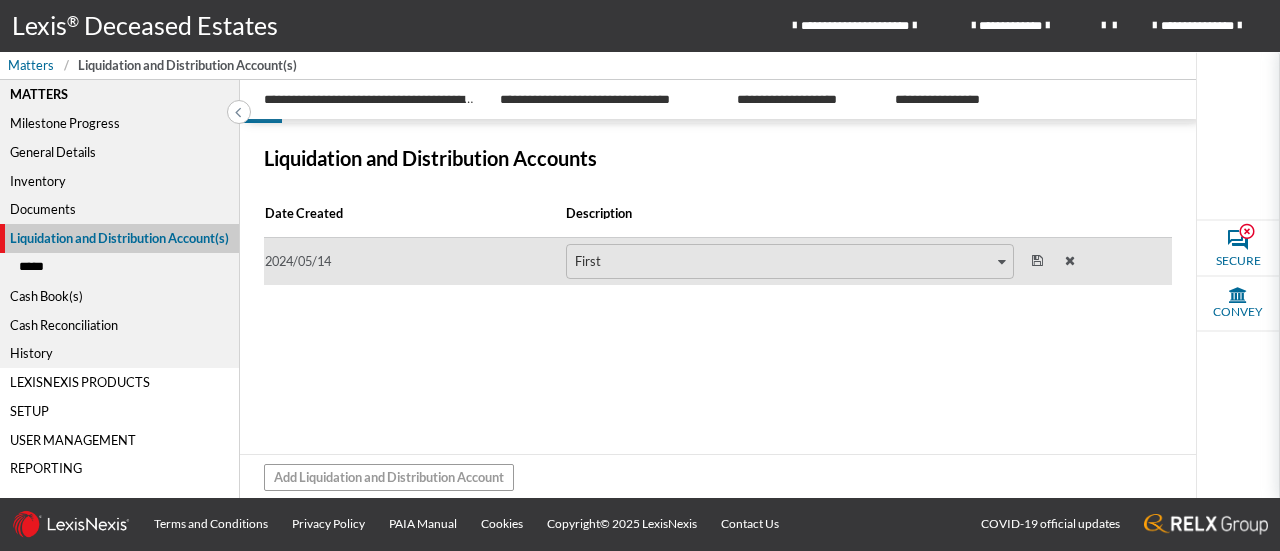 click at bounding box center (1070, 261) 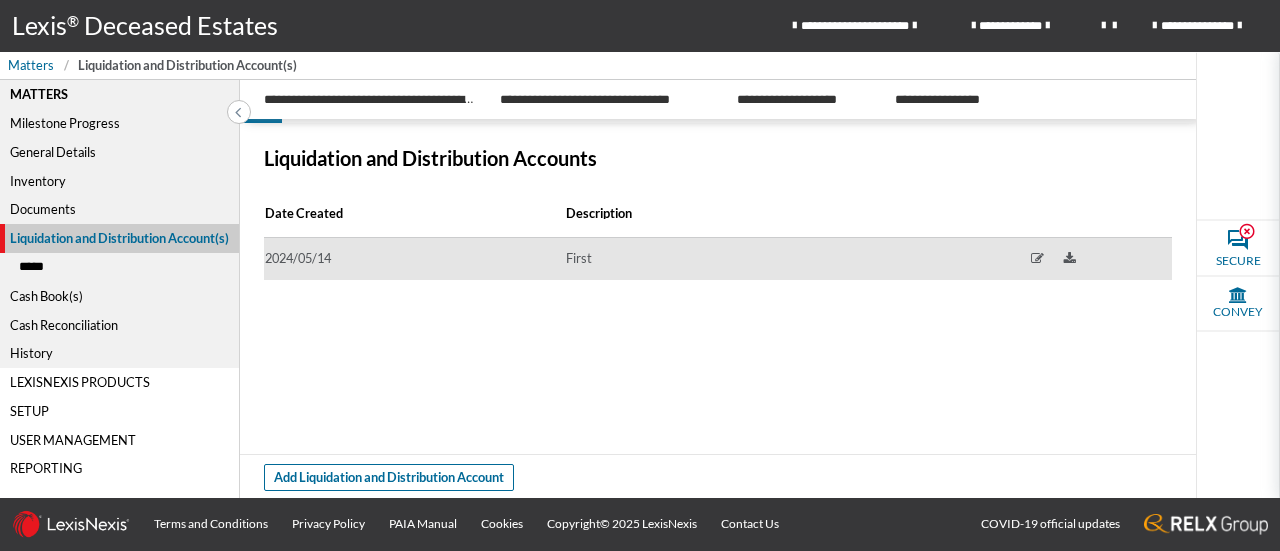 click on "2024/05/14" at bounding box center [414, 259] 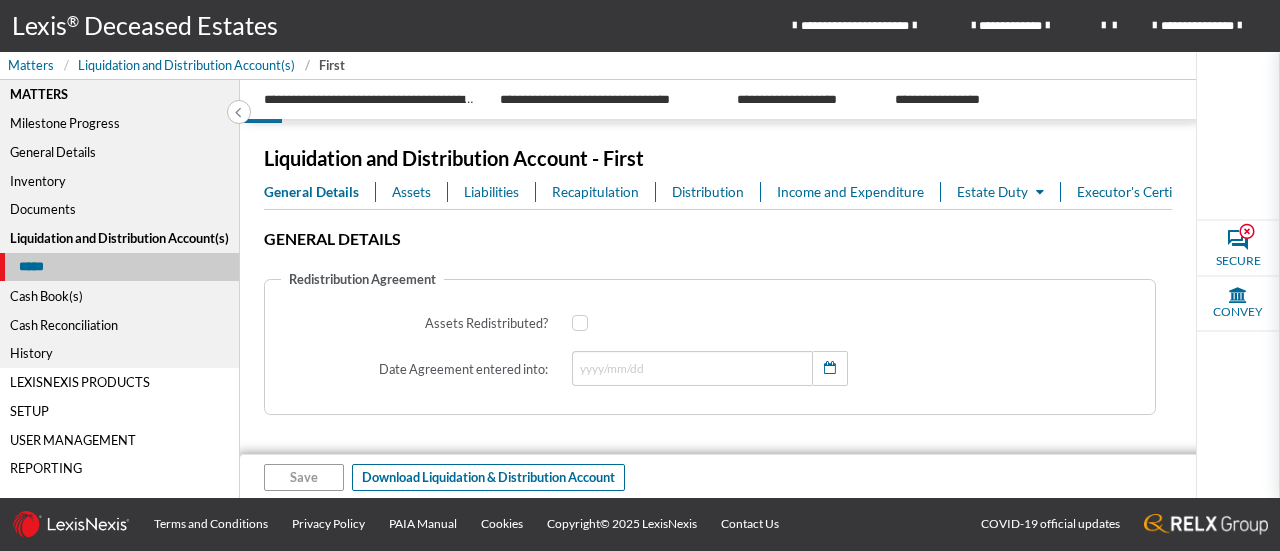 click on "Estate Duty" at bounding box center (1009, 192) 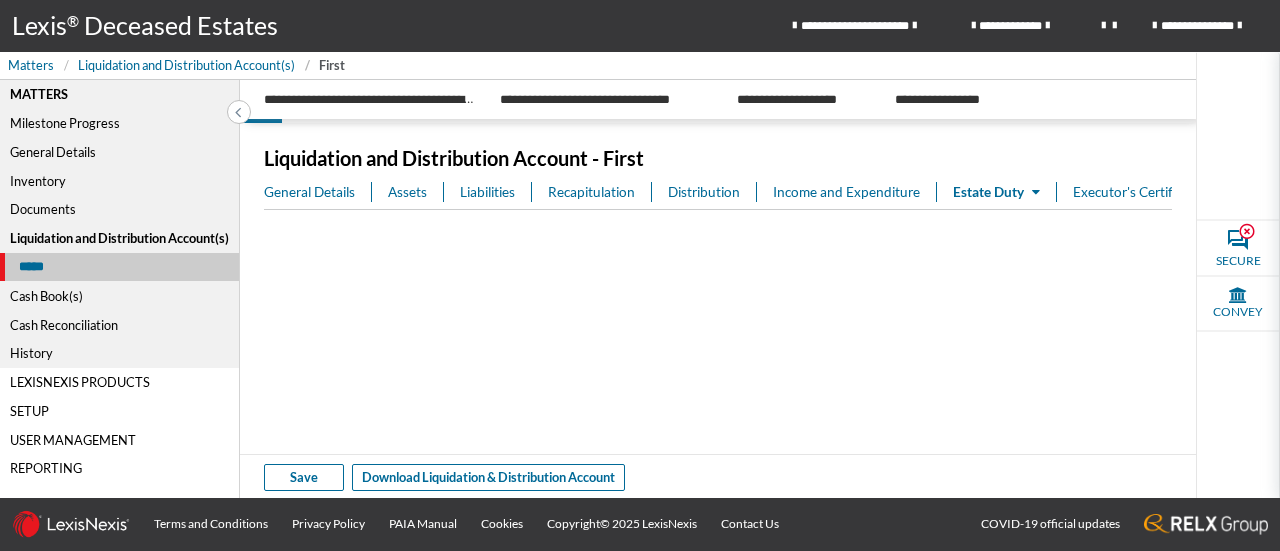 click on "Executor's Certificate" at bounding box center [1137, 192] 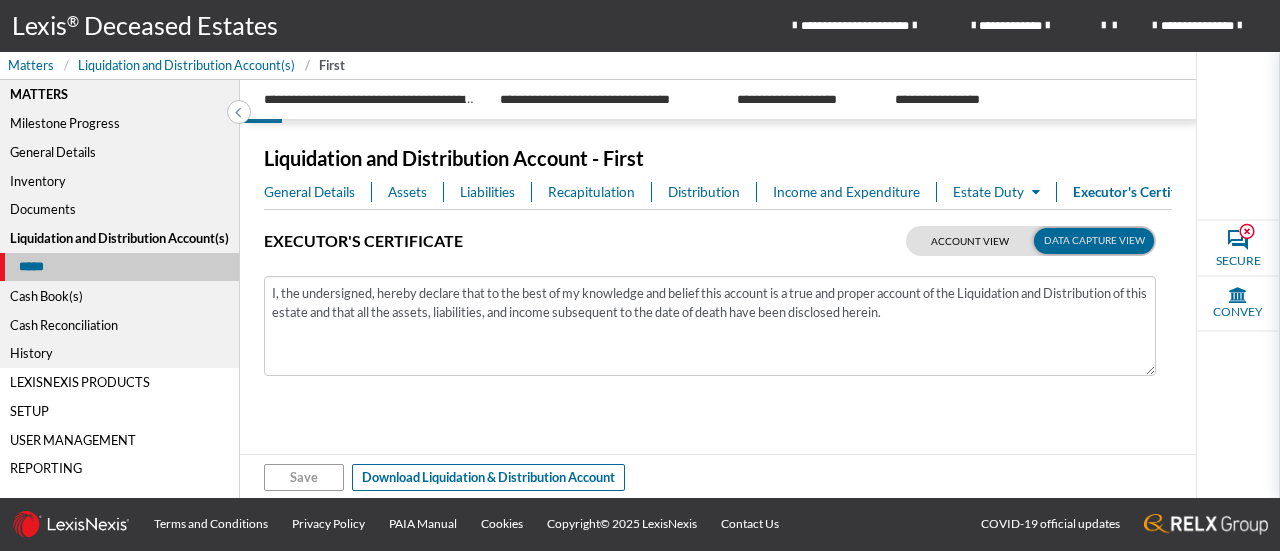 click on "General Details" at bounding box center (309, 192) 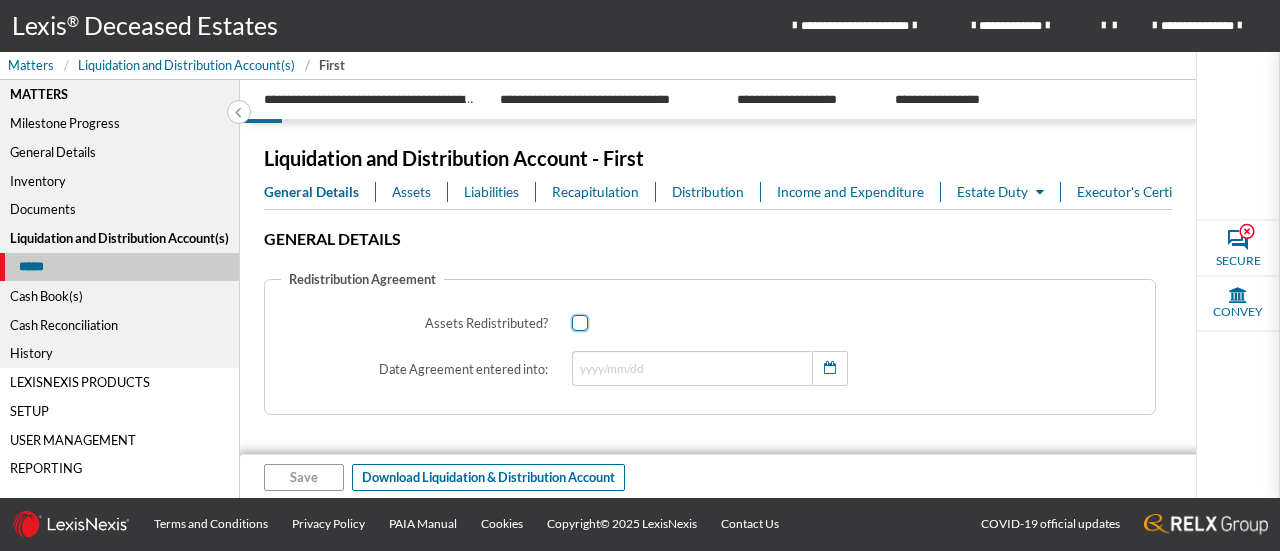 click at bounding box center [580, 323] 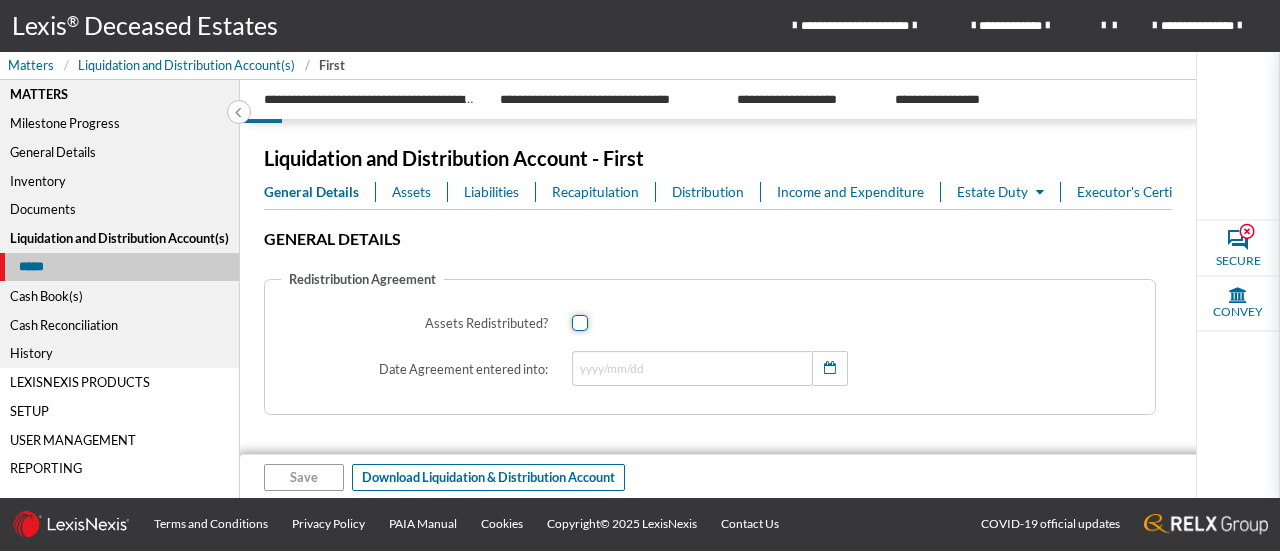 click at bounding box center [578, 323] 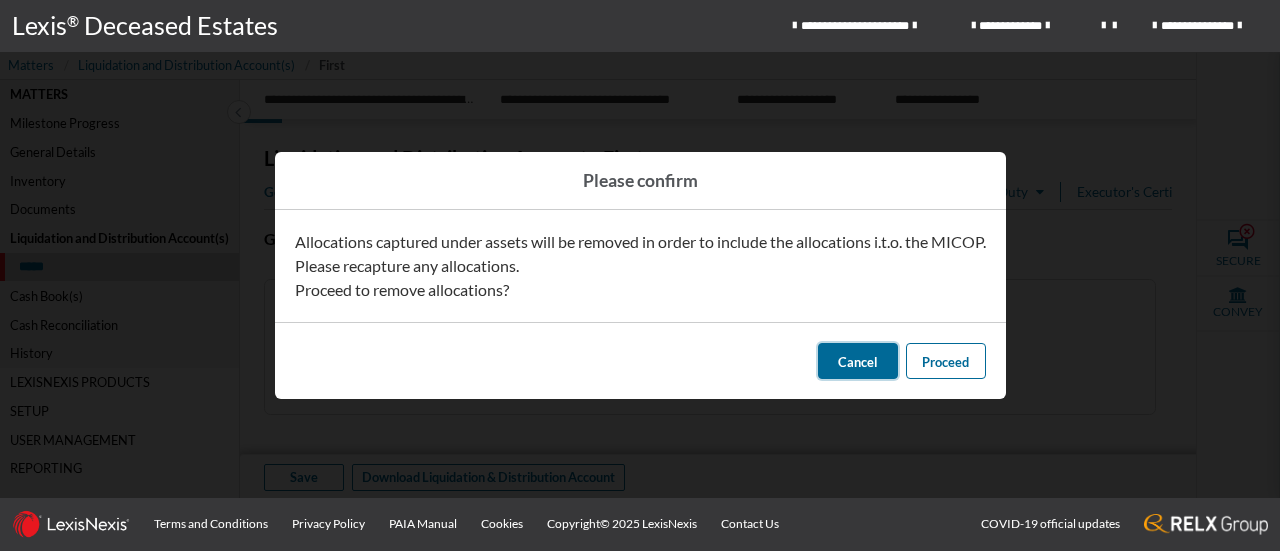 click on "Cancel" at bounding box center (857, 362) 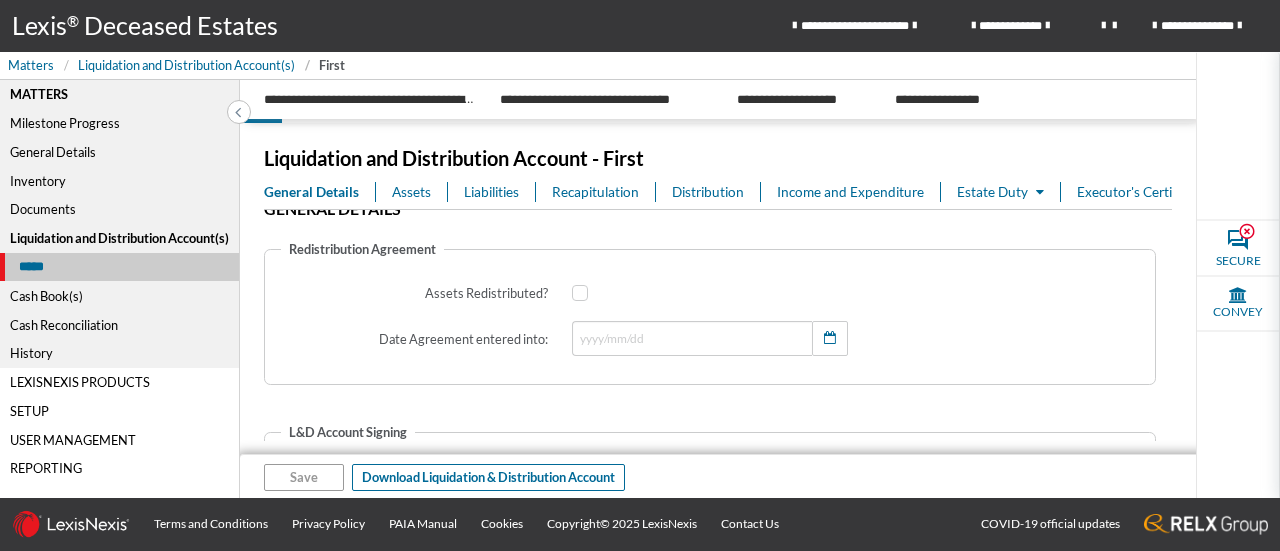 scroll, scrollTop: 40, scrollLeft: 0, axis: vertical 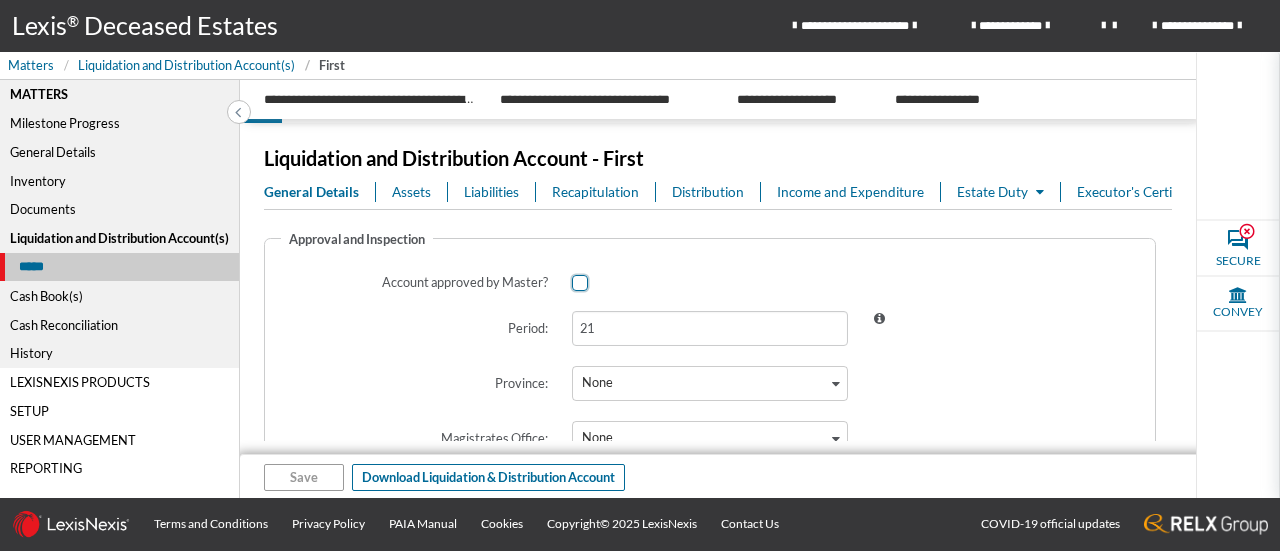 click at bounding box center [580, 283] 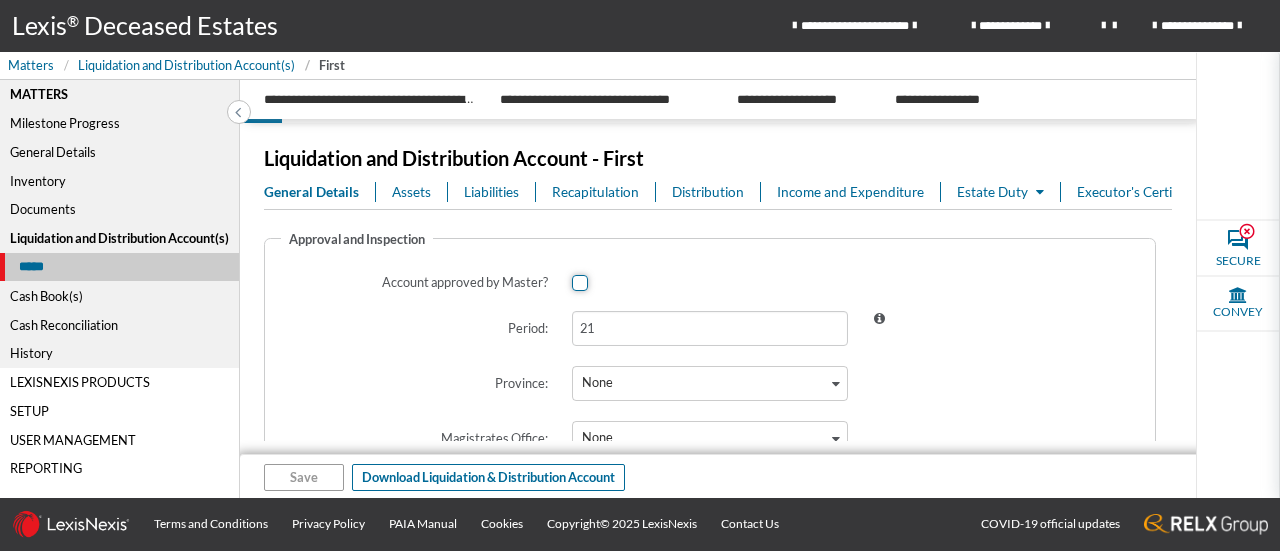 click at bounding box center (578, 282) 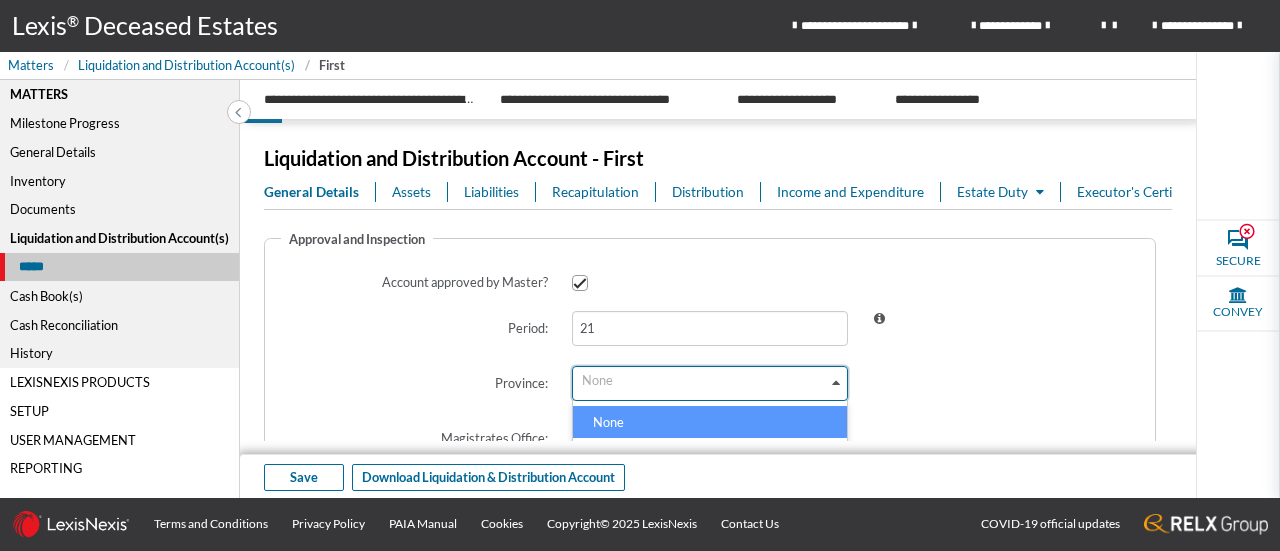 click on "None" at bounding box center (700, 381) 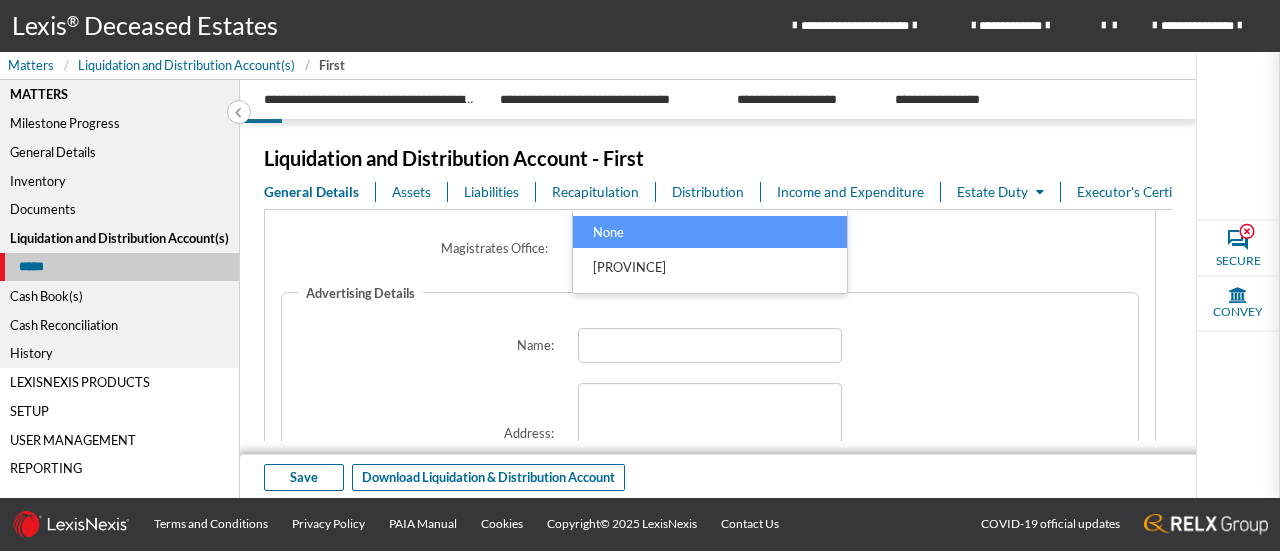 scroll, scrollTop: 680, scrollLeft: 0, axis: vertical 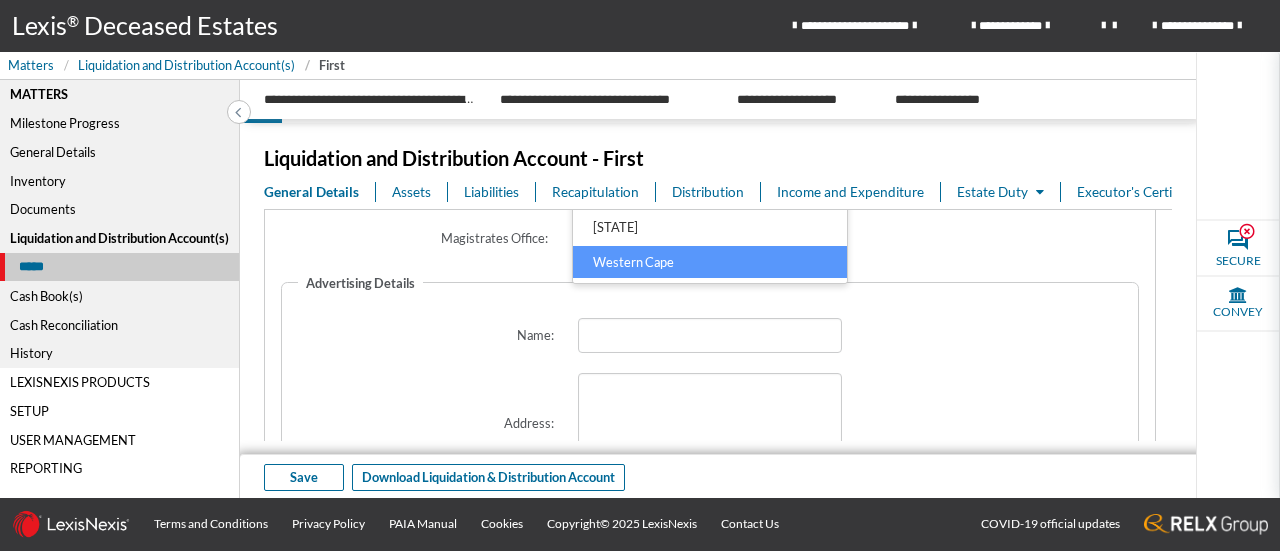 click on "Western Cape" at bounding box center (709, 262) 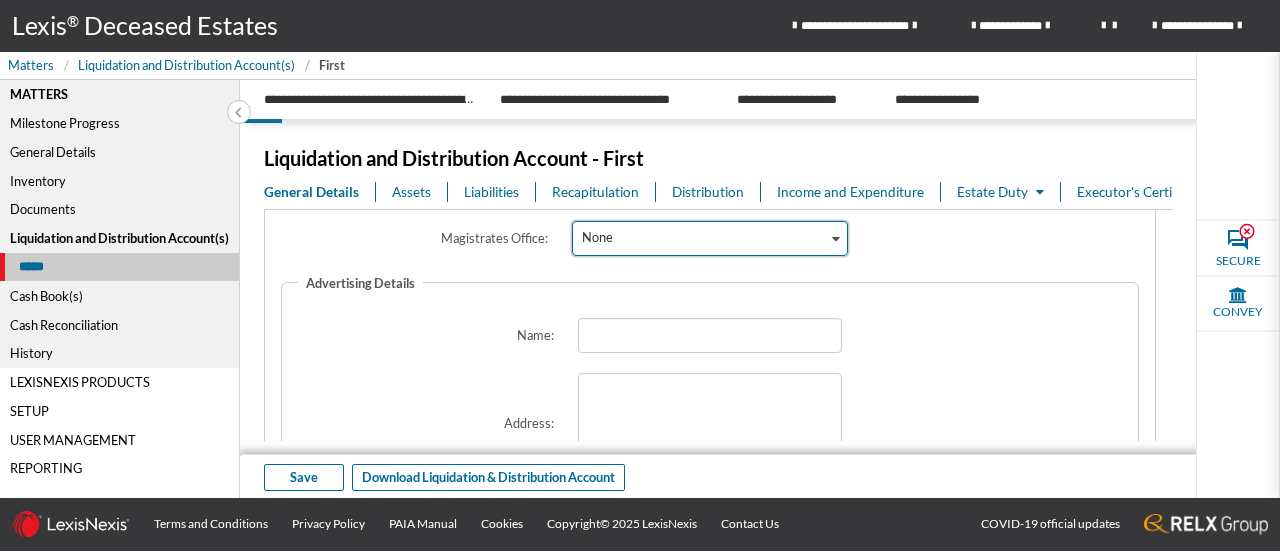 click on "None" at bounding box center (700, 236) 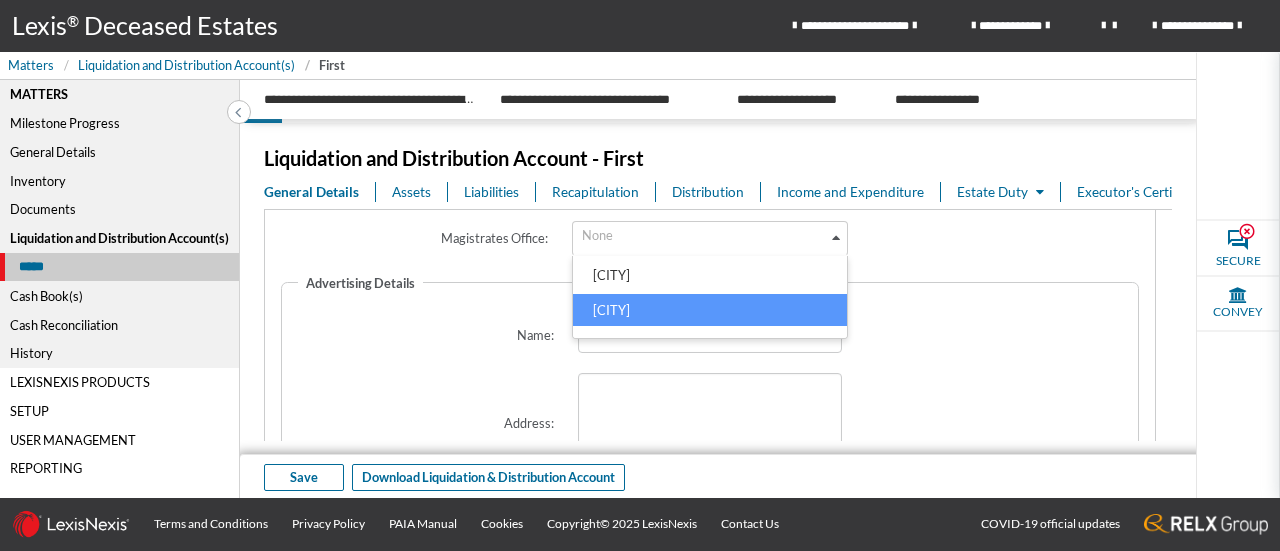 scroll, scrollTop: 200, scrollLeft: 0, axis: vertical 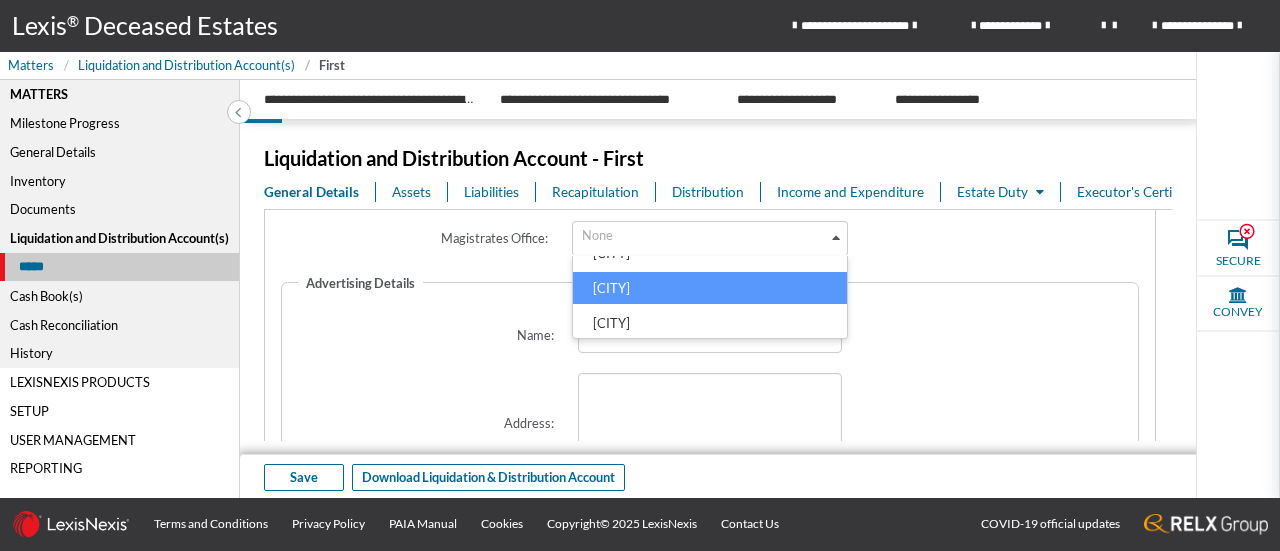 click on "[CITY]" at bounding box center [709, 288] 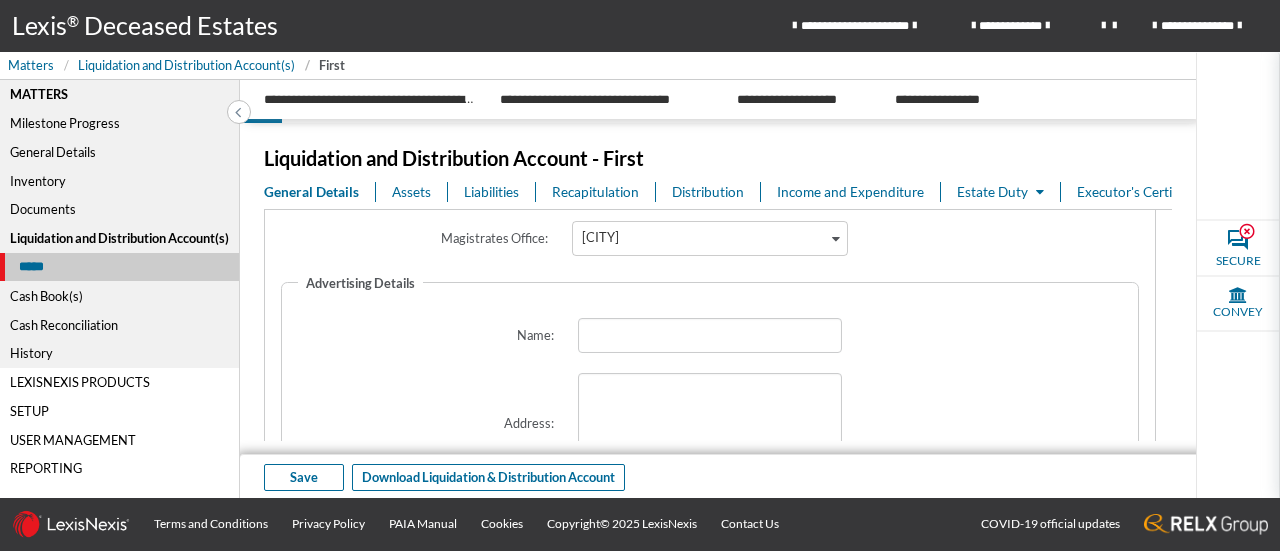 click on "Advertising Details Name:    Address: [ADDRESS] Email: [EMAIL] Date Submitted:  January   February   March   April   May   June   July   August   September   October   November   December   2145   2144   2143   2142   2141   2140   2139   2138   2137   2136   2135   2134   2133   2132   2131   2130   2129   2128   2127   2126   2125   2124   2123   2122   2121   2120   2119   2118   2117   2116   2115   2114   2113   2112   2111   2110   2109   2108   2107   2106   2105   2104   2103   2102   2101   2100   2099   2098   2097   2096   2095   2094   2093   2092   2091   2090   2089   2088   2087   2086   2085   2084   2083   2082   2081   2080   2079   2078   2077   2076   2075   2074   2073   2072   2071   2070   2069   2068   2067   2066   2065   2064   2063   2062   2061   2060   2059   2058   2057   2056   2055   2054   2053   2052   2051   2050   2049   2048   2047   2046   2045   2044   2043   2042   2041   2040   2039   2038   2037   2036   2035   2034   2033   2032   2031   2030   2029   2028   2027   2026   2025   2024" at bounding box center [710, 471] 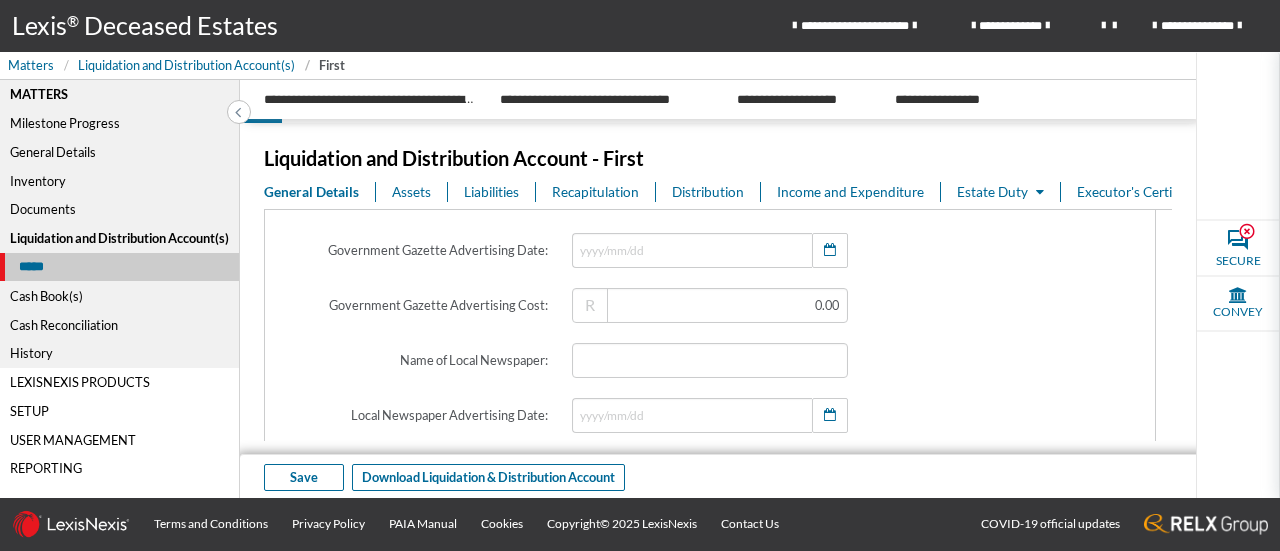 scroll, scrollTop: 1240, scrollLeft: 0, axis: vertical 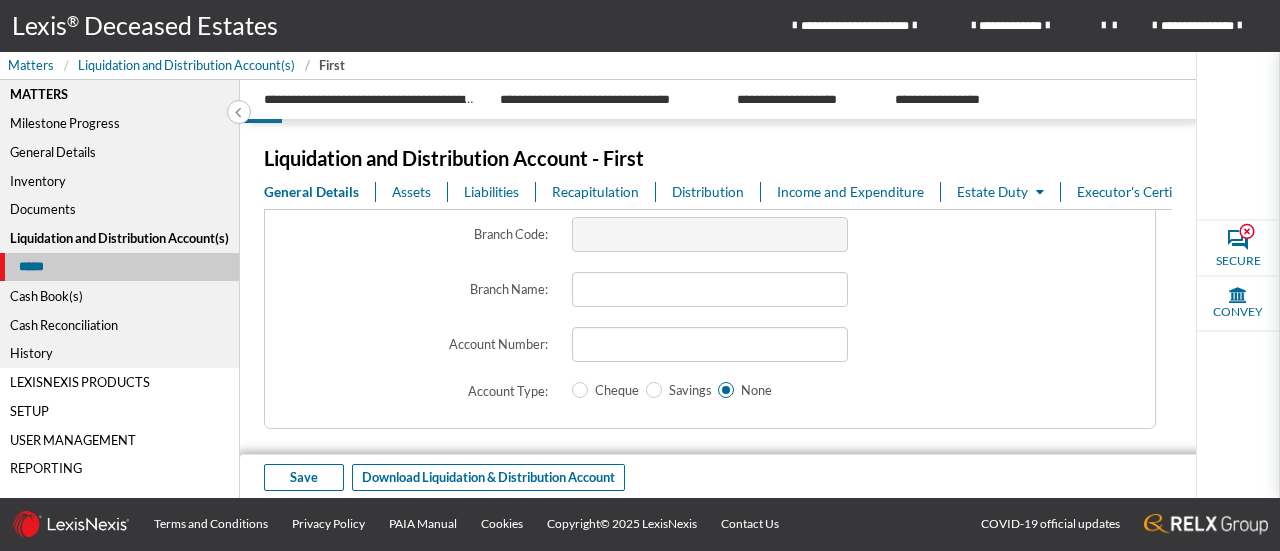 click on "Assets" at bounding box center (411, 192) 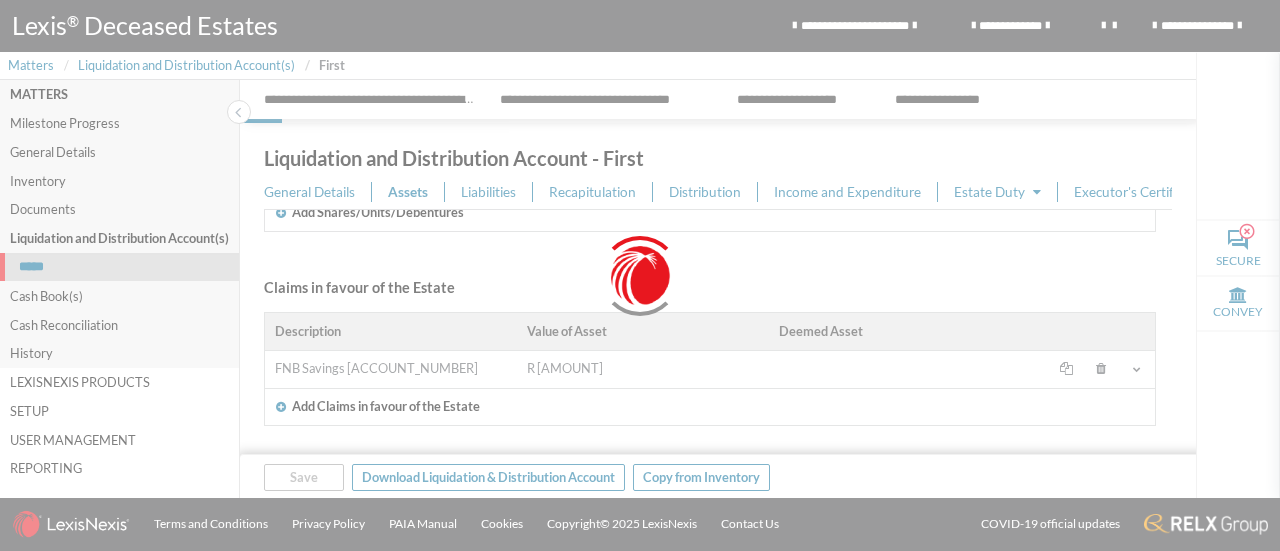 scroll, scrollTop: 0, scrollLeft: 0, axis: both 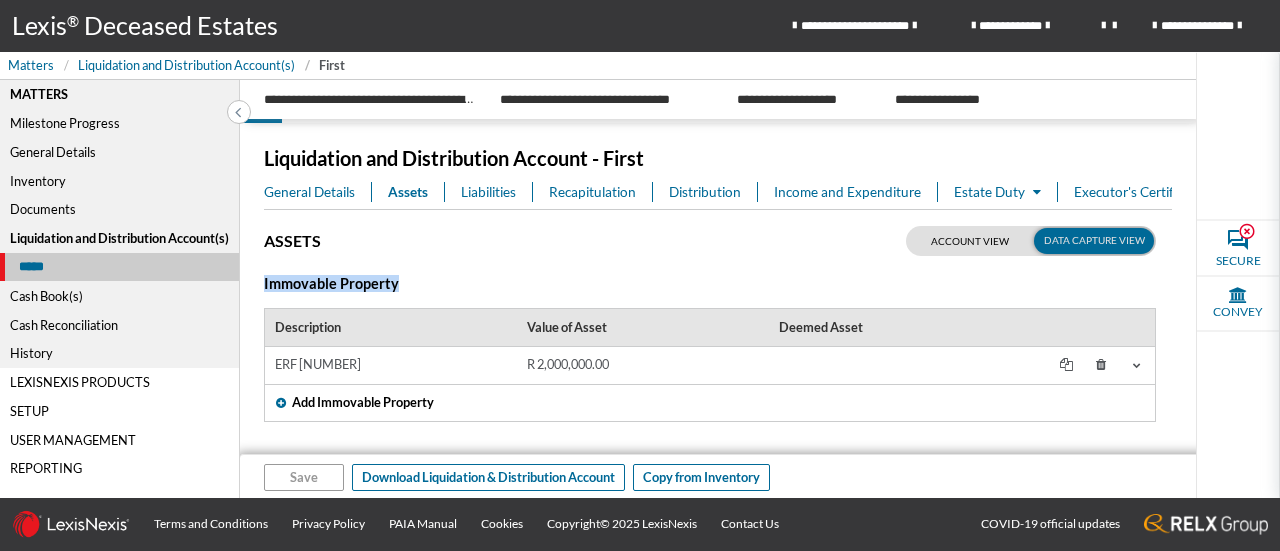 drag, startPoint x: 1156, startPoint y: 279, endPoint x: 1166, endPoint y: 350, distance: 71.70077 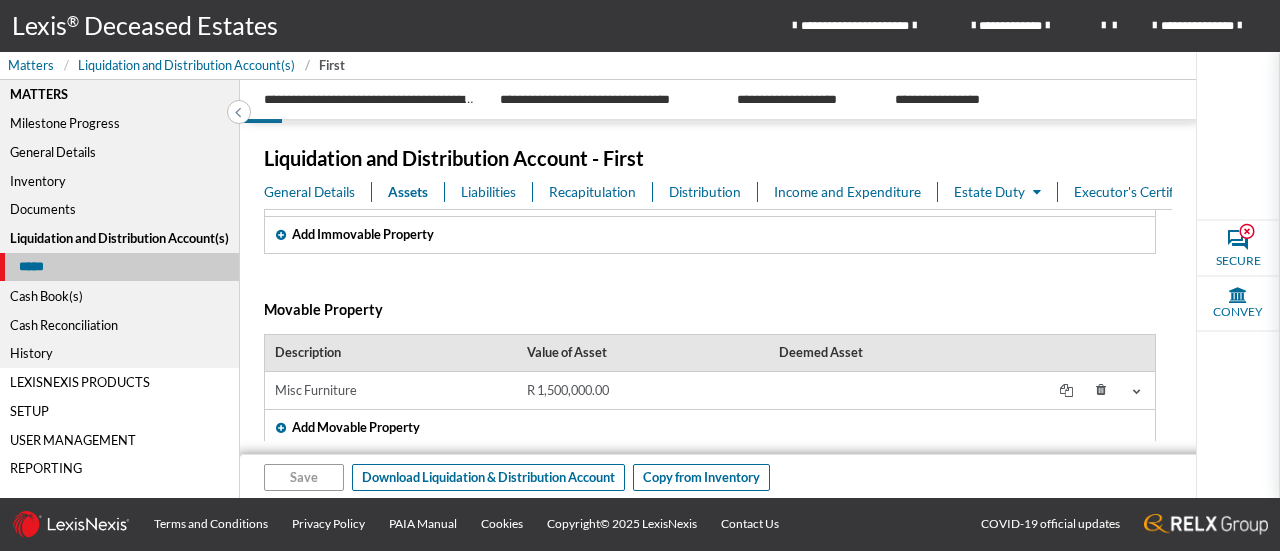 scroll, scrollTop: 0, scrollLeft: 0, axis: both 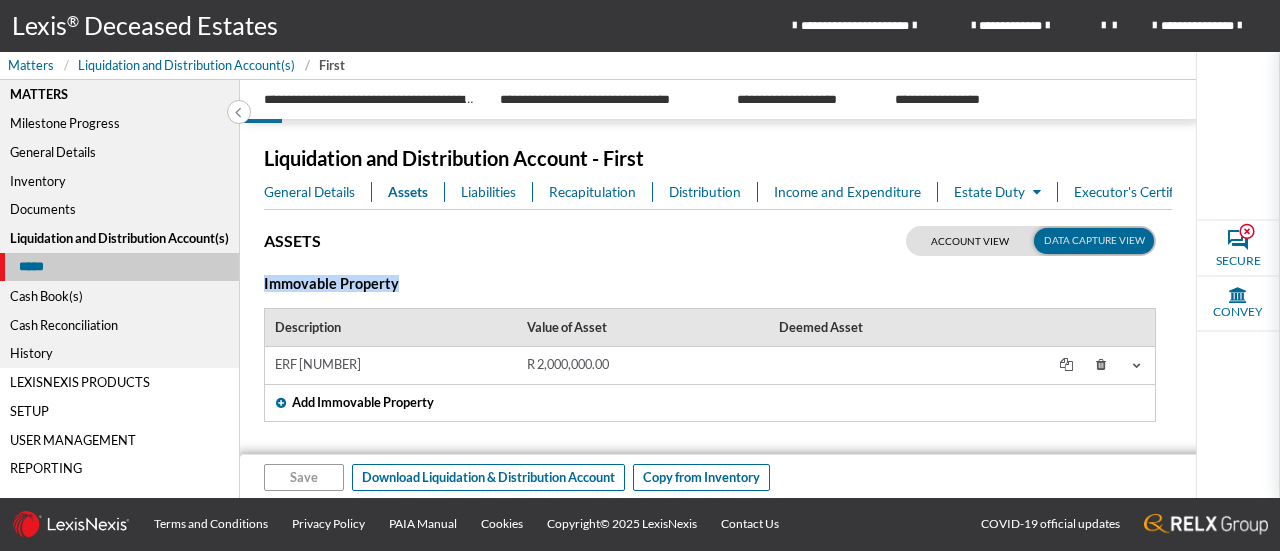 click at bounding box center [1031, 241] 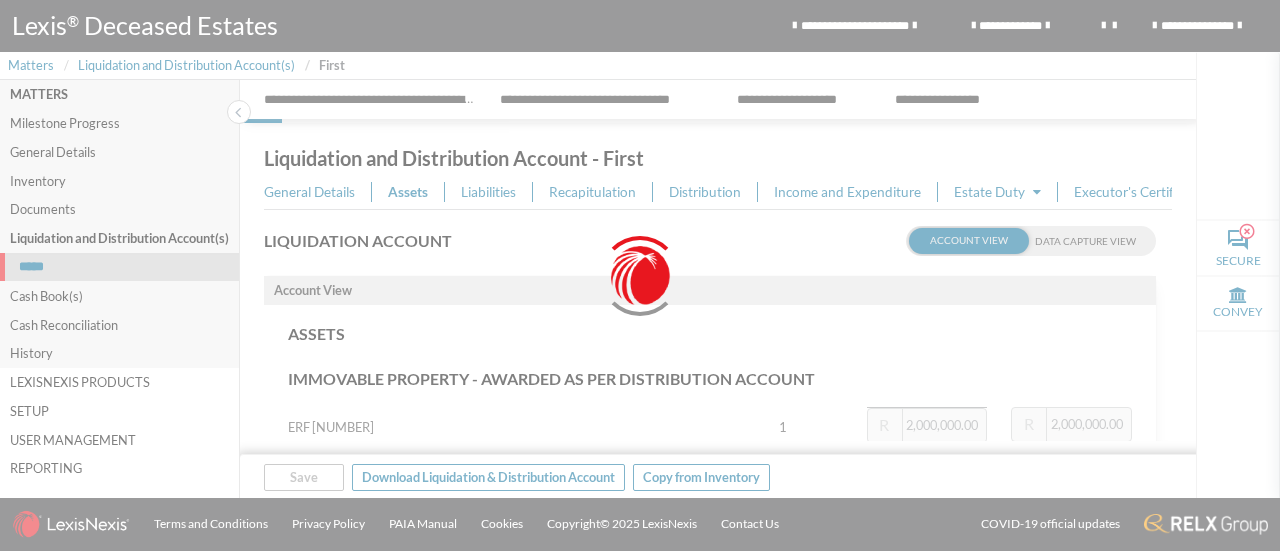 type on "6,000,000.00" 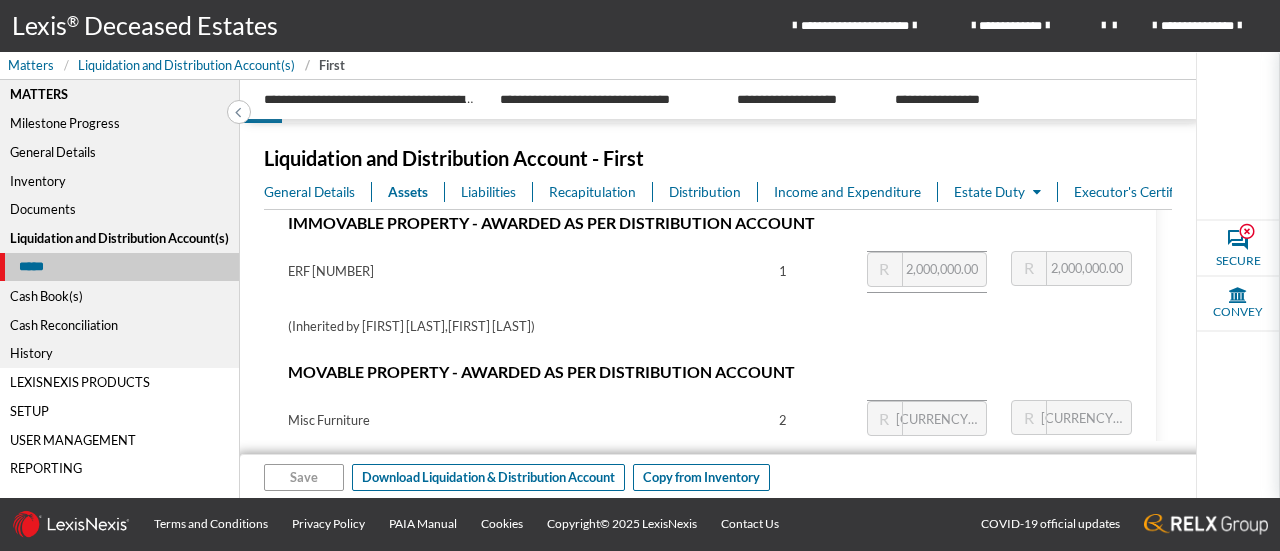 scroll, scrollTop: 0, scrollLeft: 0, axis: both 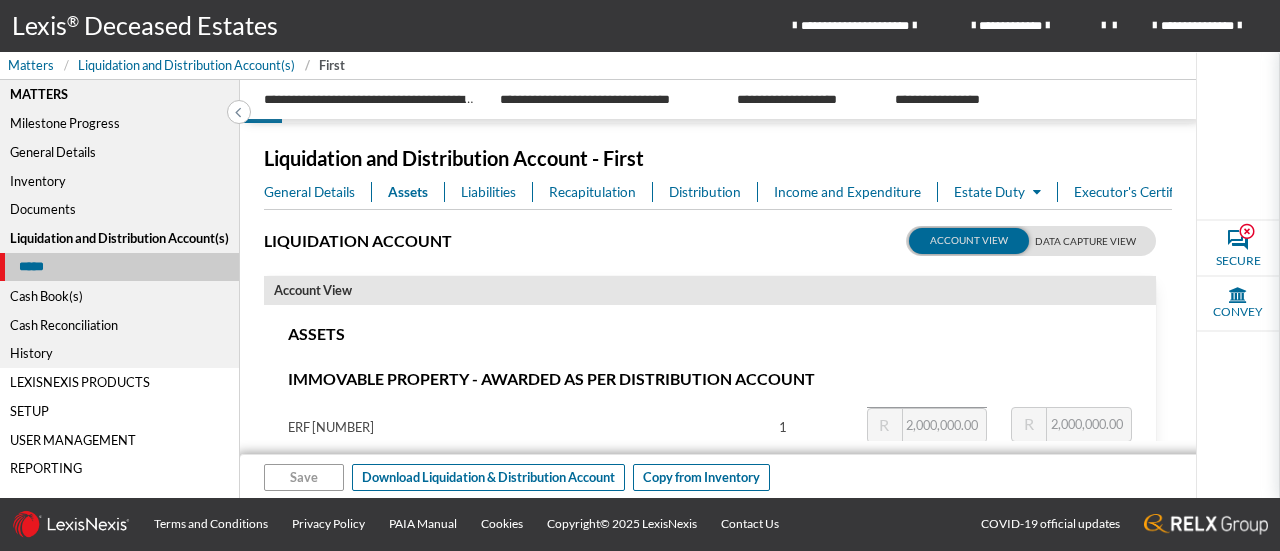 click at bounding box center (1031, 241) 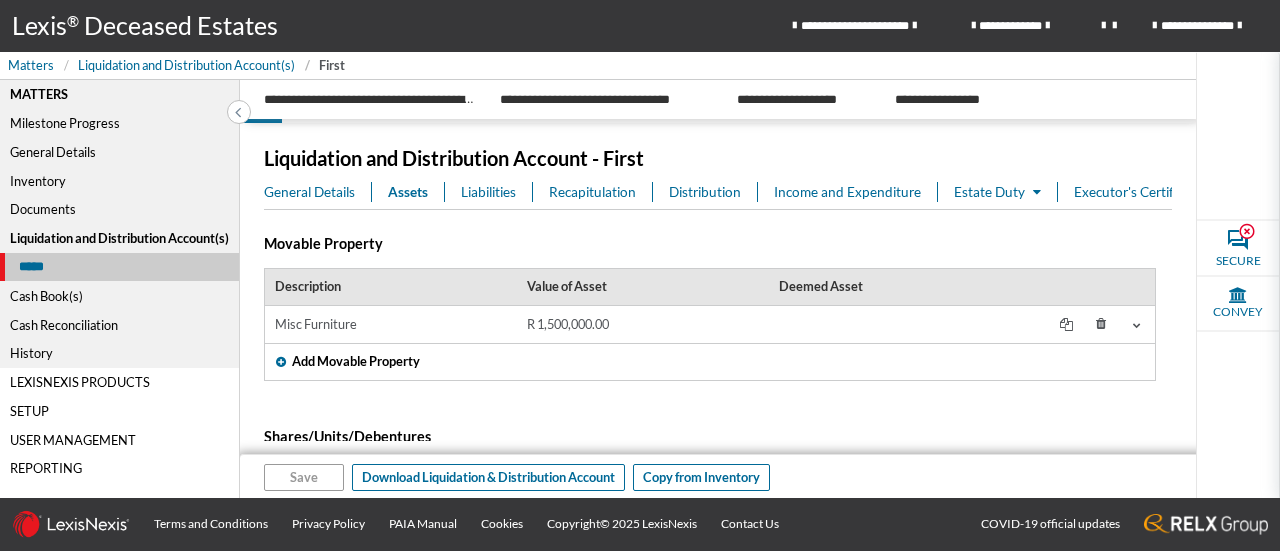scroll, scrollTop: 237, scrollLeft: 0, axis: vertical 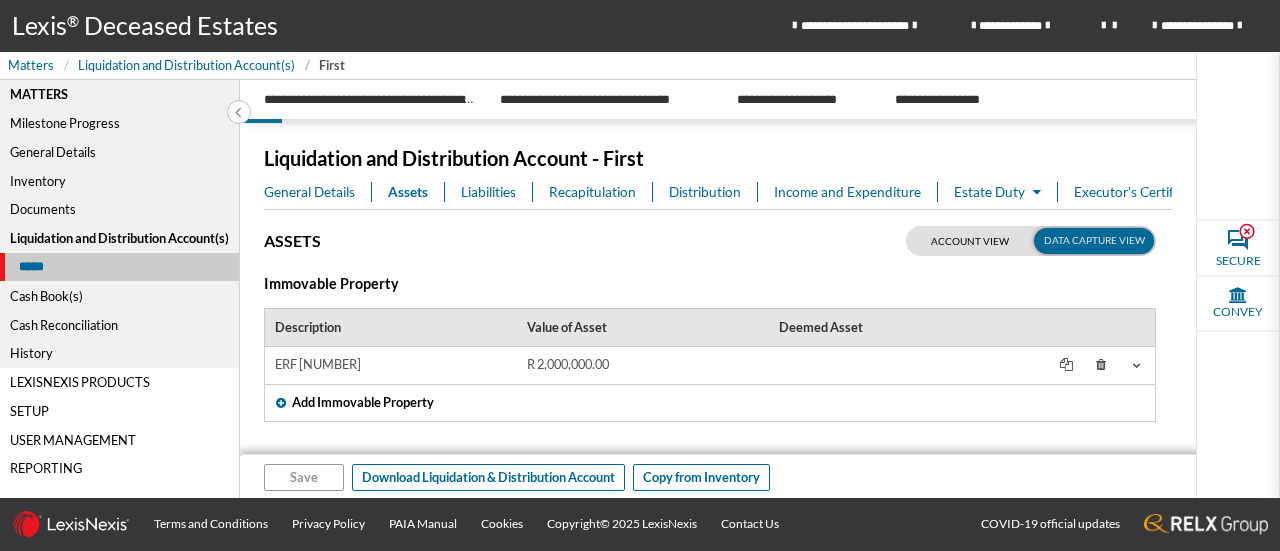 click at bounding box center (1137, 365) 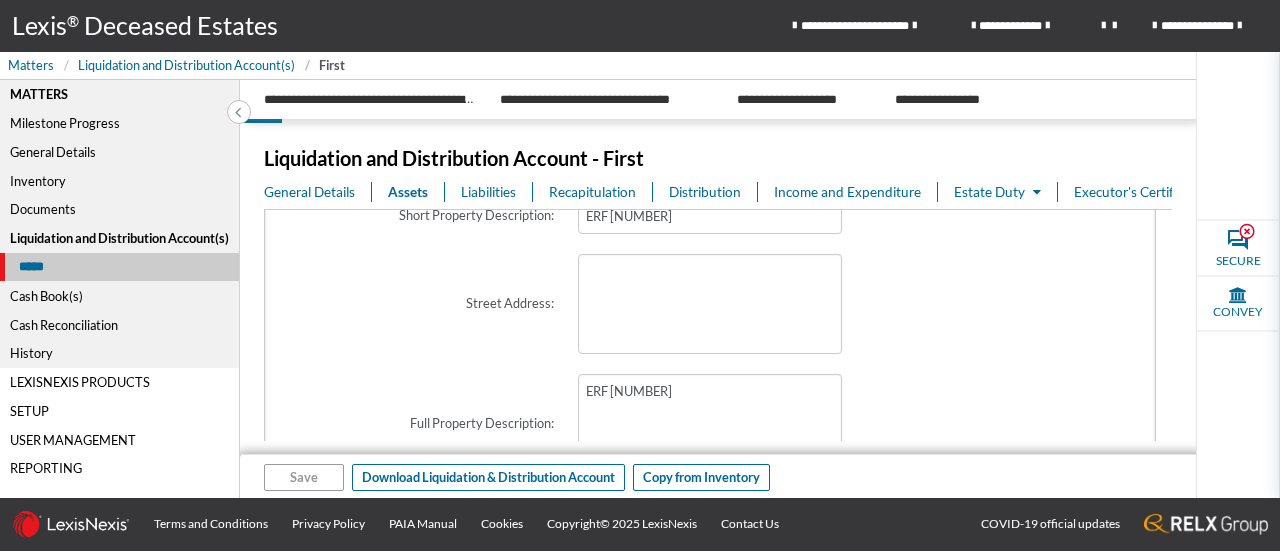 scroll, scrollTop: 0, scrollLeft: 0, axis: both 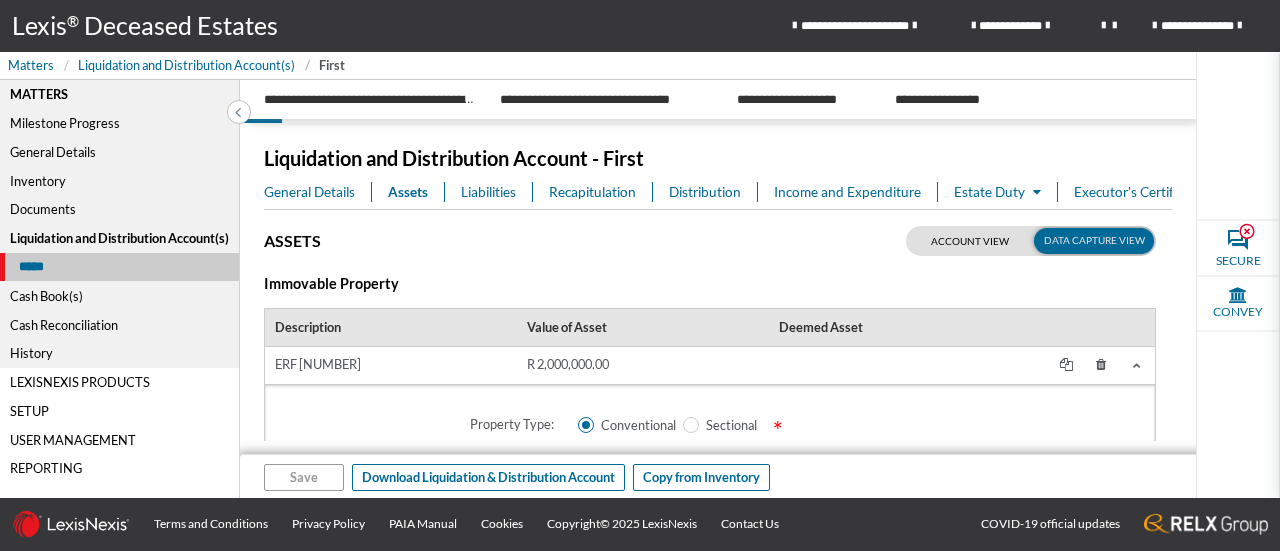 click on "Recapitulation" at bounding box center [592, 192] 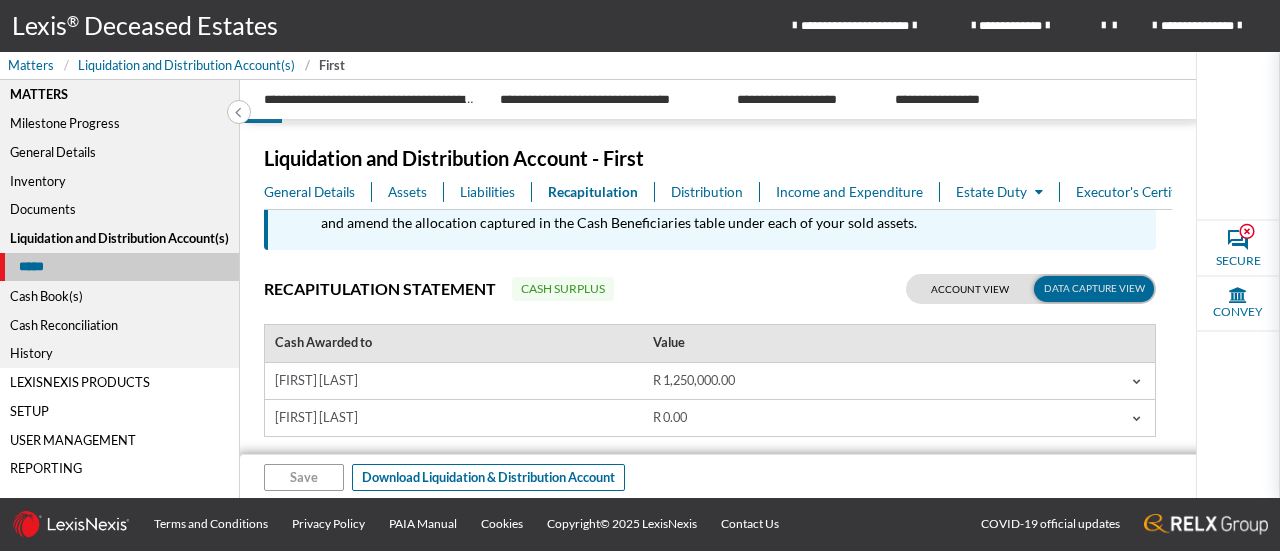 scroll, scrollTop: 54, scrollLeft: 0, axis: vertical 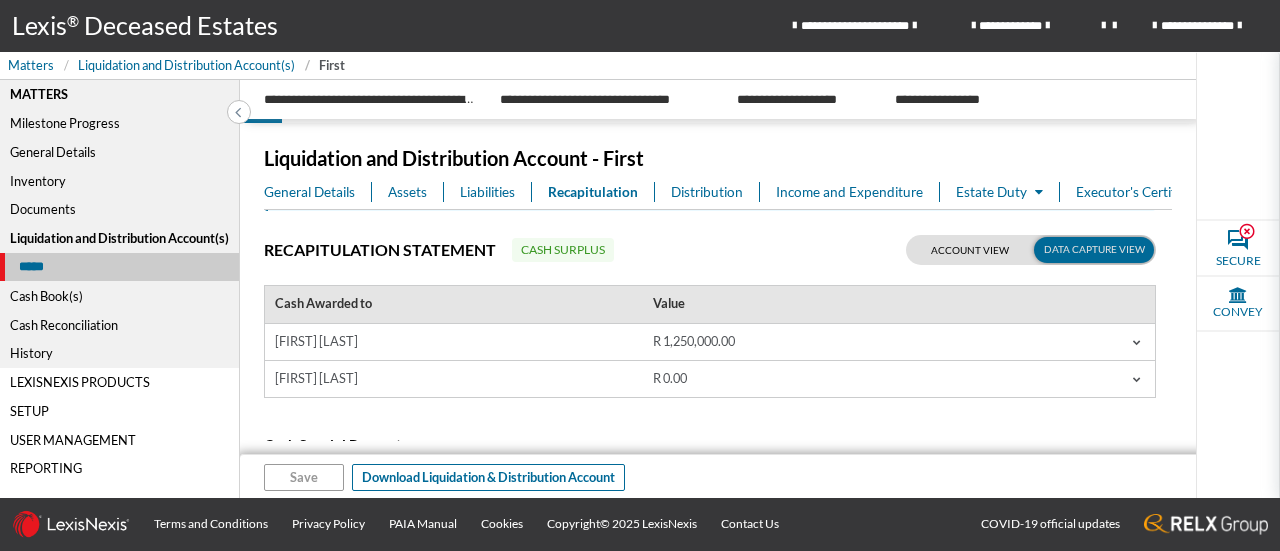 click at bounding box center (1137, 342) 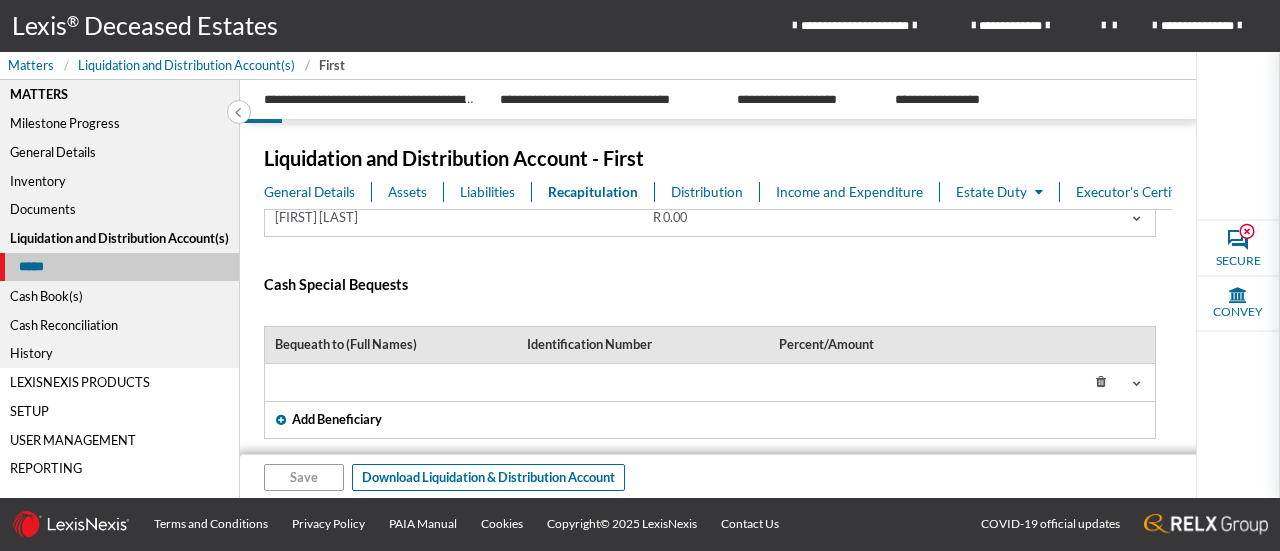 scroll, scrollTop: 448, scrollLeft: 0, axis: vertical 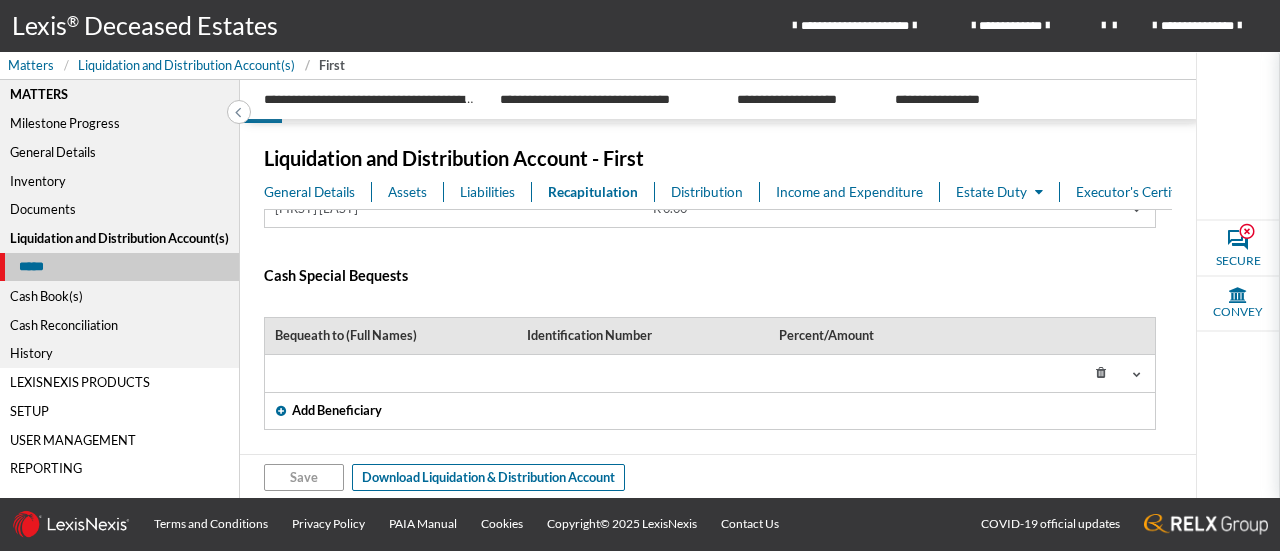 click at bounding box center (1137, 374) 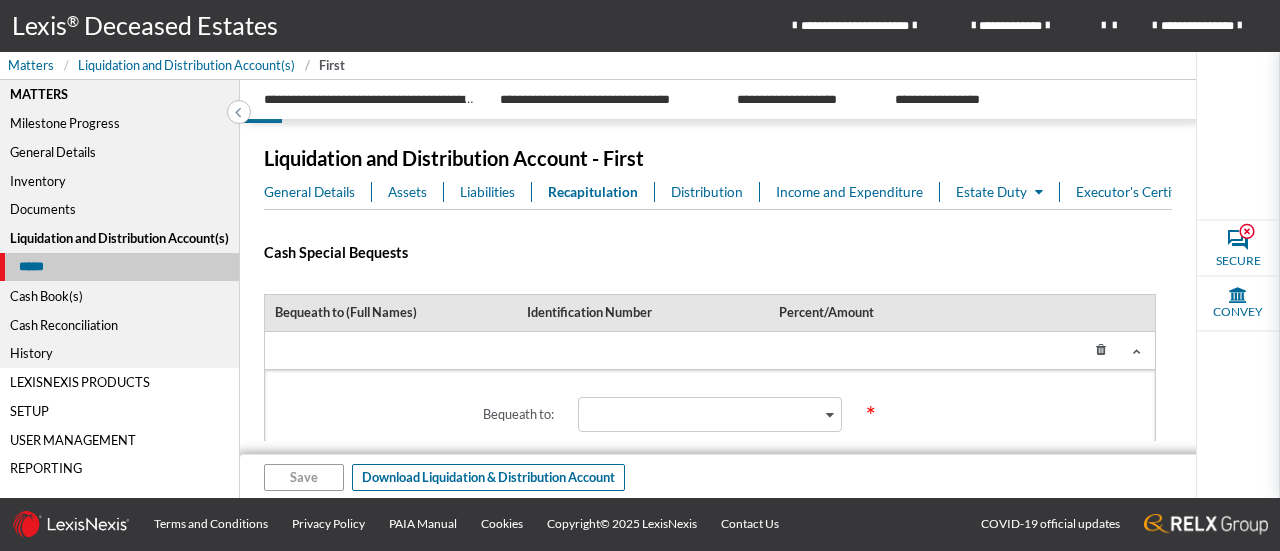 scroll, scrollTop: 474, scrollLeft: 0, axis: vertical 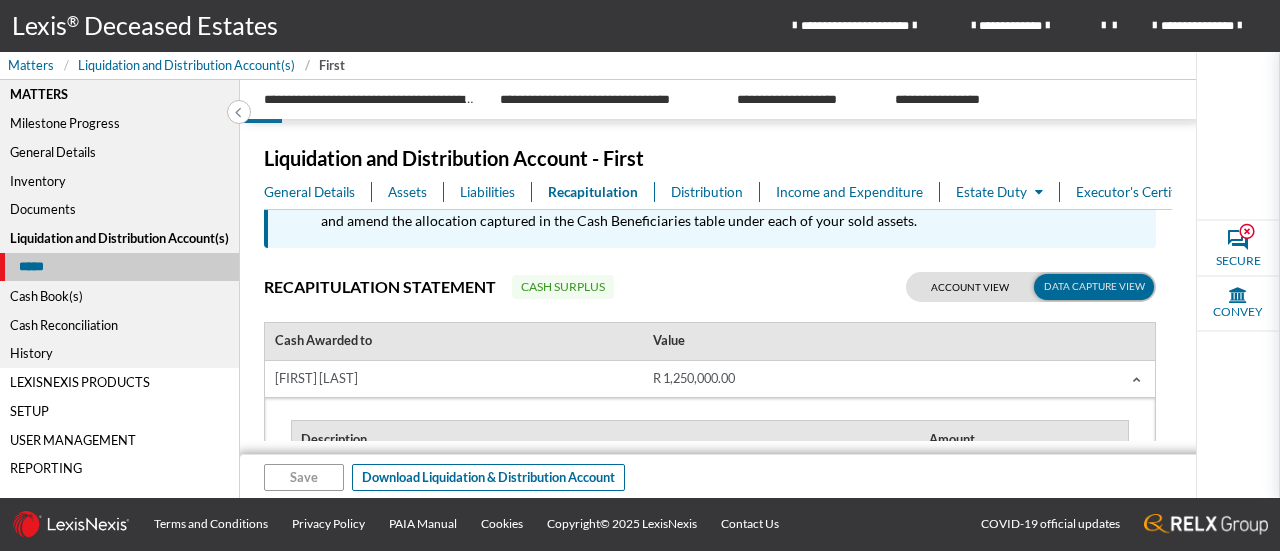 click at bounding box center (1137, 379) 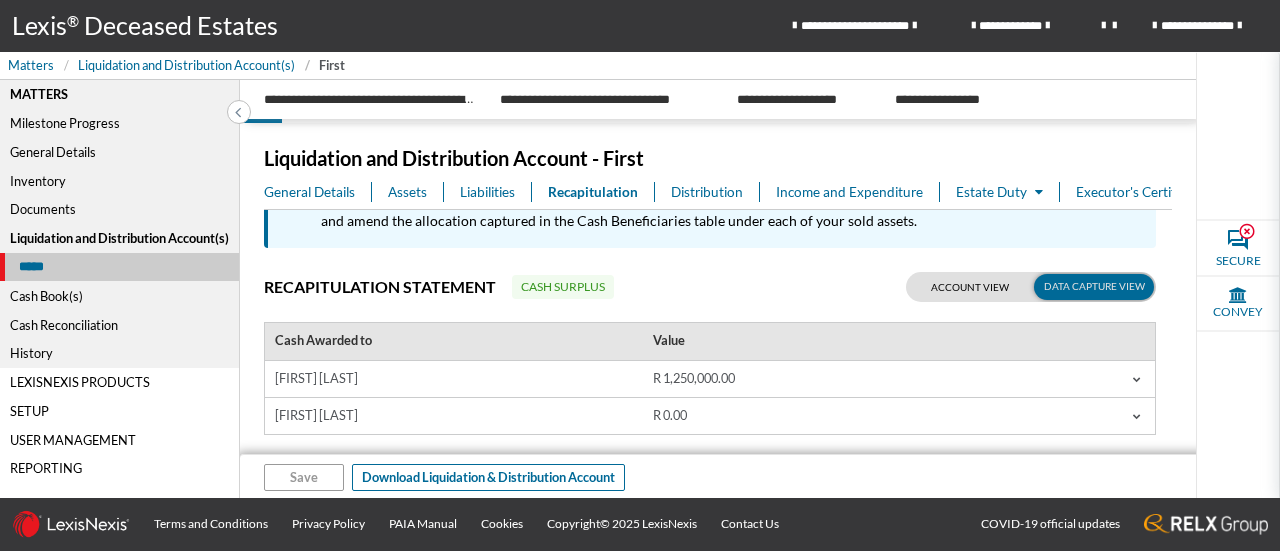 click at bounding box center (1089, 379) 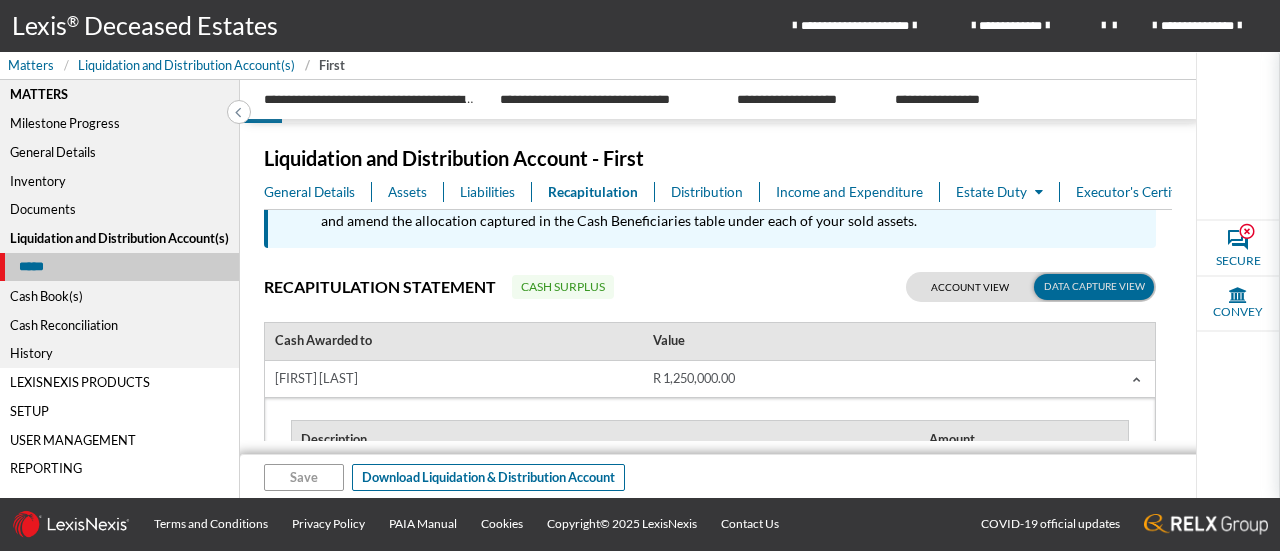 click on "Distribution" at bounding box center (707, 192) 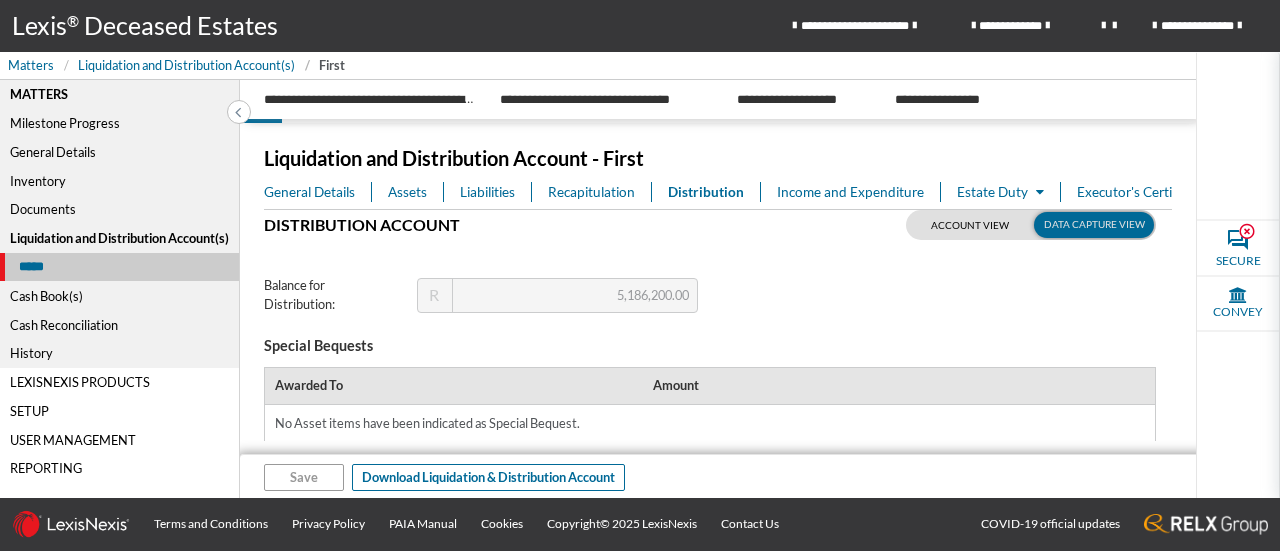 scroll, scrollTop: 0, scrollLeft: 0, axis: both 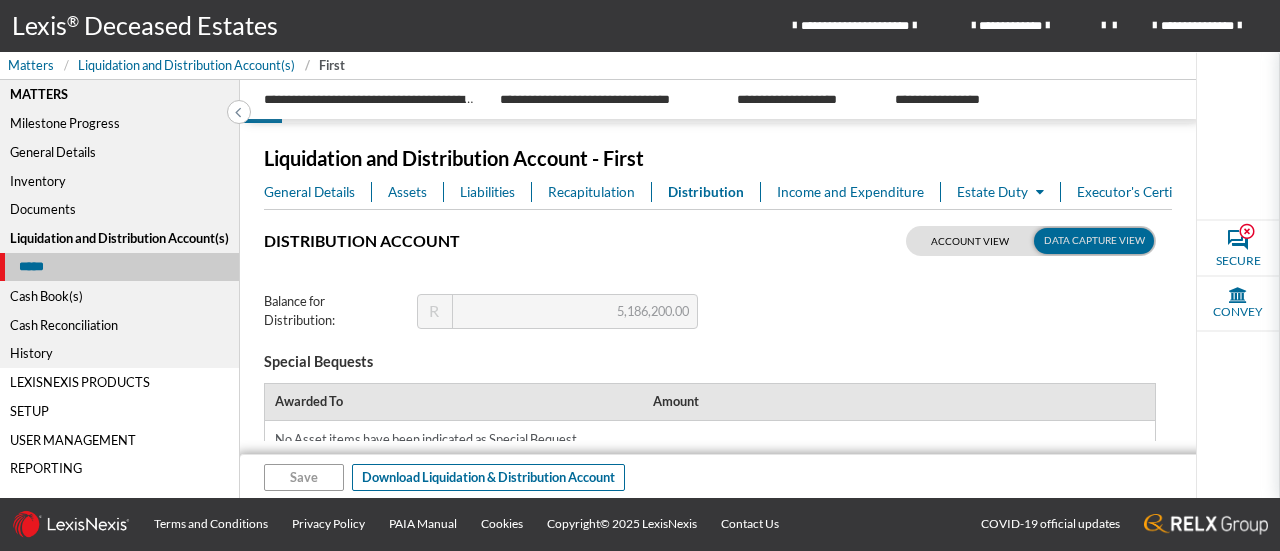 click on "Income and Expenditure" at bounding box center [850, 192] 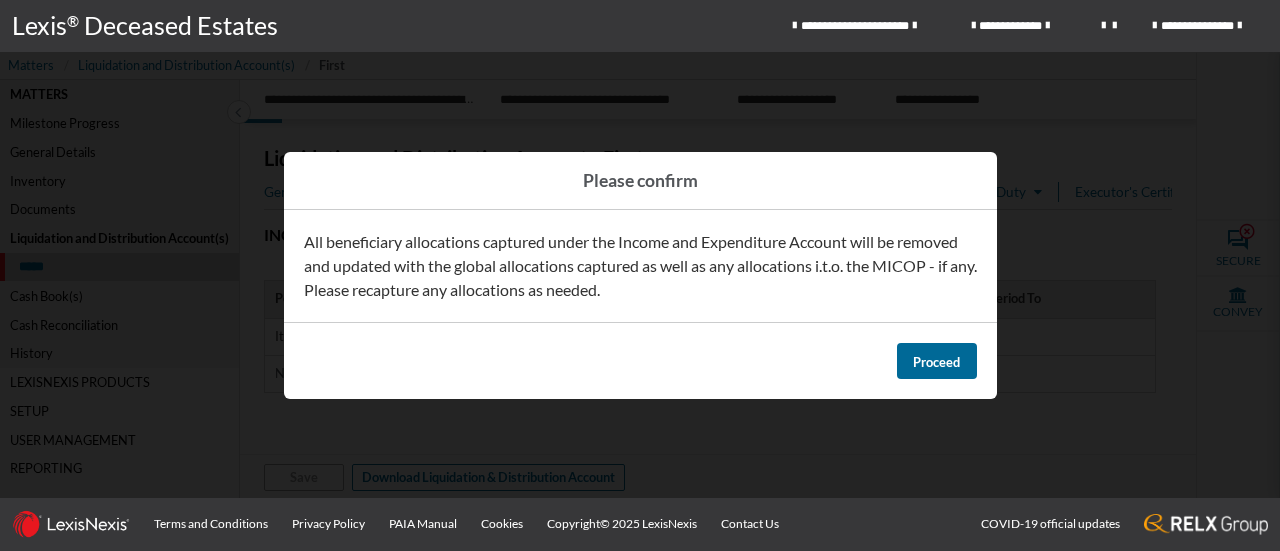 click on "Proceed" at bounding box center (937, 361) 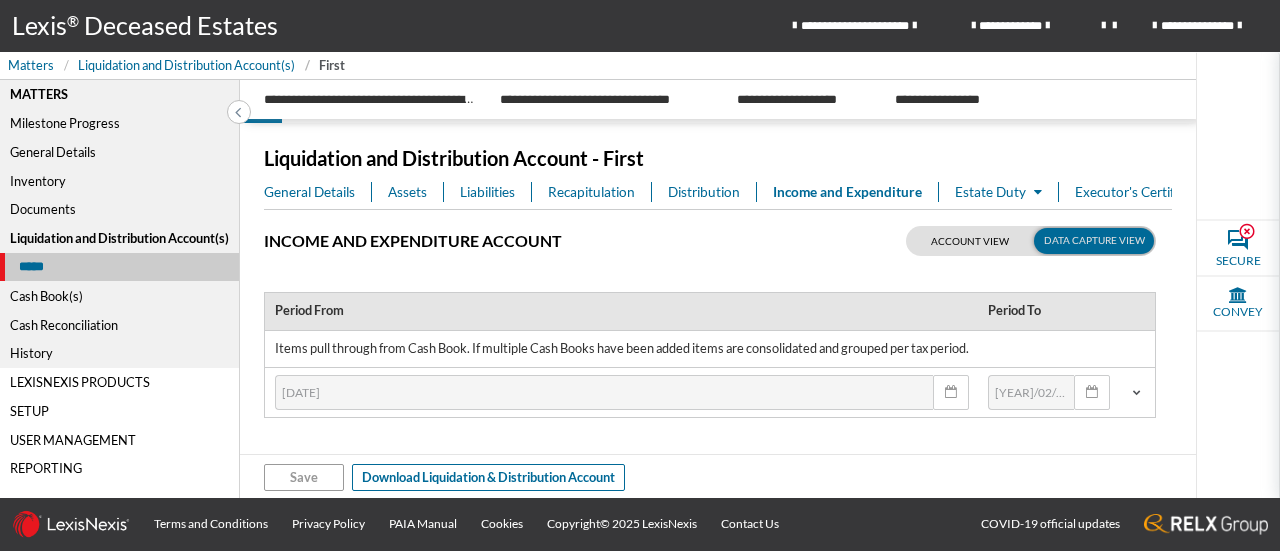 click at bounding box center [939, 241] 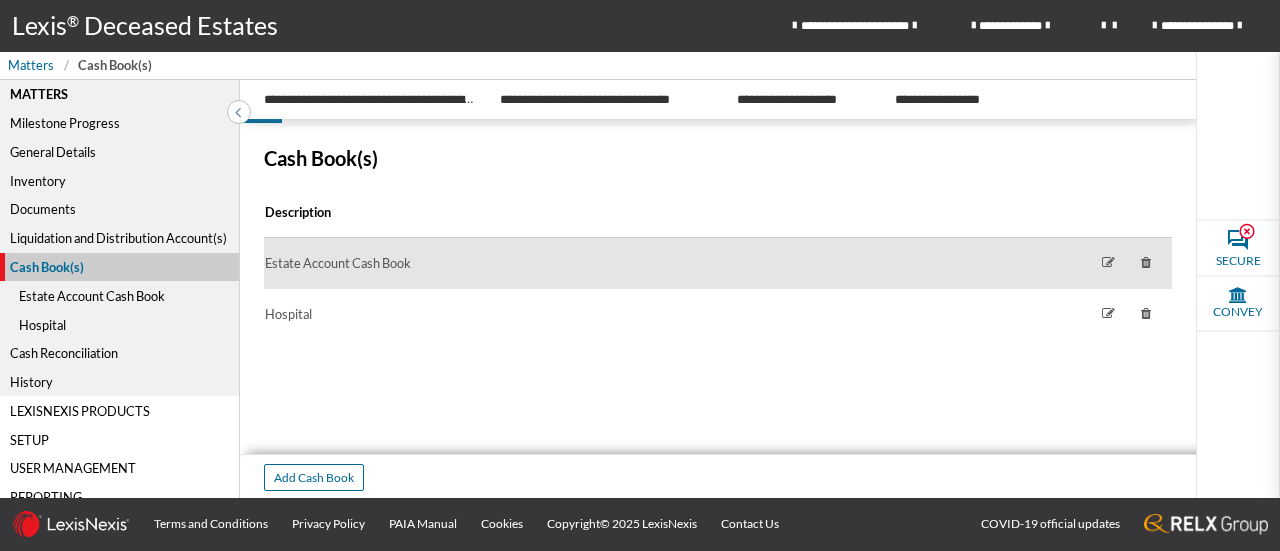 click on "Estate Account Cash Book" at bounding box center [672, 263] 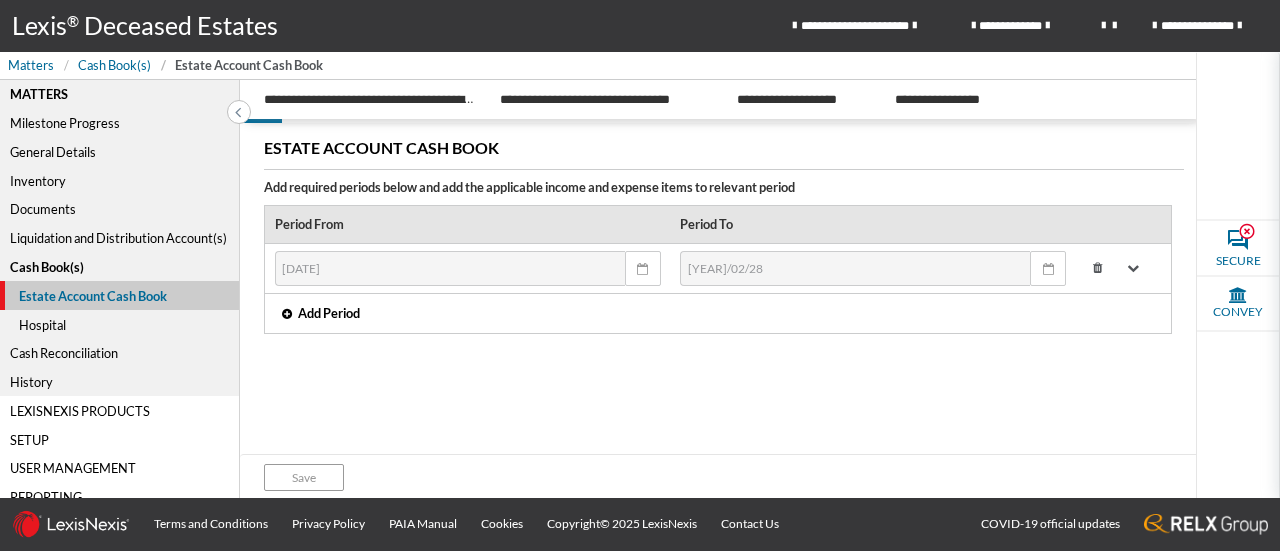 click on "Hospital" at bounding box center [119, 324] 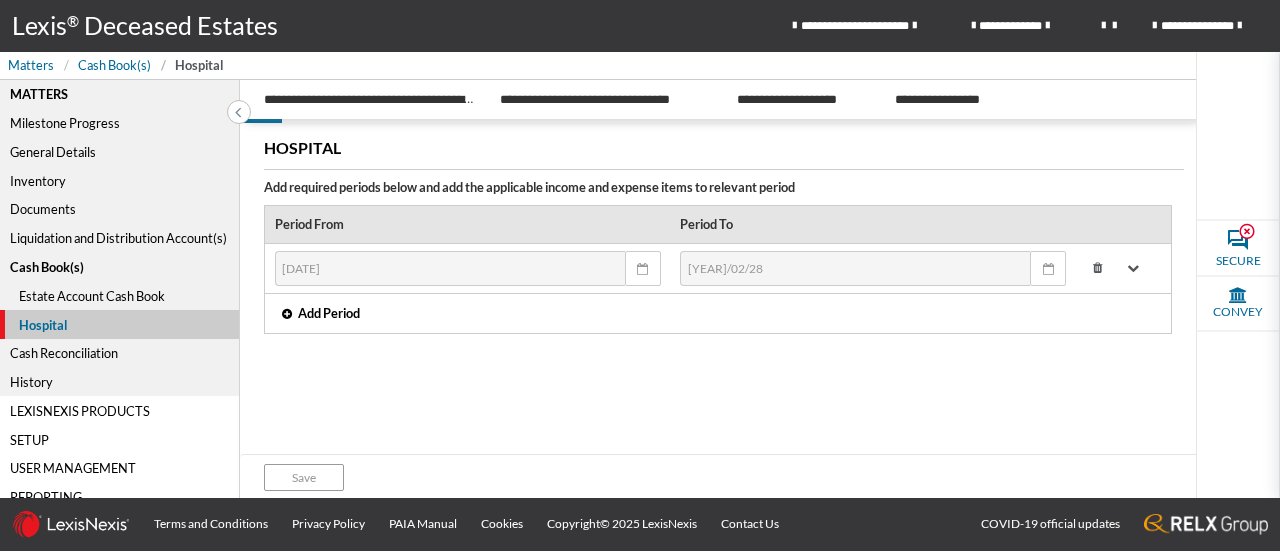 click on "Cash Reconciliation" at bounding box center [119, 353] 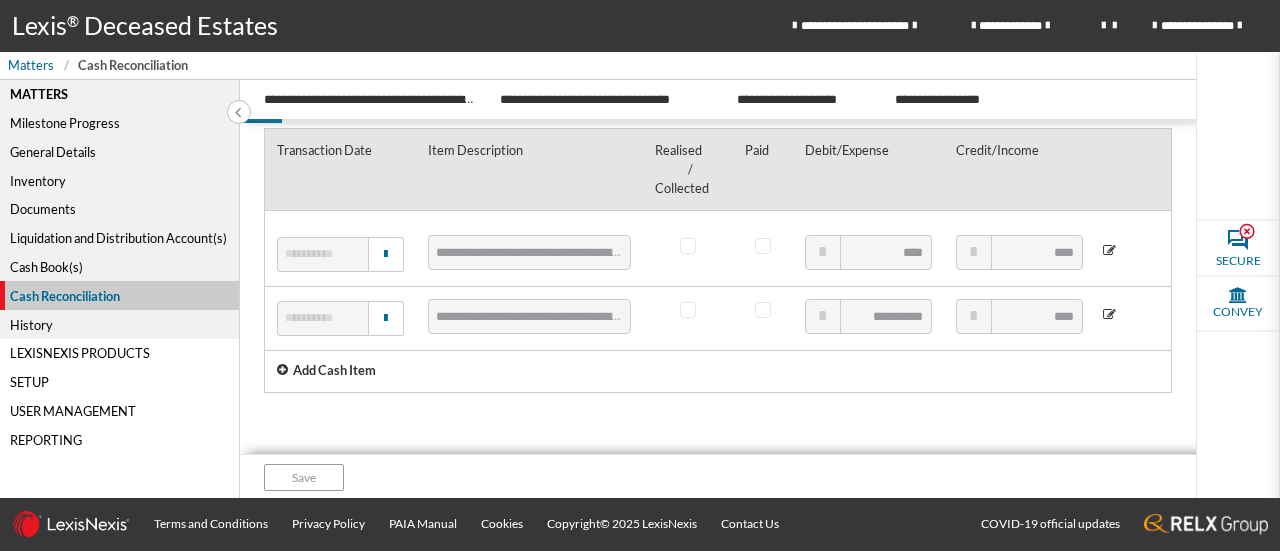 scroll, scrollTop: 122, scrollLeft: 0, axis: vertical 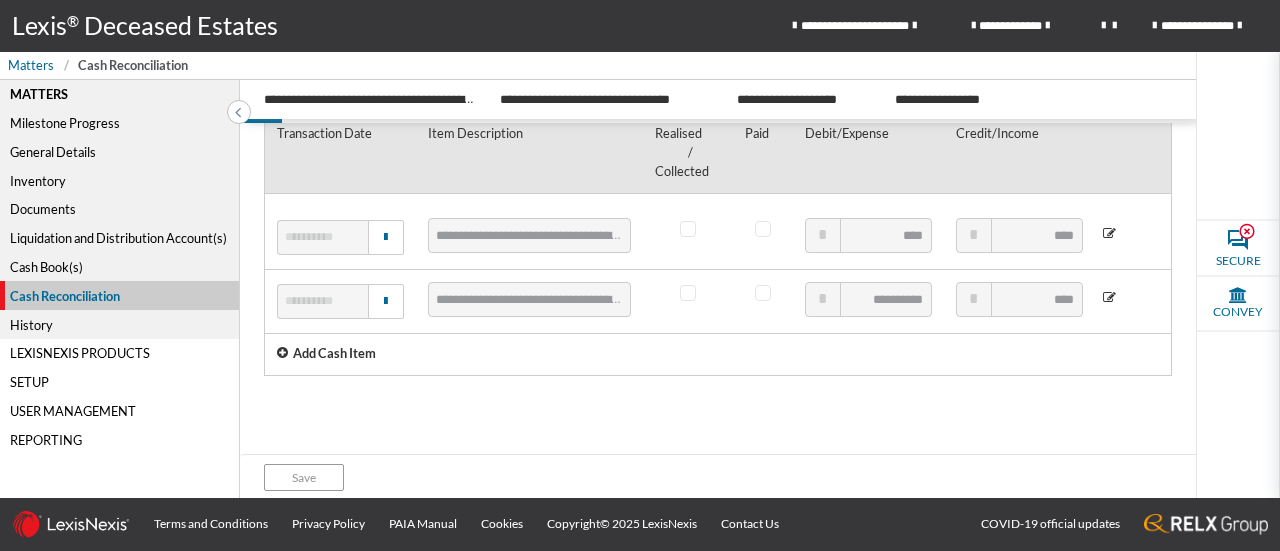 drag, startPoint x: 1184, startPoint y: 255, endPoint x: 1168, endPoint y: 213, distance: 44.94441 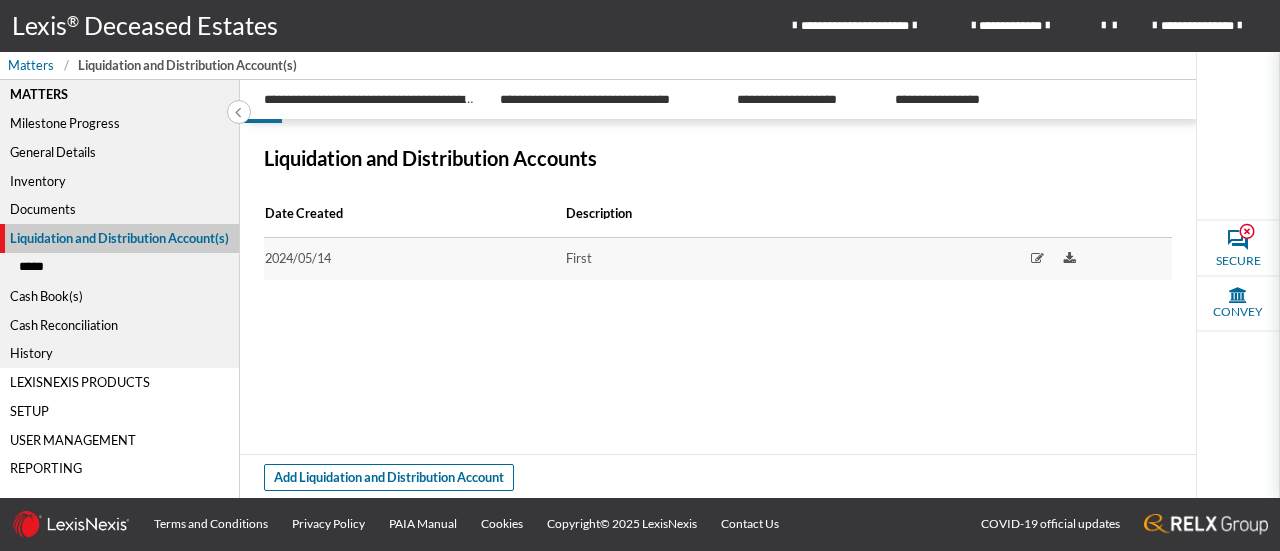 click on "*****" at bounding box center (119, 267) 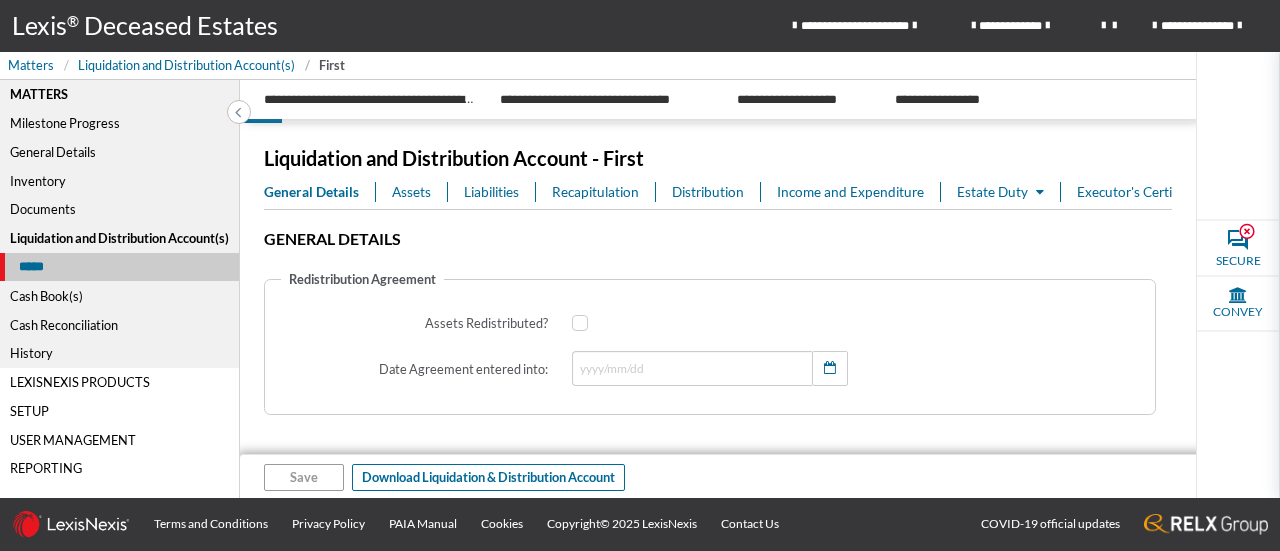 click on "Income and Expenditure" at bounding box center [850, 192] 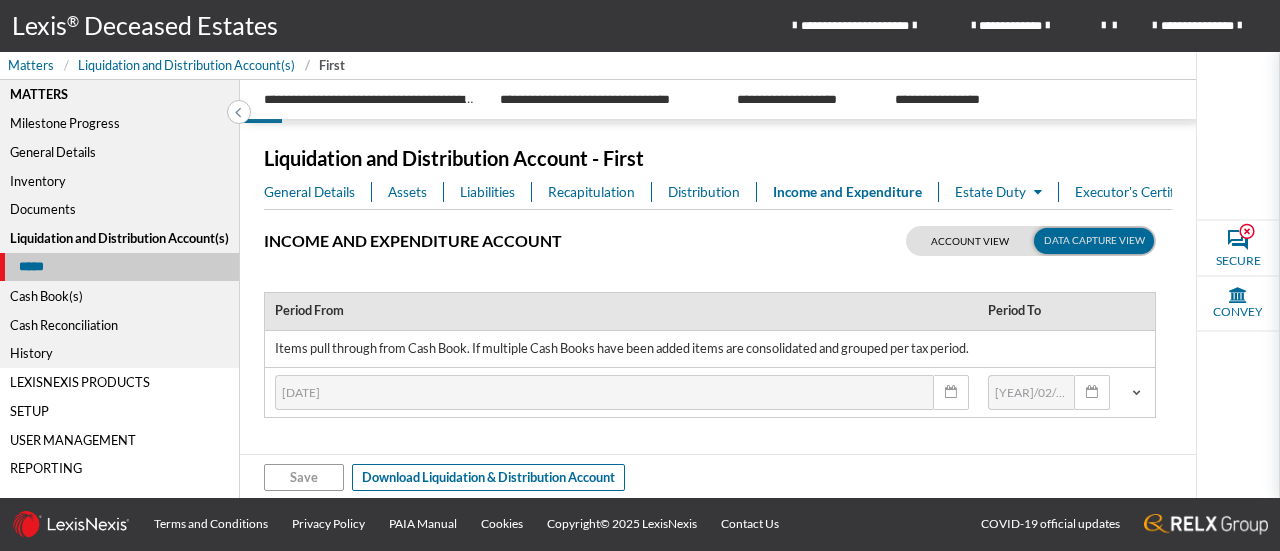 click at bounding box center [1031, 241] 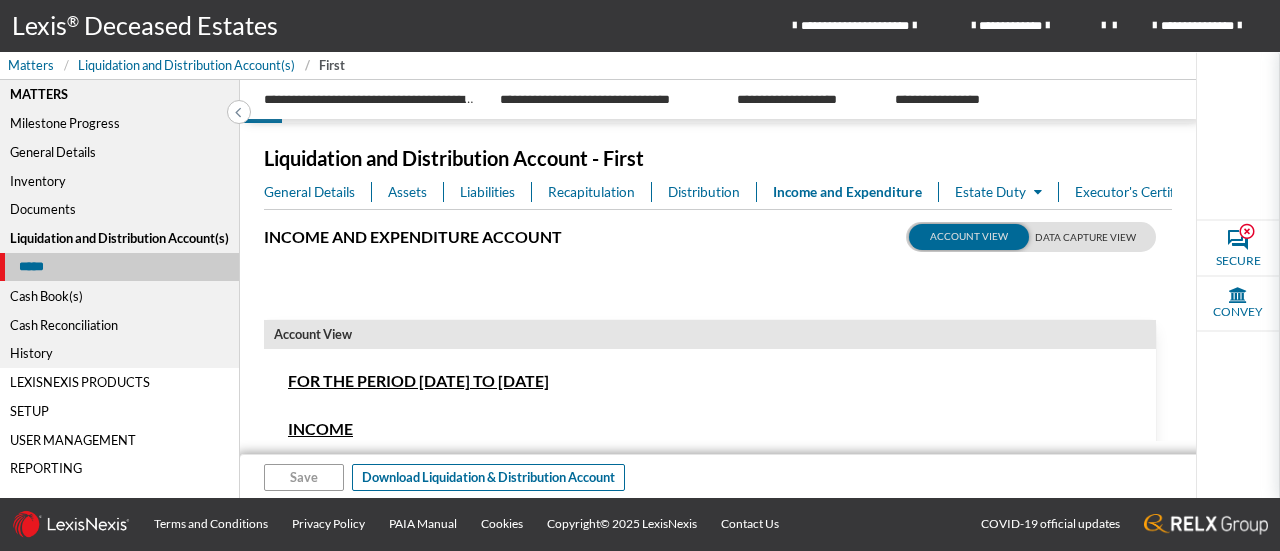 scroll, scrollTop: 0, scrollLeft: 0, axis: both 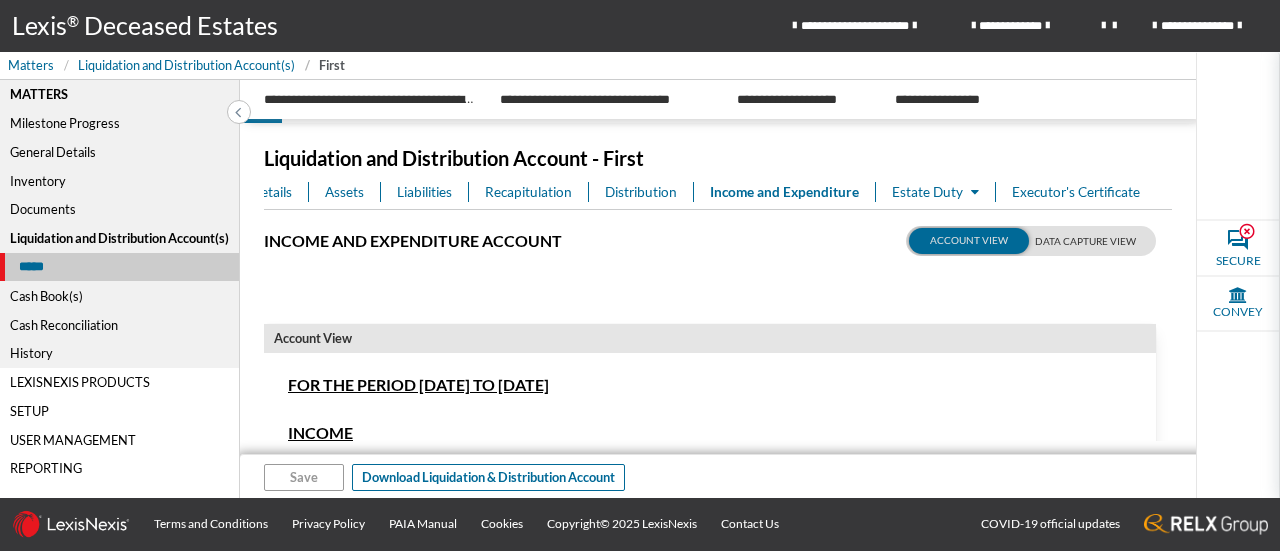 click on "Executor's Certificate" at bounding box center (1076, 192) 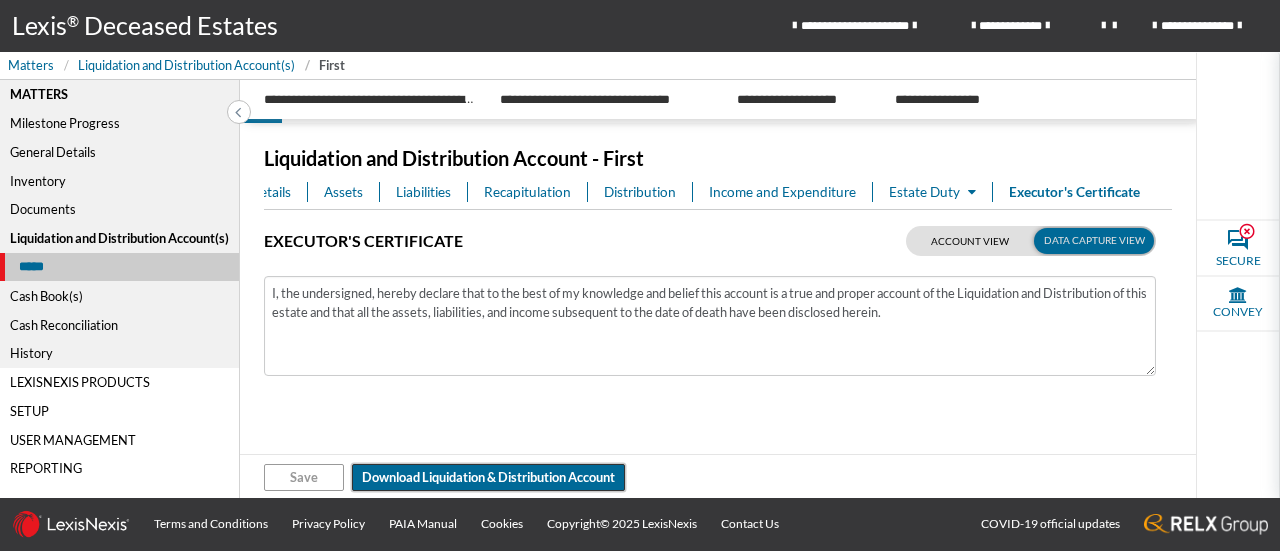 click on "Download Liquidation & Distribution Account" at bounding box center [488, 477] 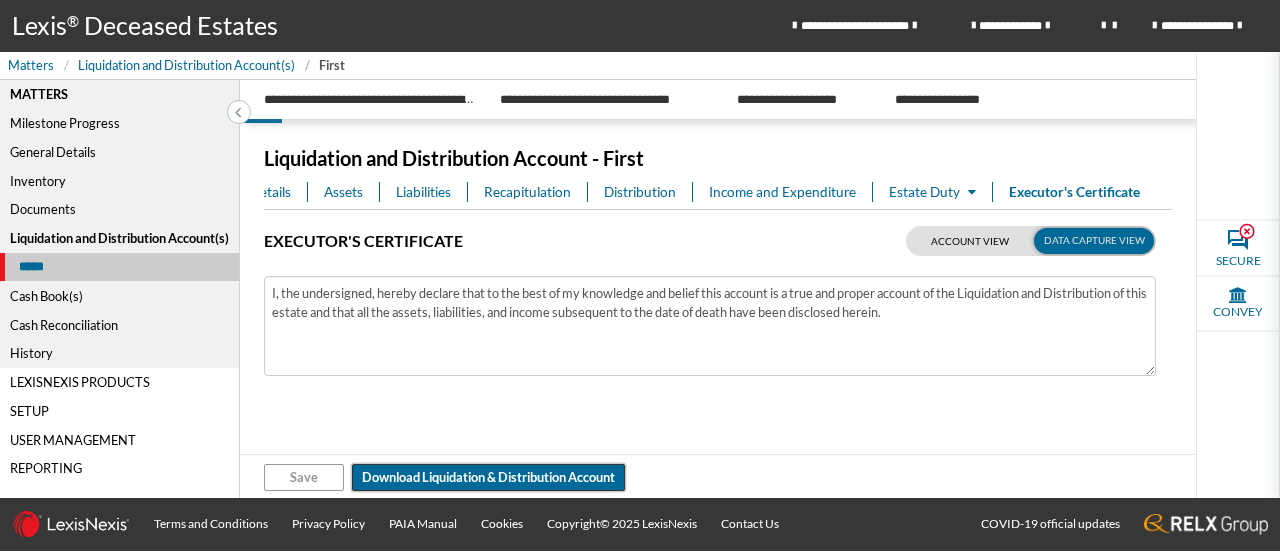 click on "Download Liquidation & Distribution Account" at bounding box center (488, 477) 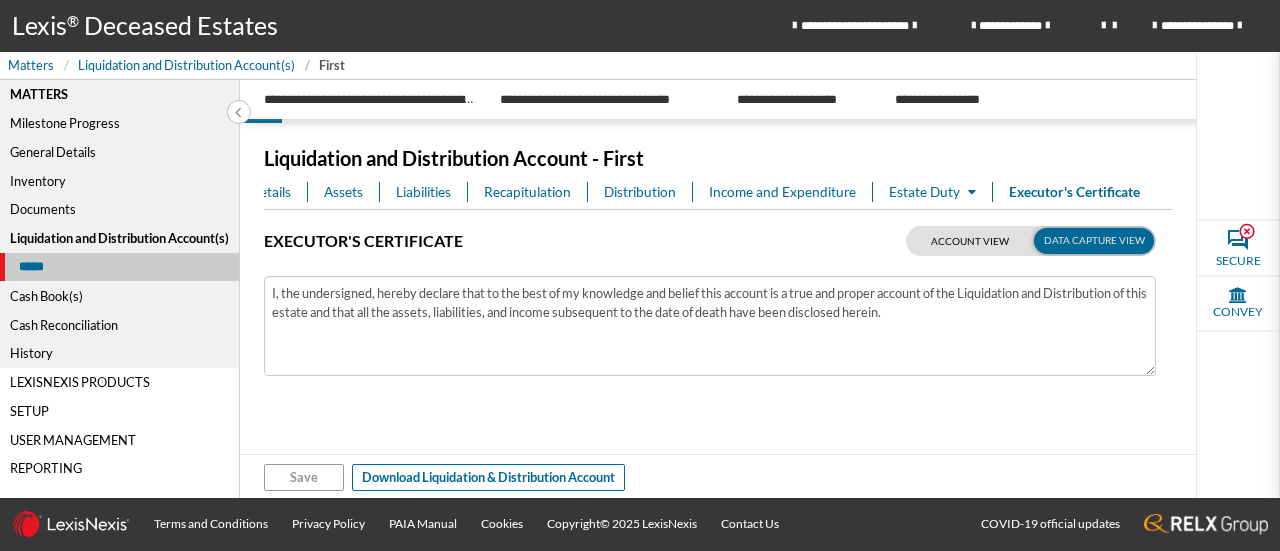 click on "®" at bounding box center [75, 26] 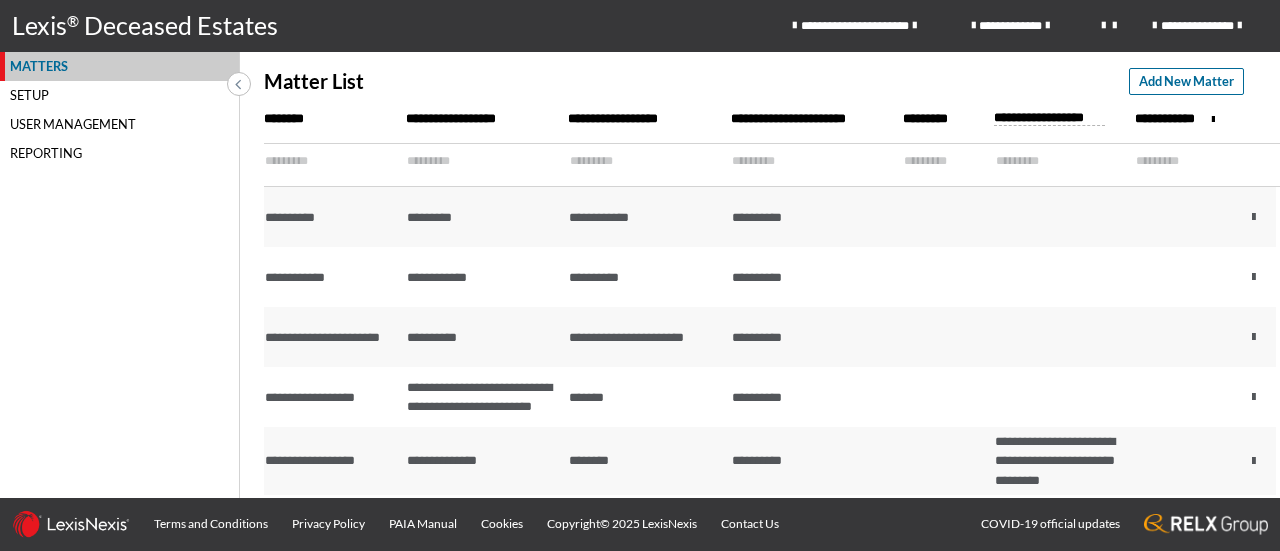 scroll, scrollTop: 0, scrollLeft: 0, axis: both 